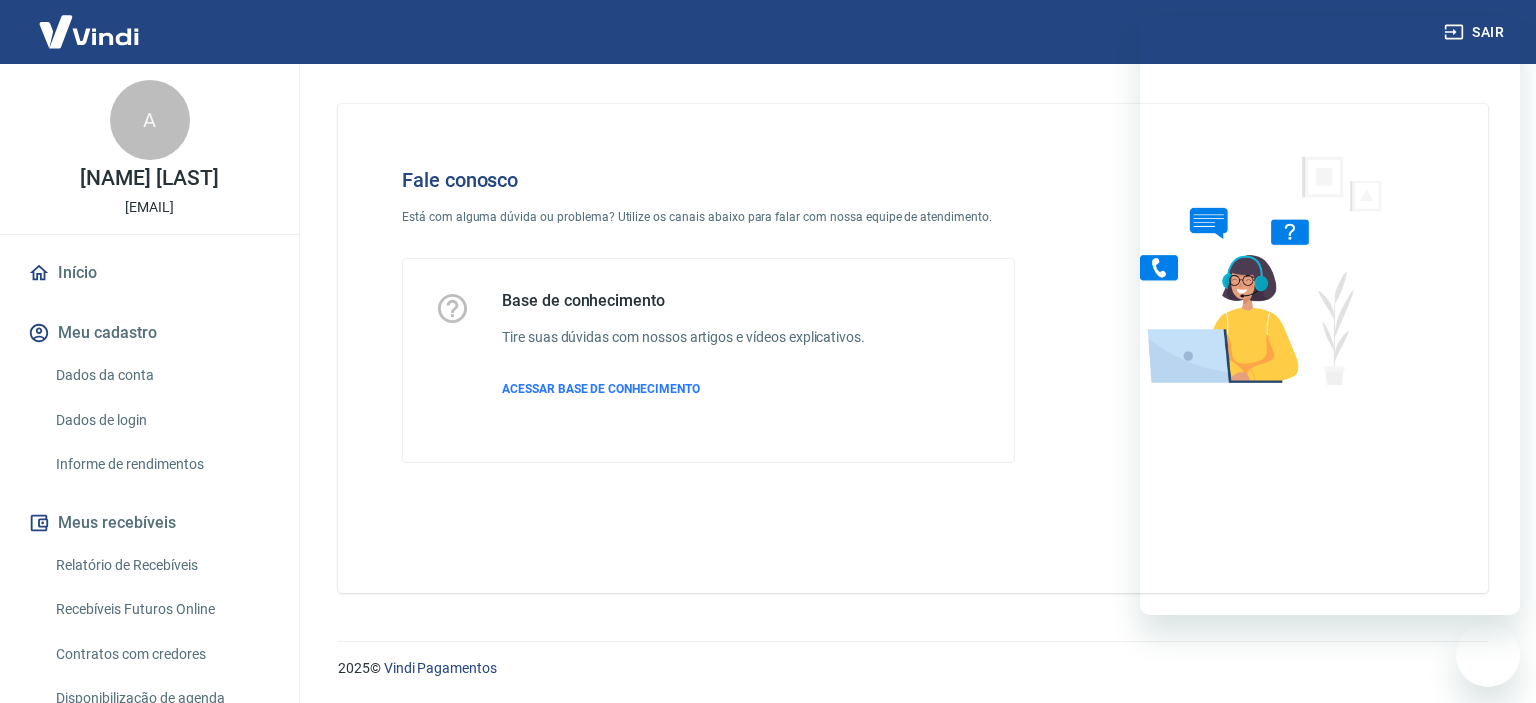 scroll, scrollTop: 0, scrollLeft: 0, axis: both 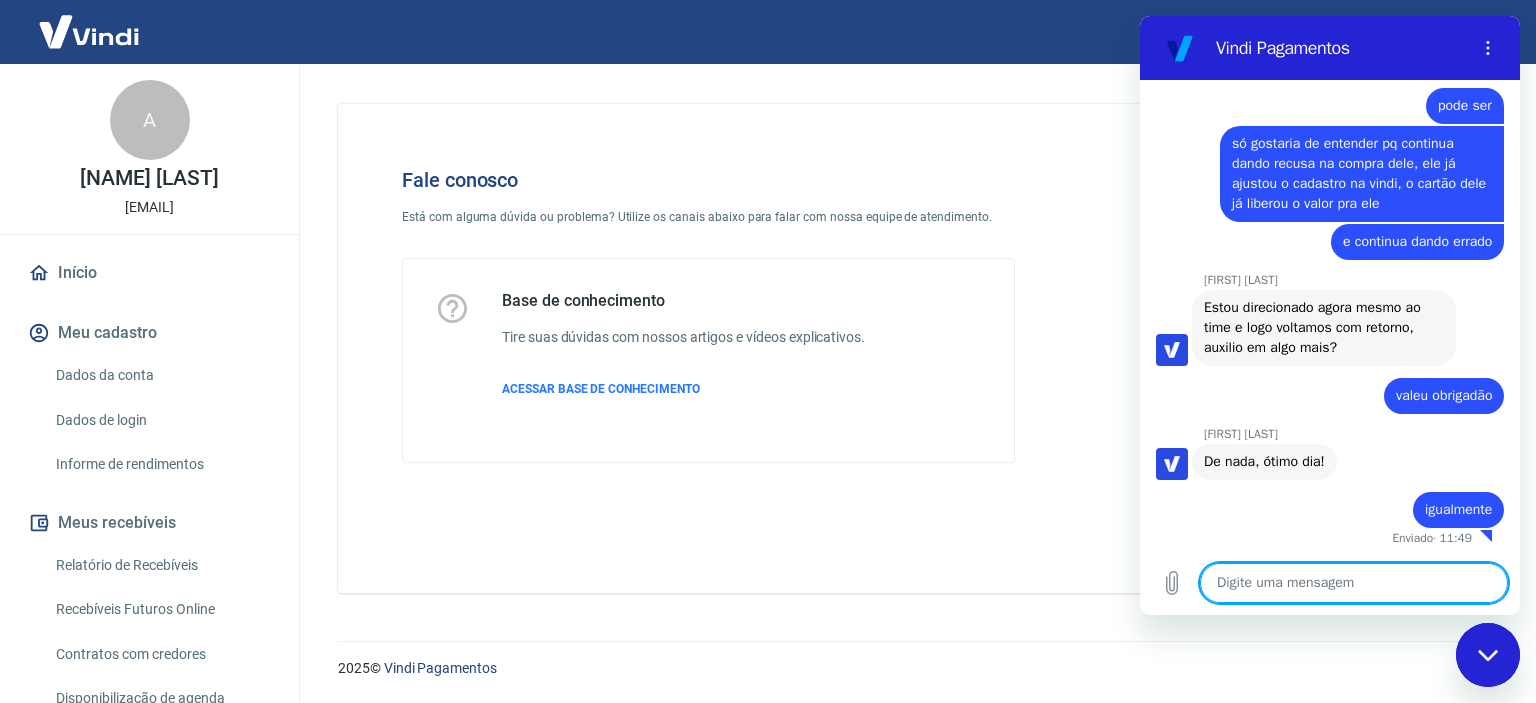 click at bounding box center [1354, 583] 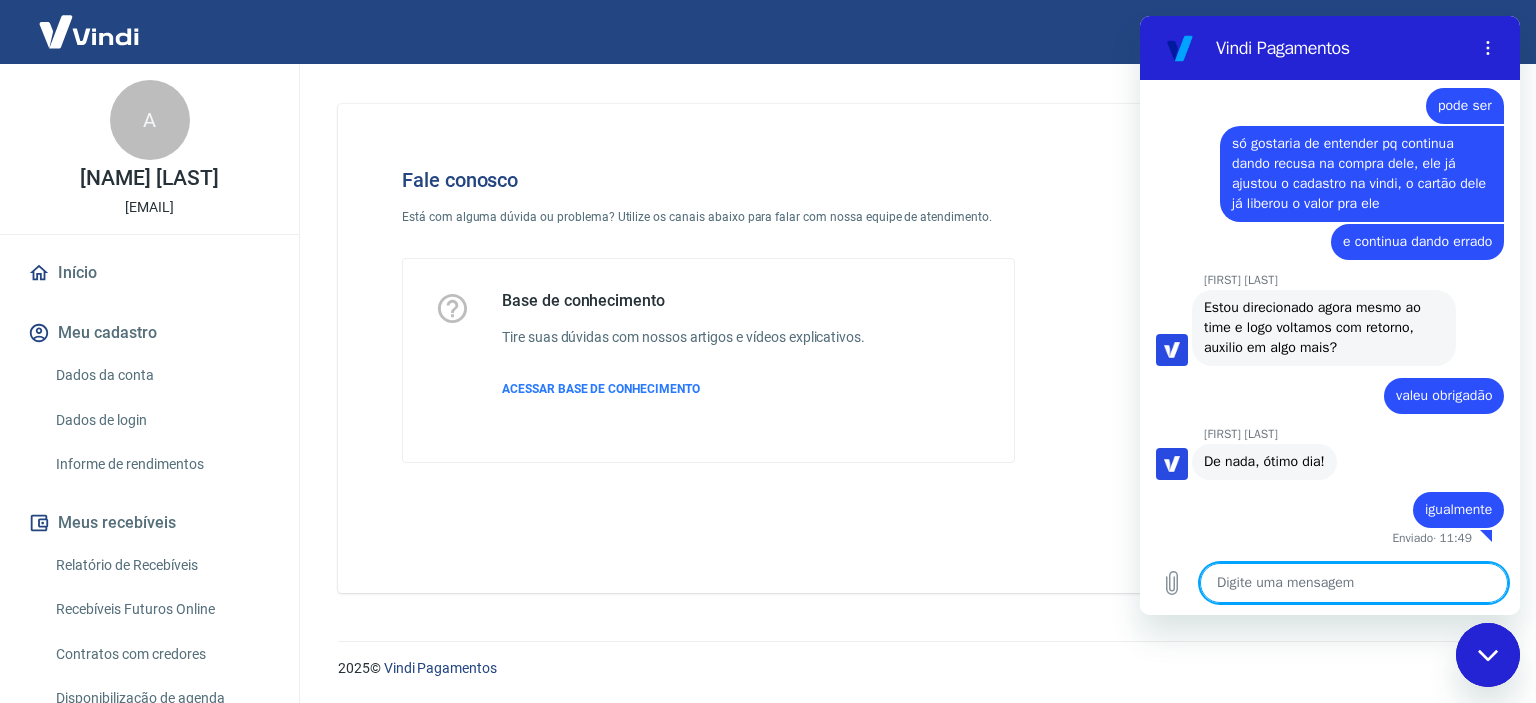 type on "o" 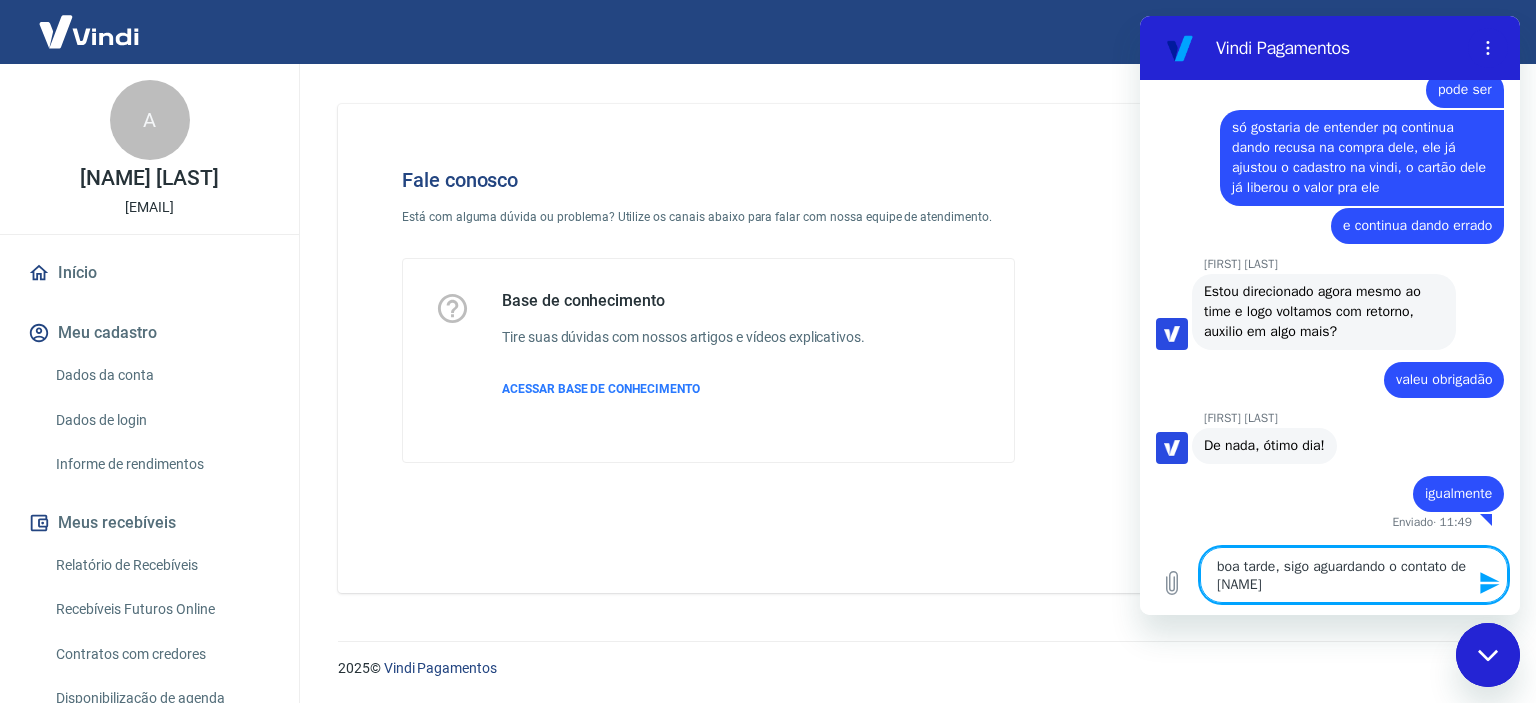 type on "boa tarde, sigo aguardando o contato de vcs" 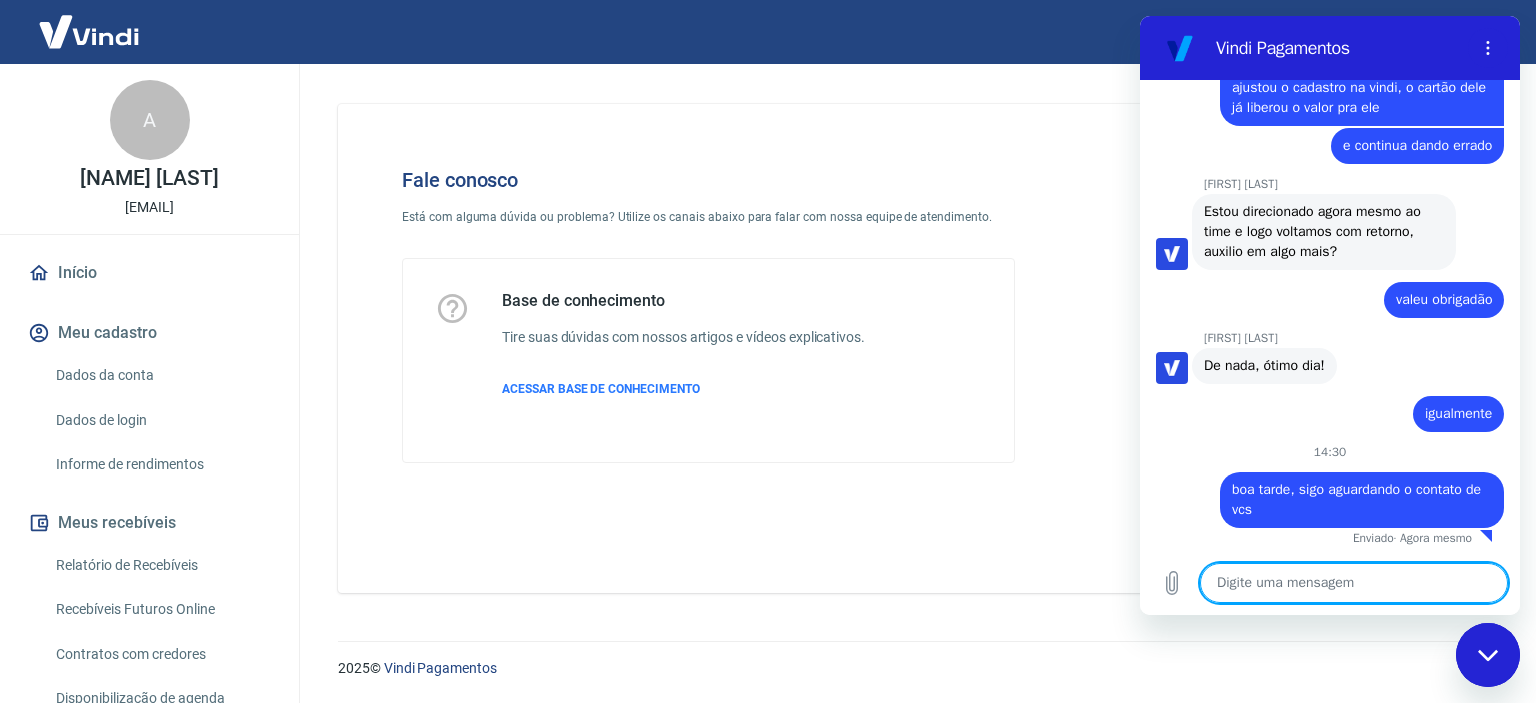 scroll, scrollTop: 1064, scrollLeft: 0, axis: vertical 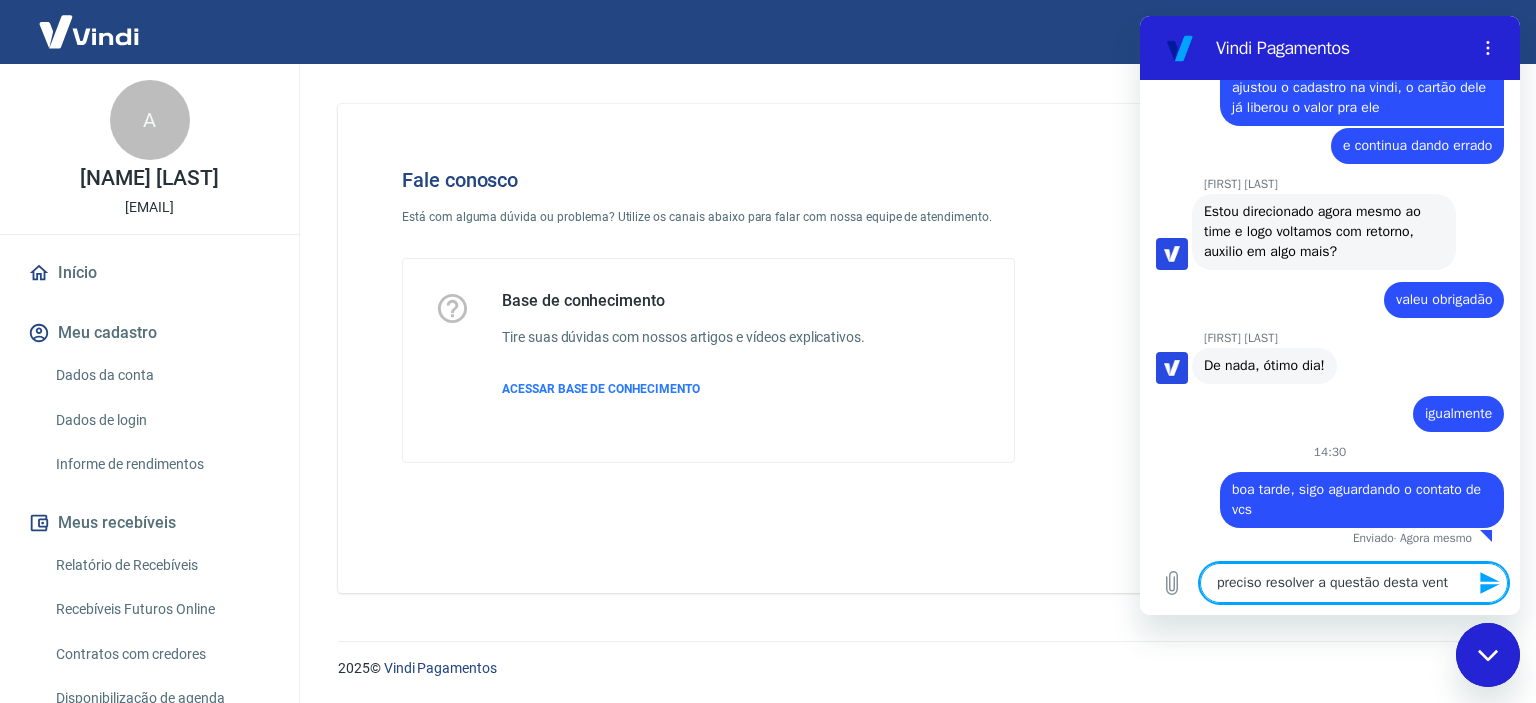 type on "preciso resolver a questão desta venta" 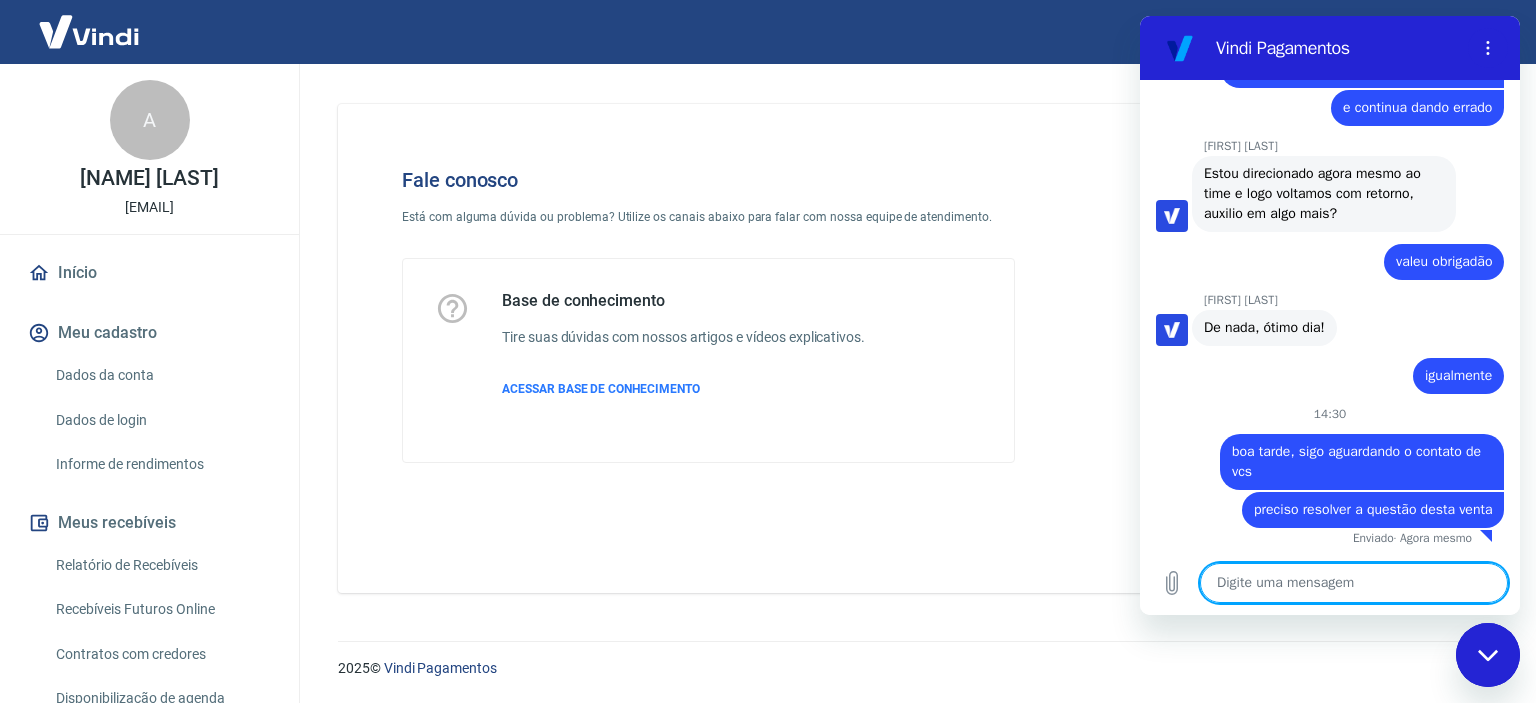 scroll, scrollTop: 1101, scrollLeft: 0, axis: vertical 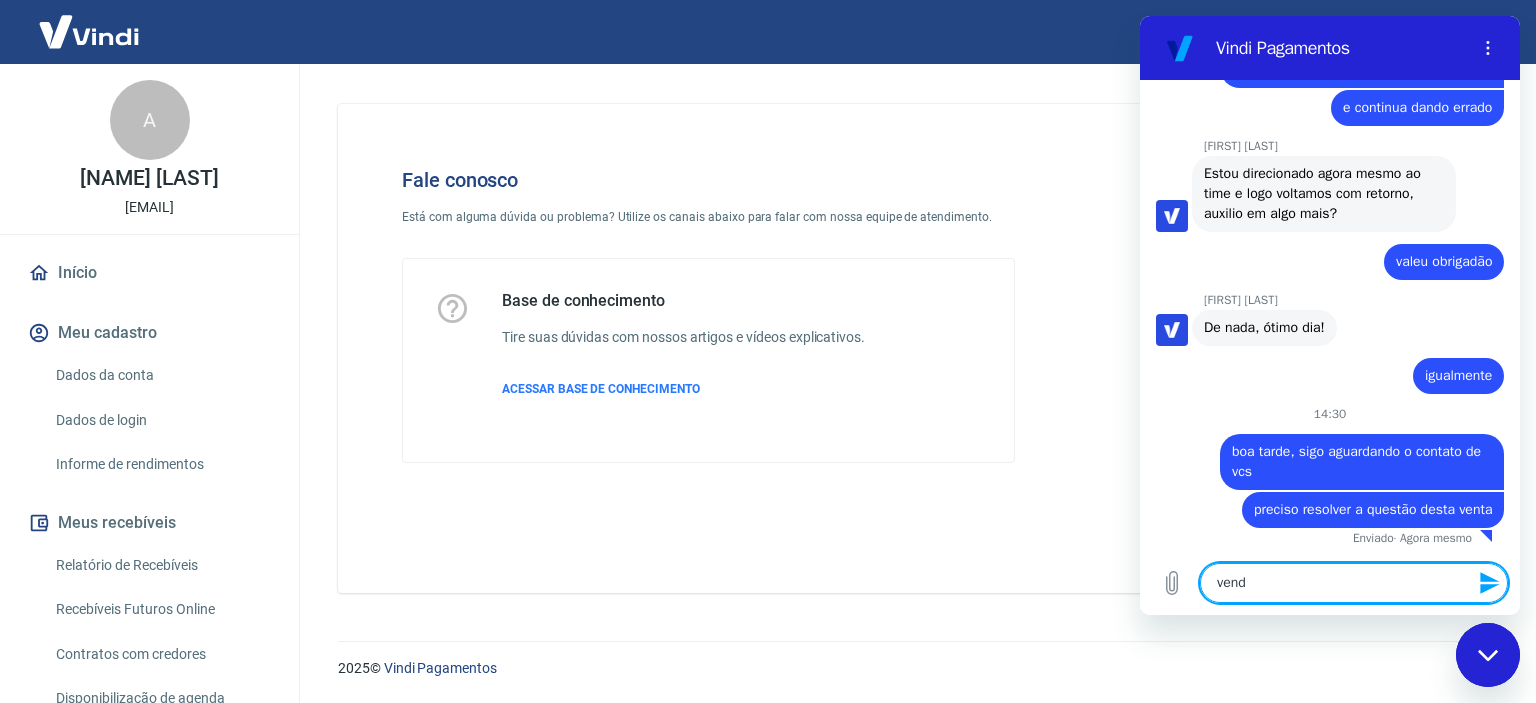 type on "venda" 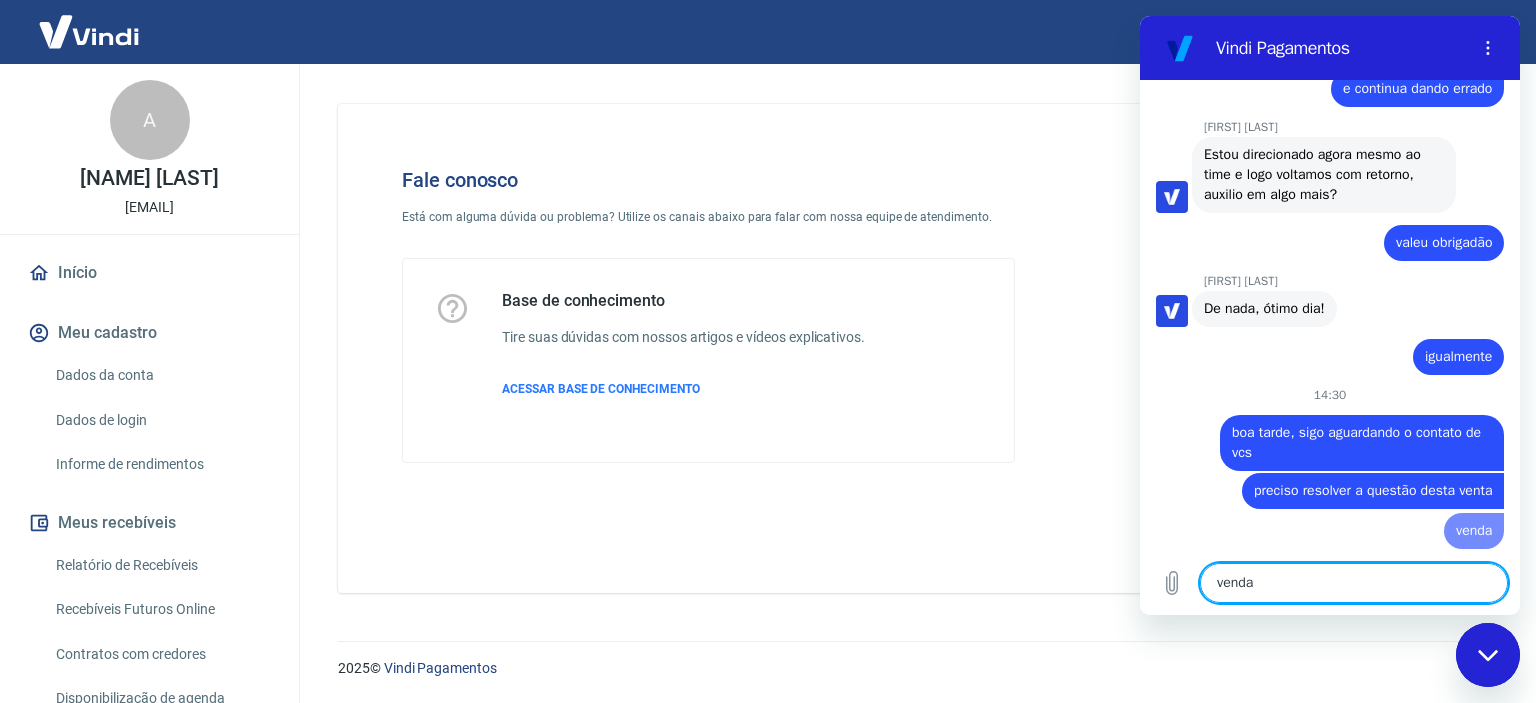 type 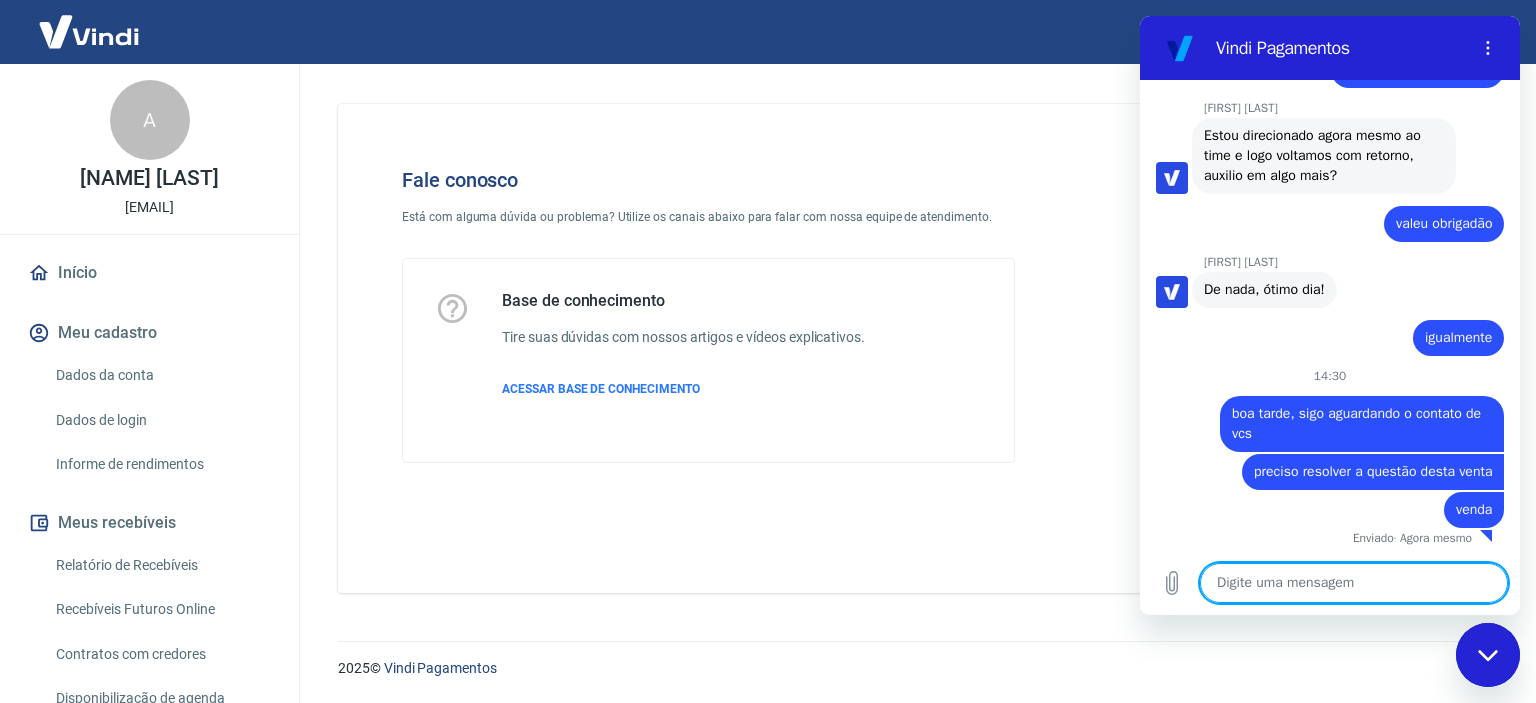 scroll, scrollTop: 1140, scrollLeft: 0, axis: vertical 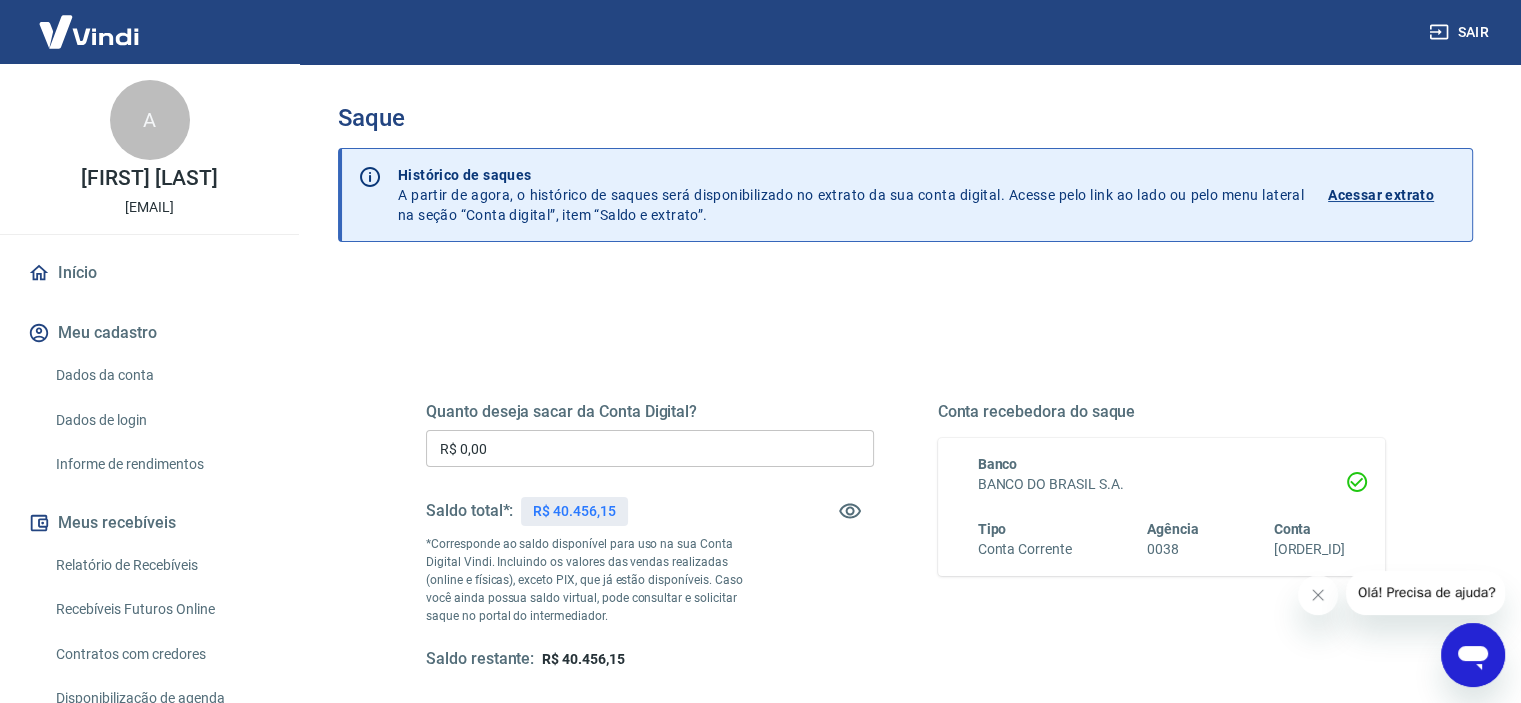 click on "Início" at bounding box center (149, 273) 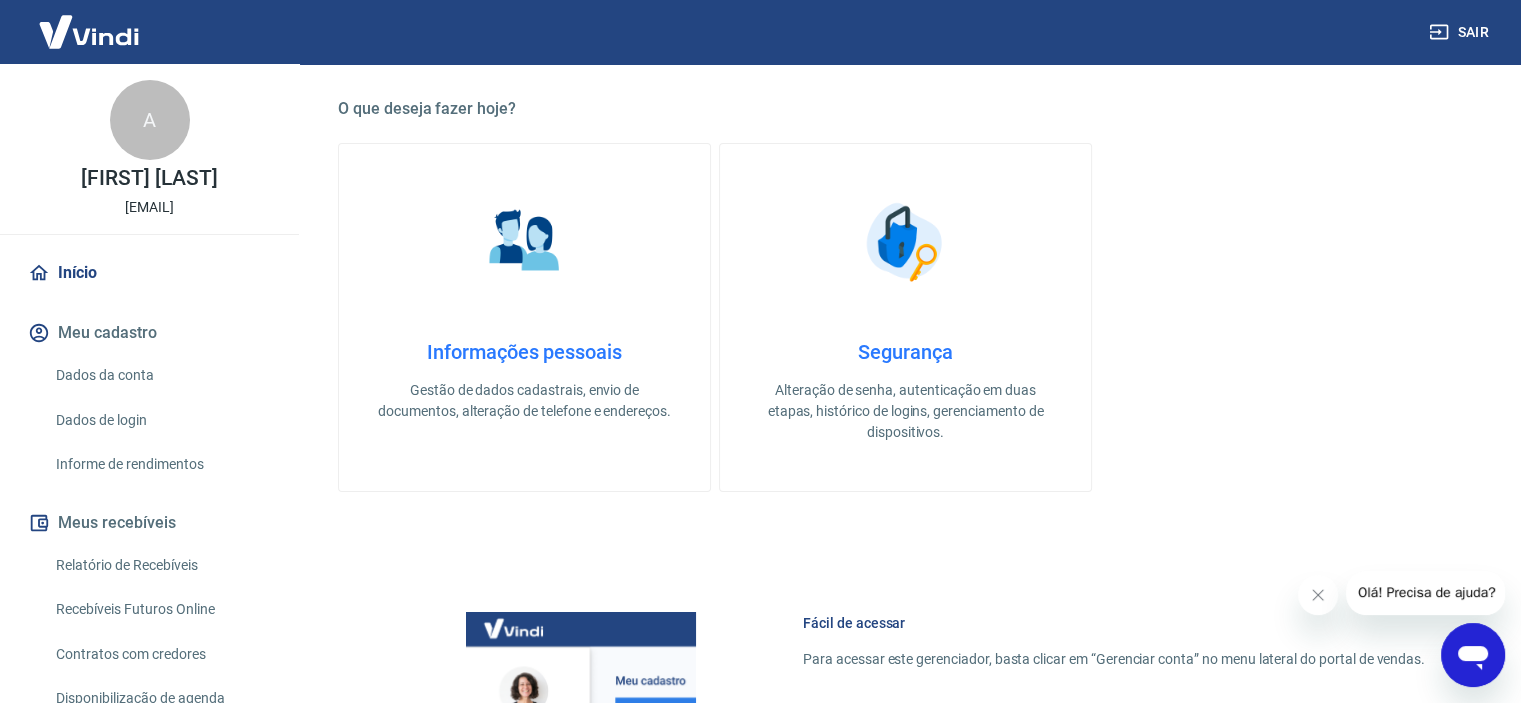 scroll, scrollTop: 100, scrollLeft: 0, axis: vertical 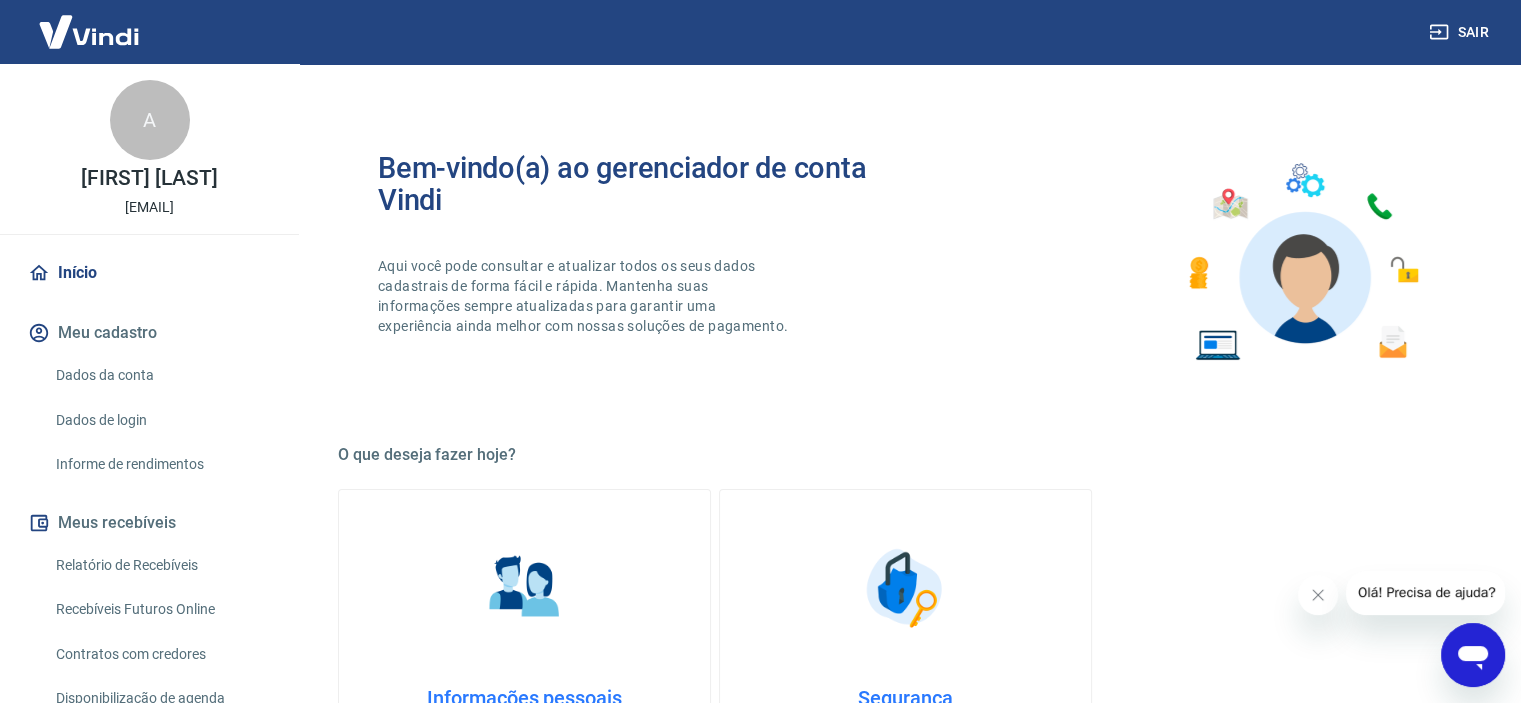 click on "Olá! Precisa de ajuda?" at bounding box center (1427, 592) 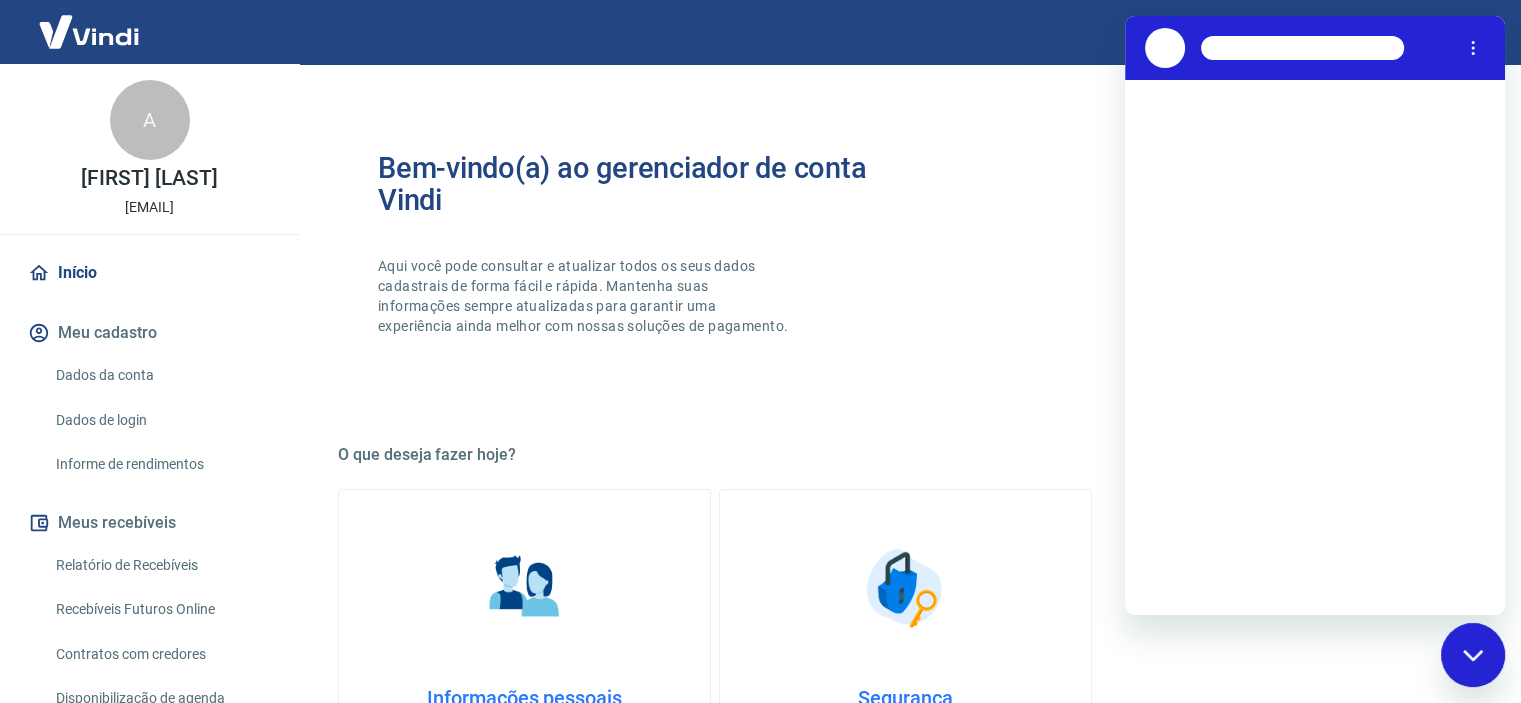 scroll, scrollTop: 0, scrollLeft: 0, axis: both 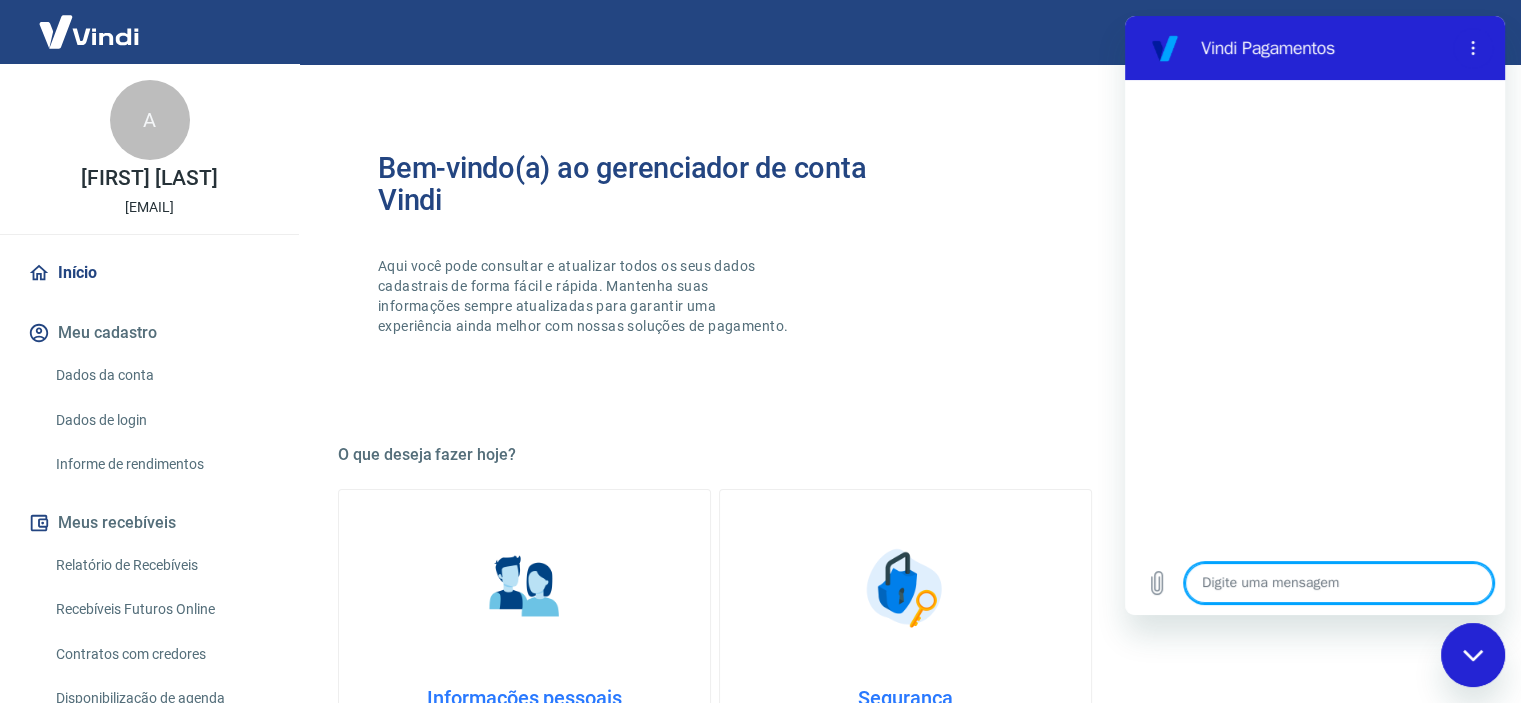 click at bounding box center [1339, 583] 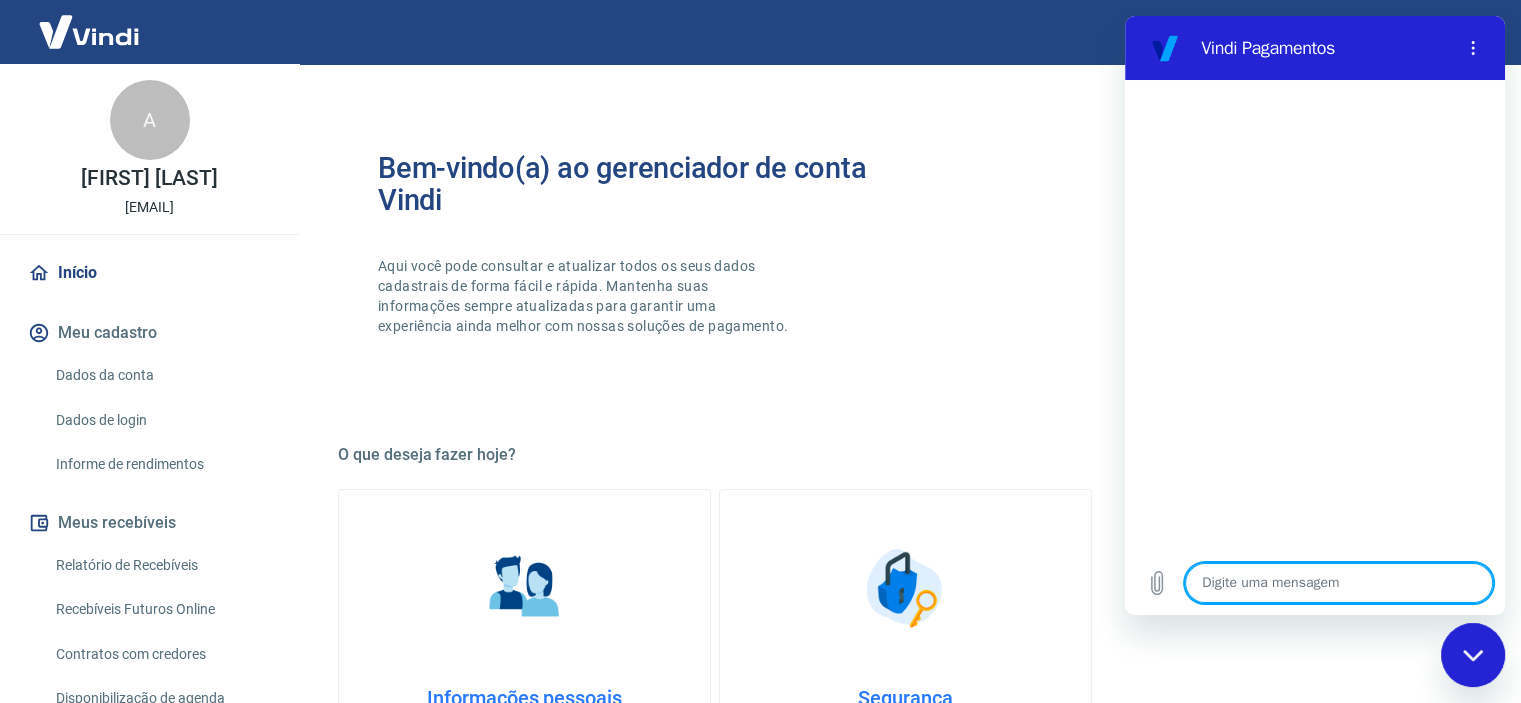 type on "b" 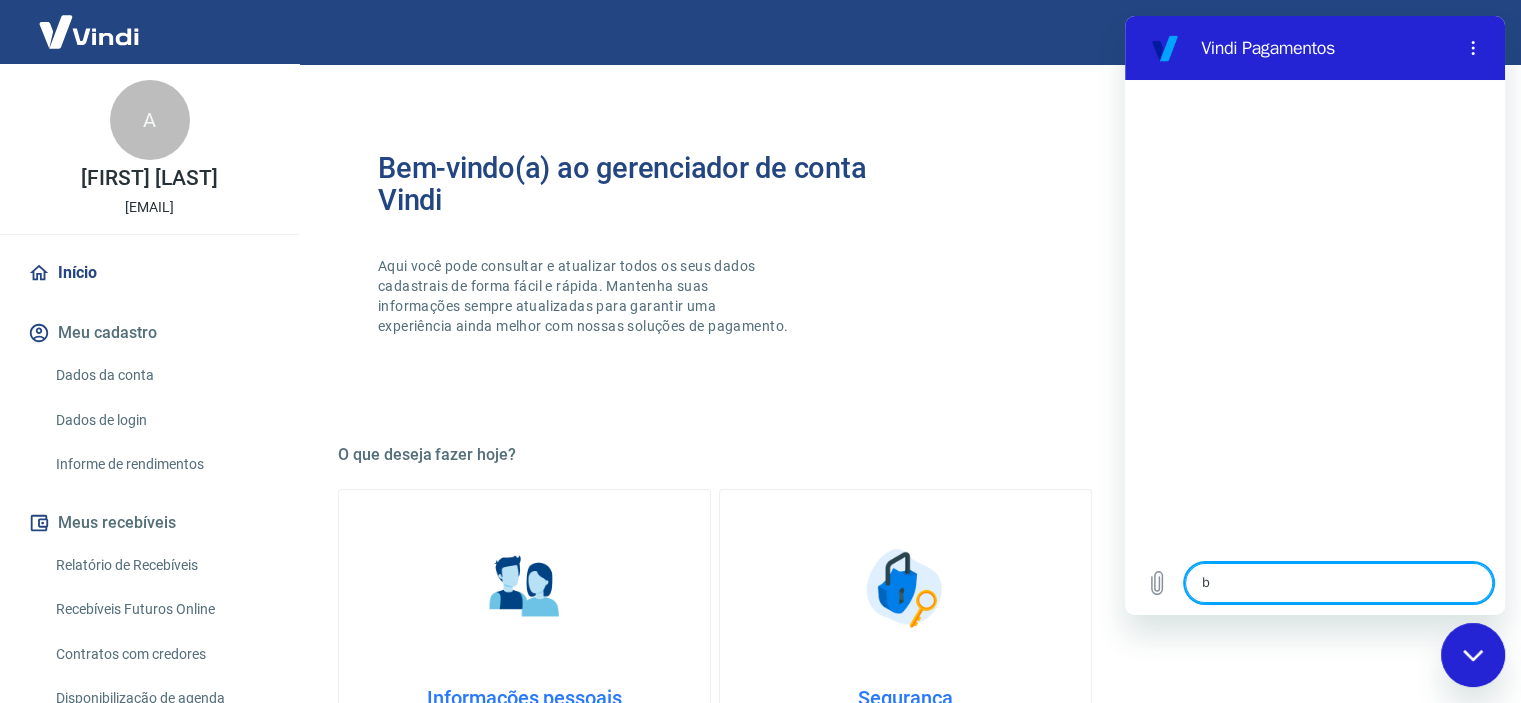 type on "bo" 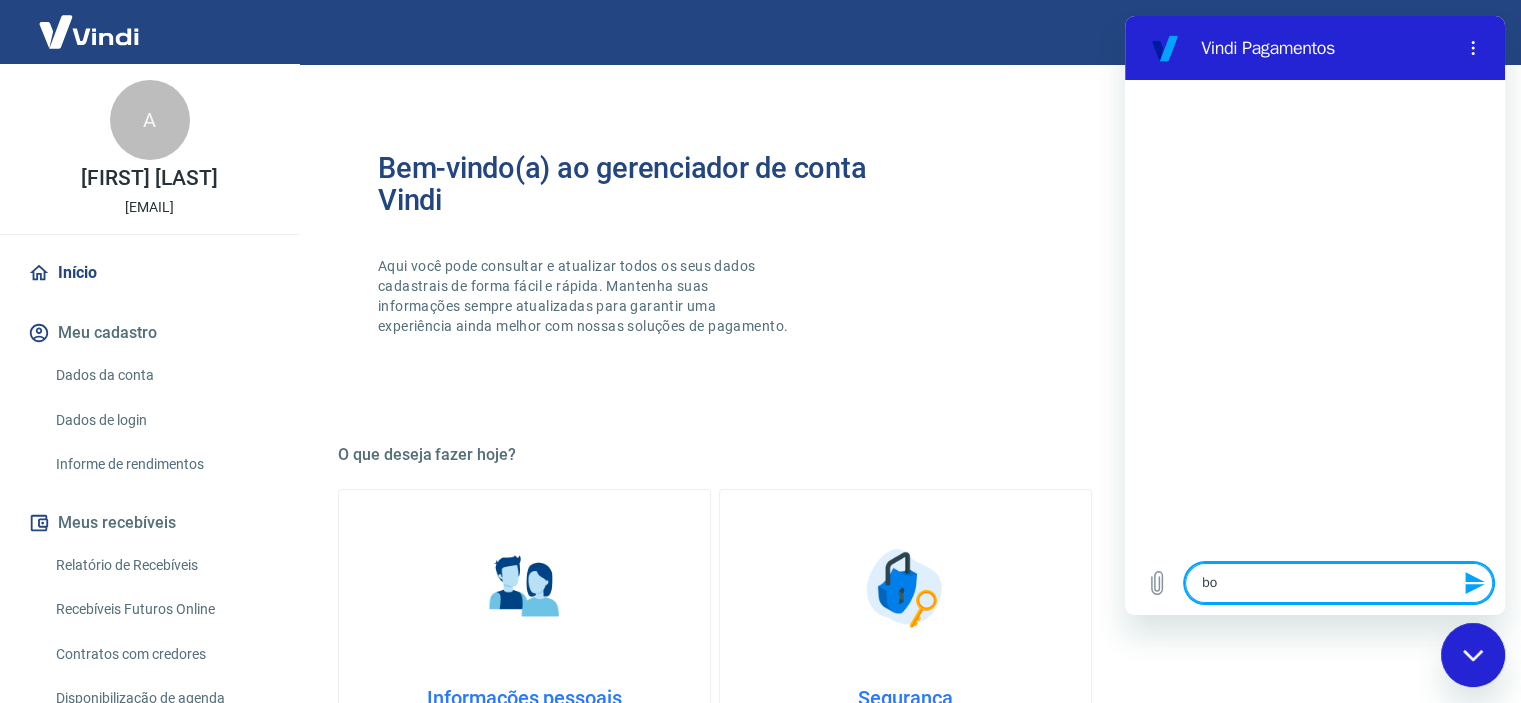 type on "boa" 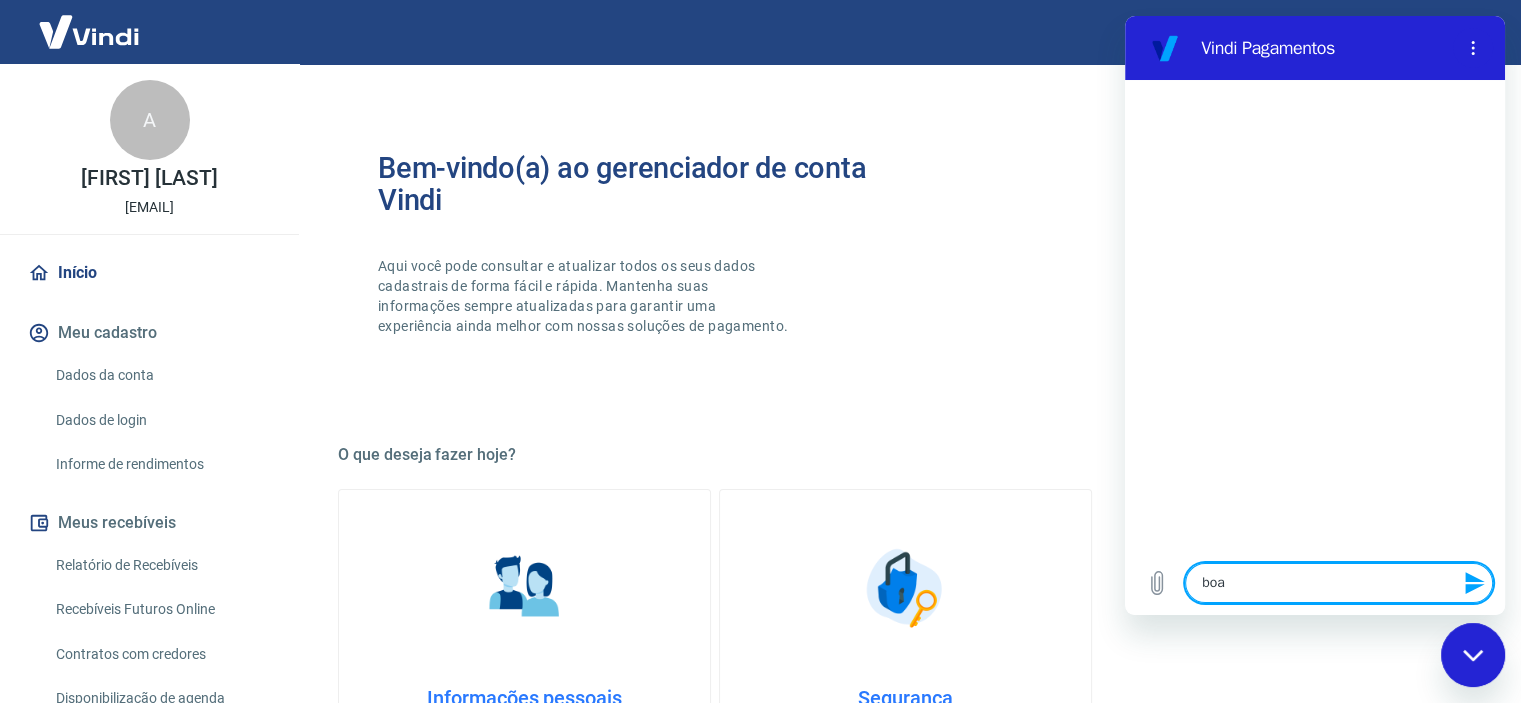 type on "boa" 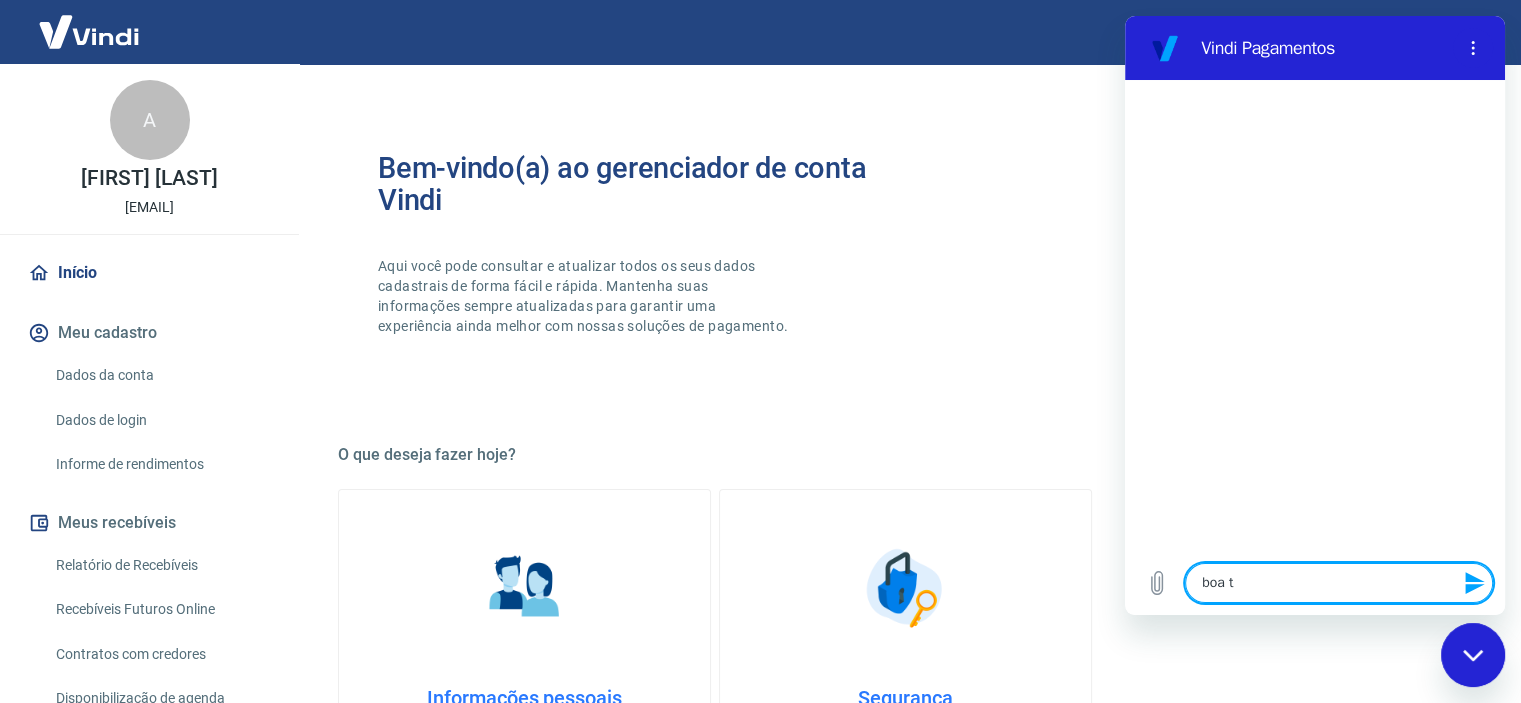 type on "boa ta" 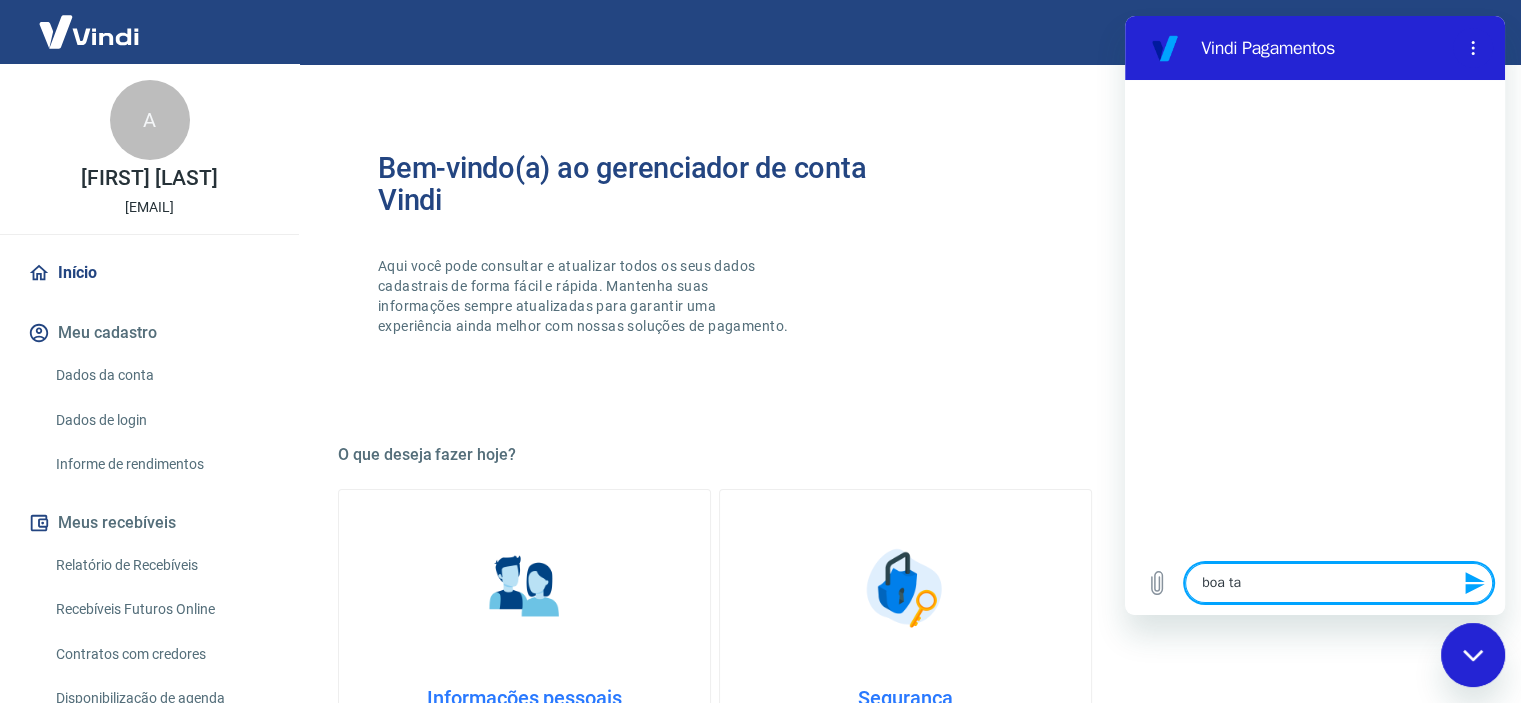 type on "boa tar" 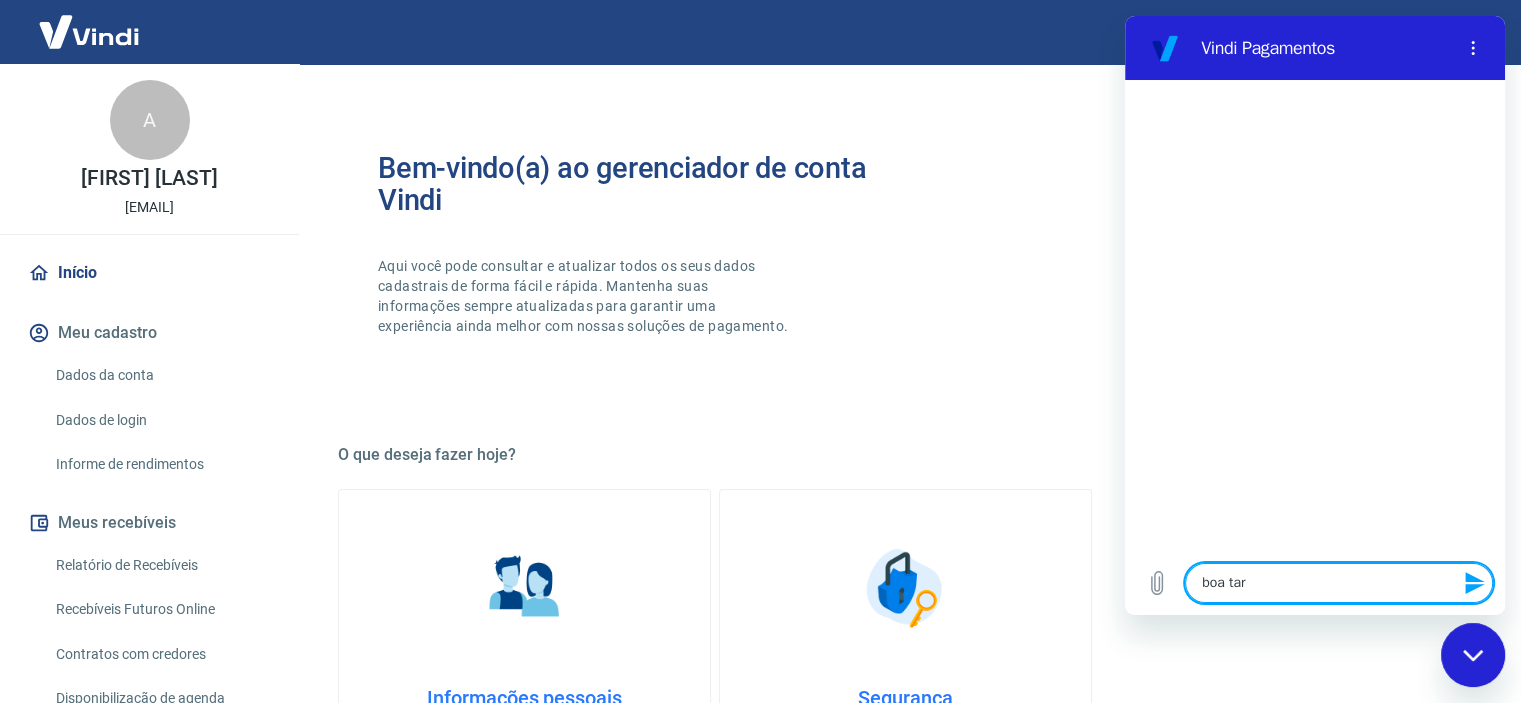 type on "boa tard" 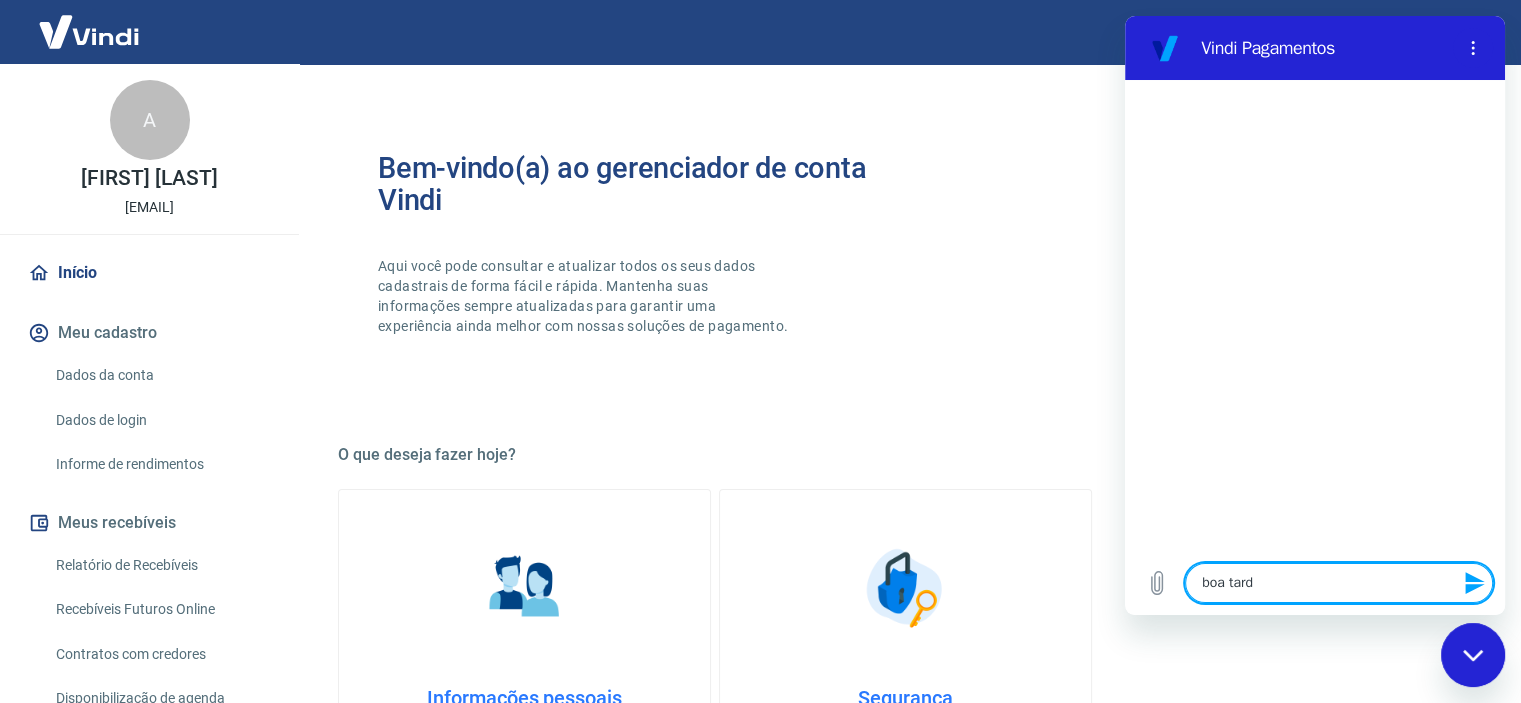 type on "boa tarde" 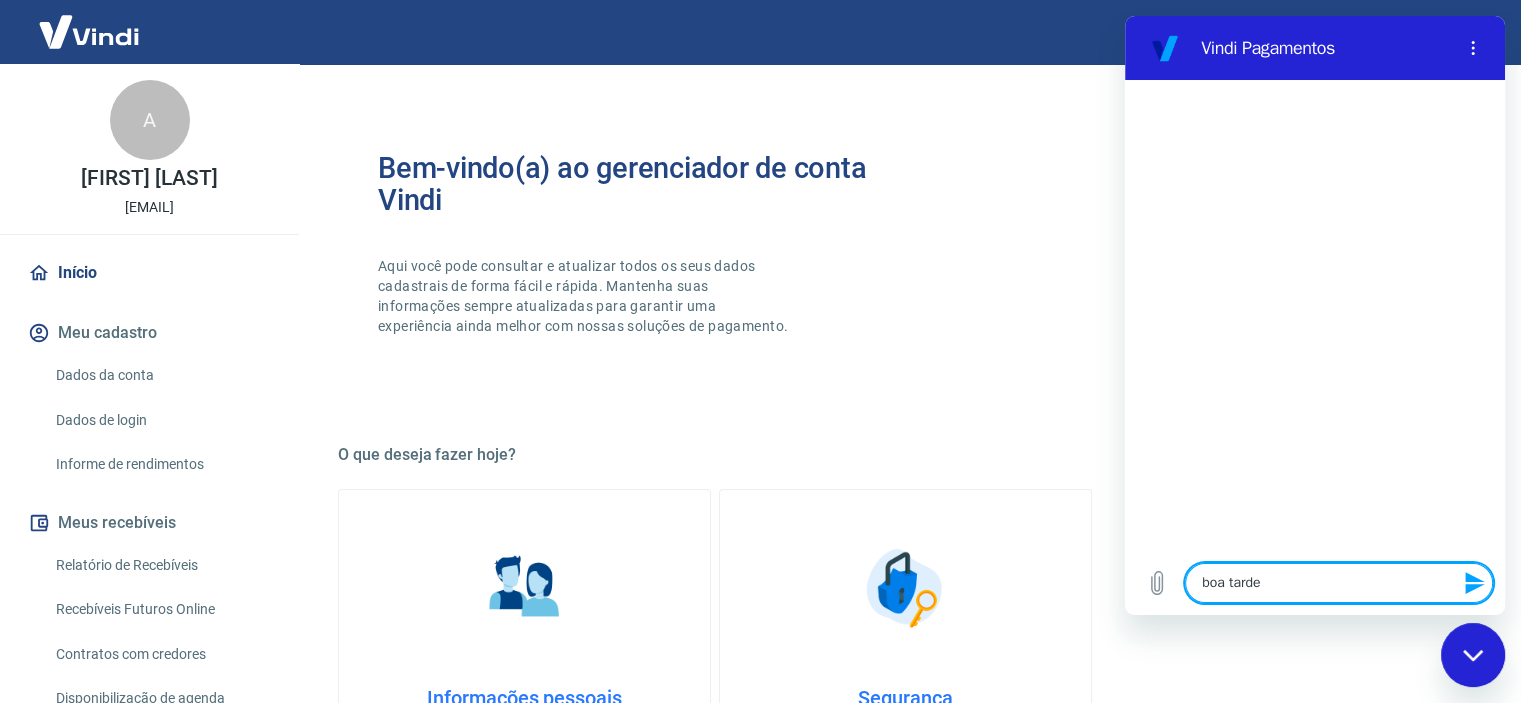 type 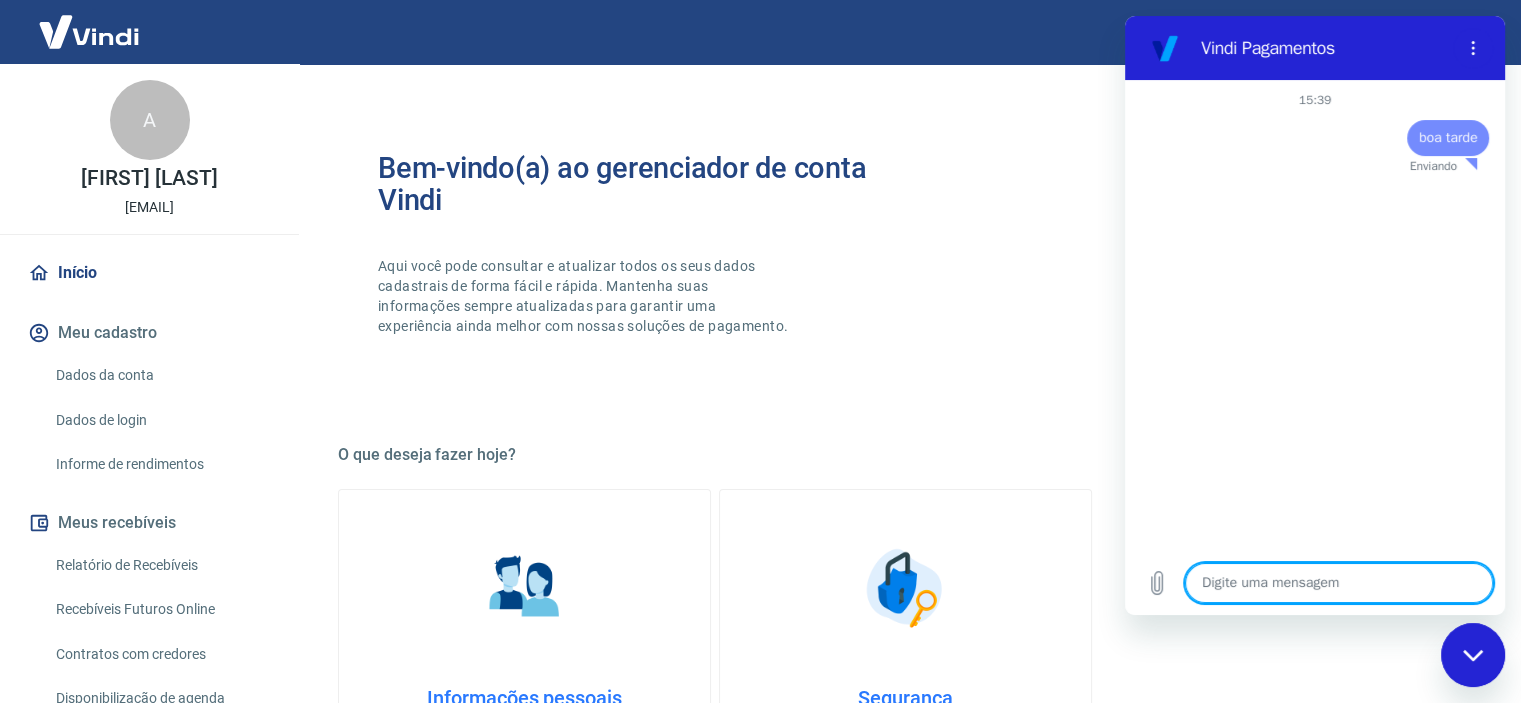 type on "x" 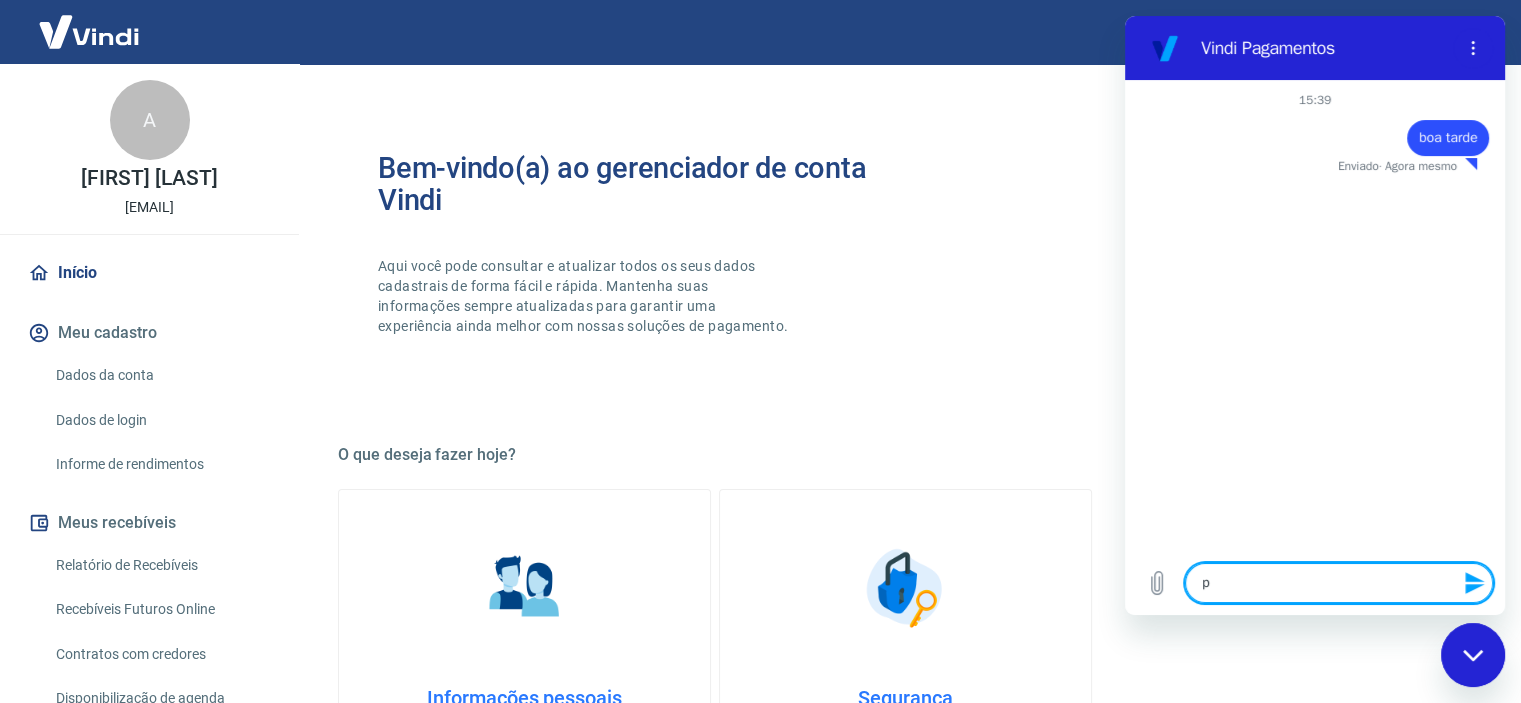 type on "pr" 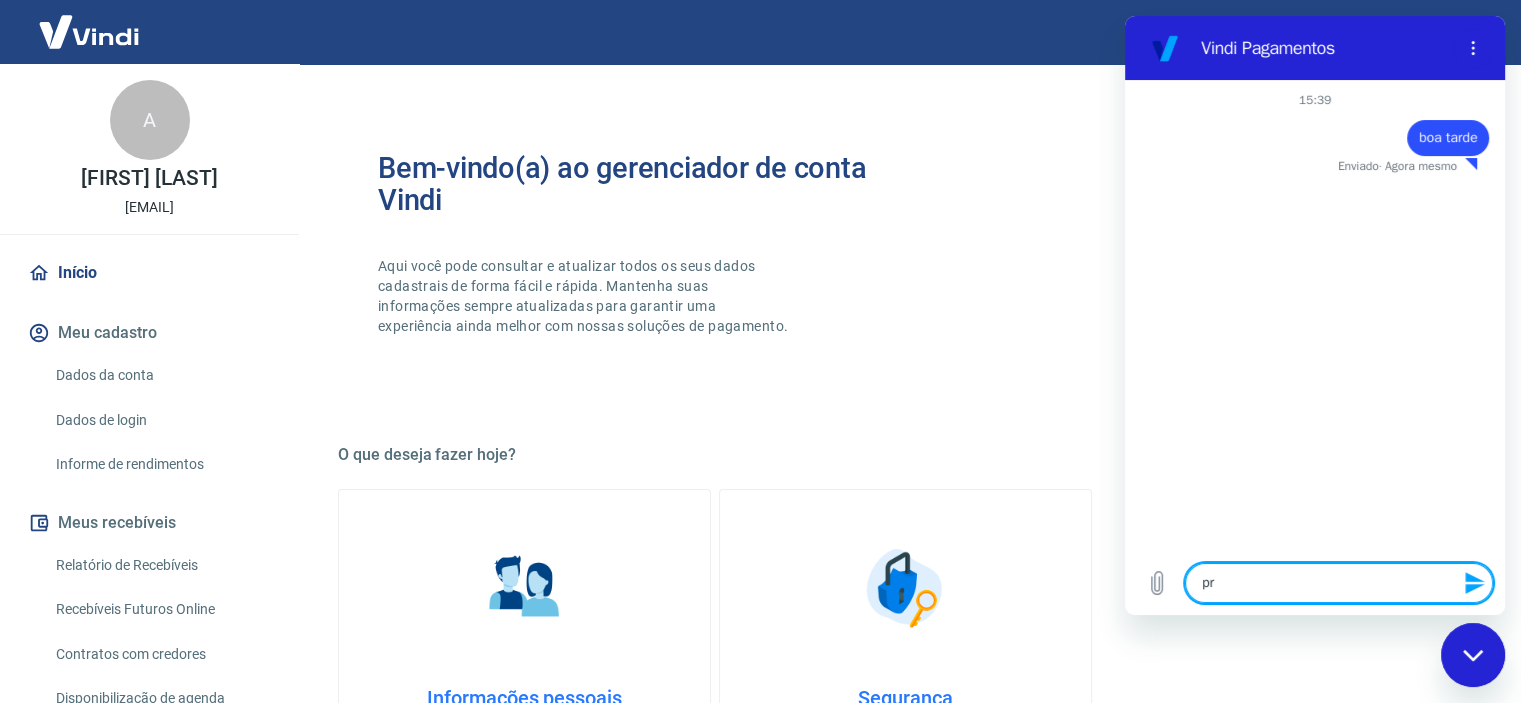 type on "pre" 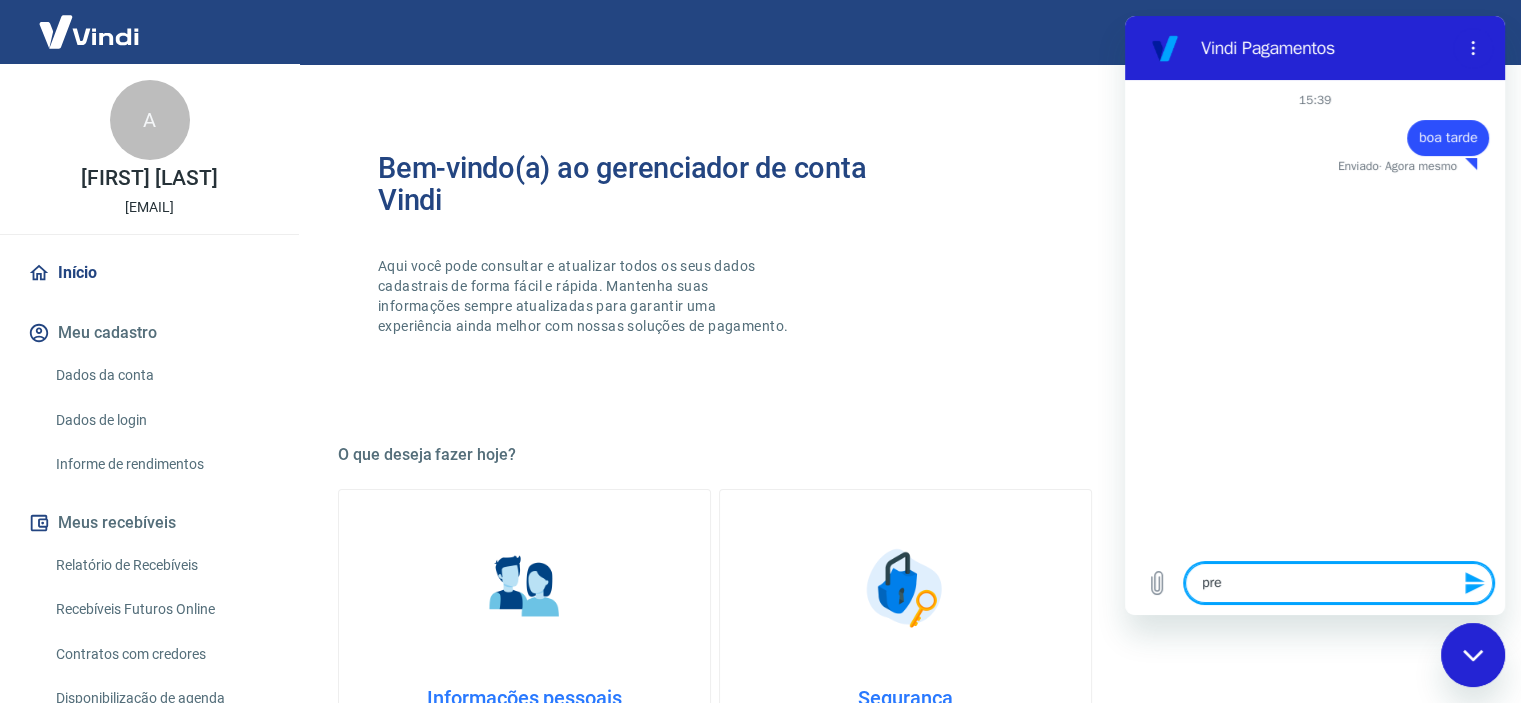 type on "prec" 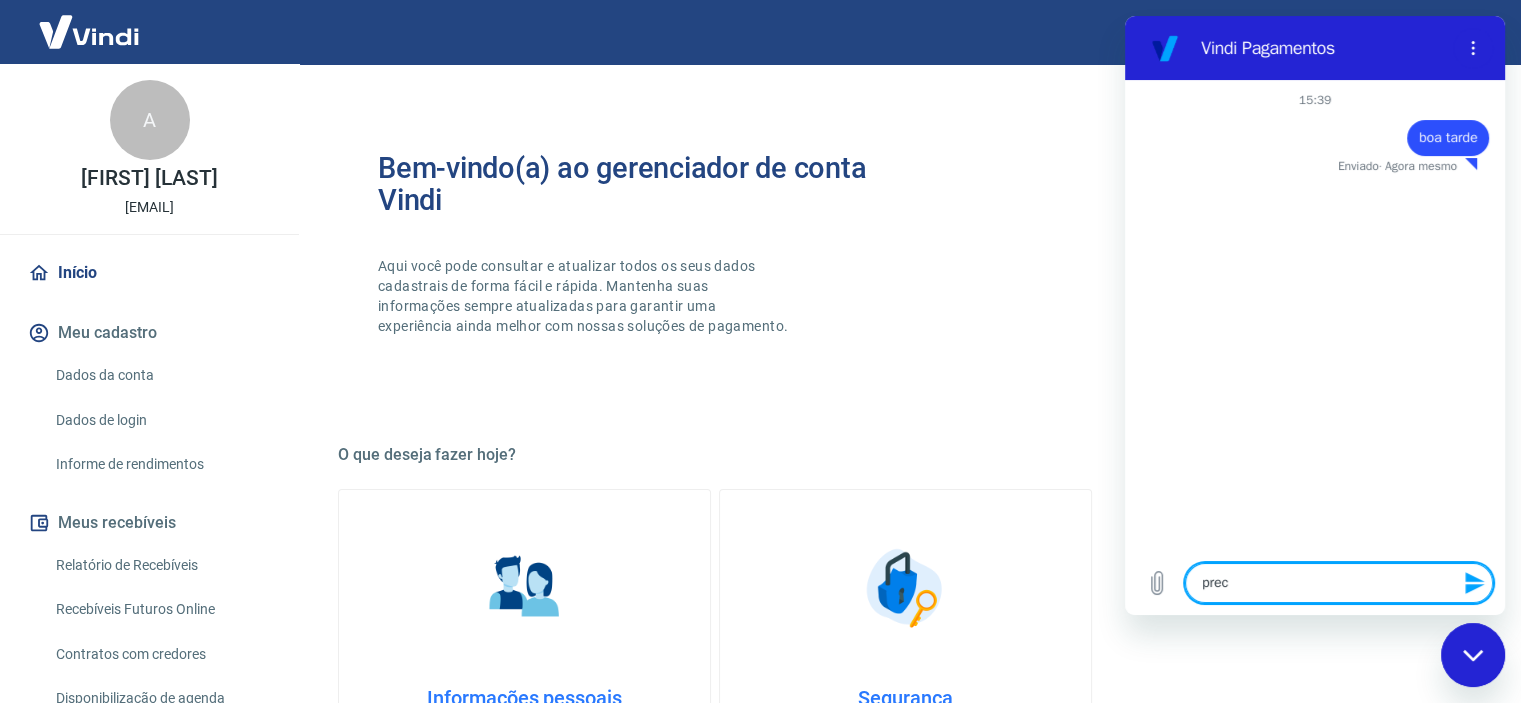 type on "pre" 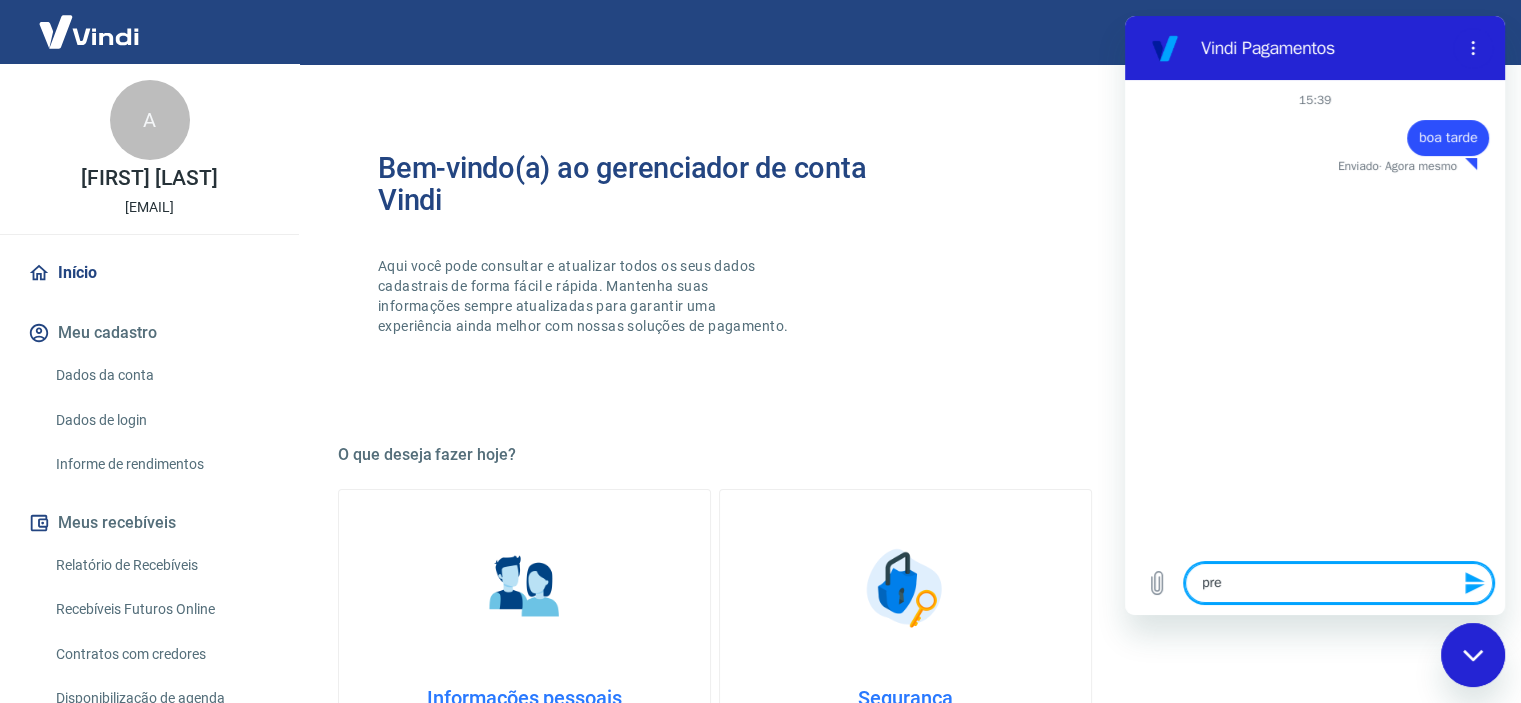 type on "pr" 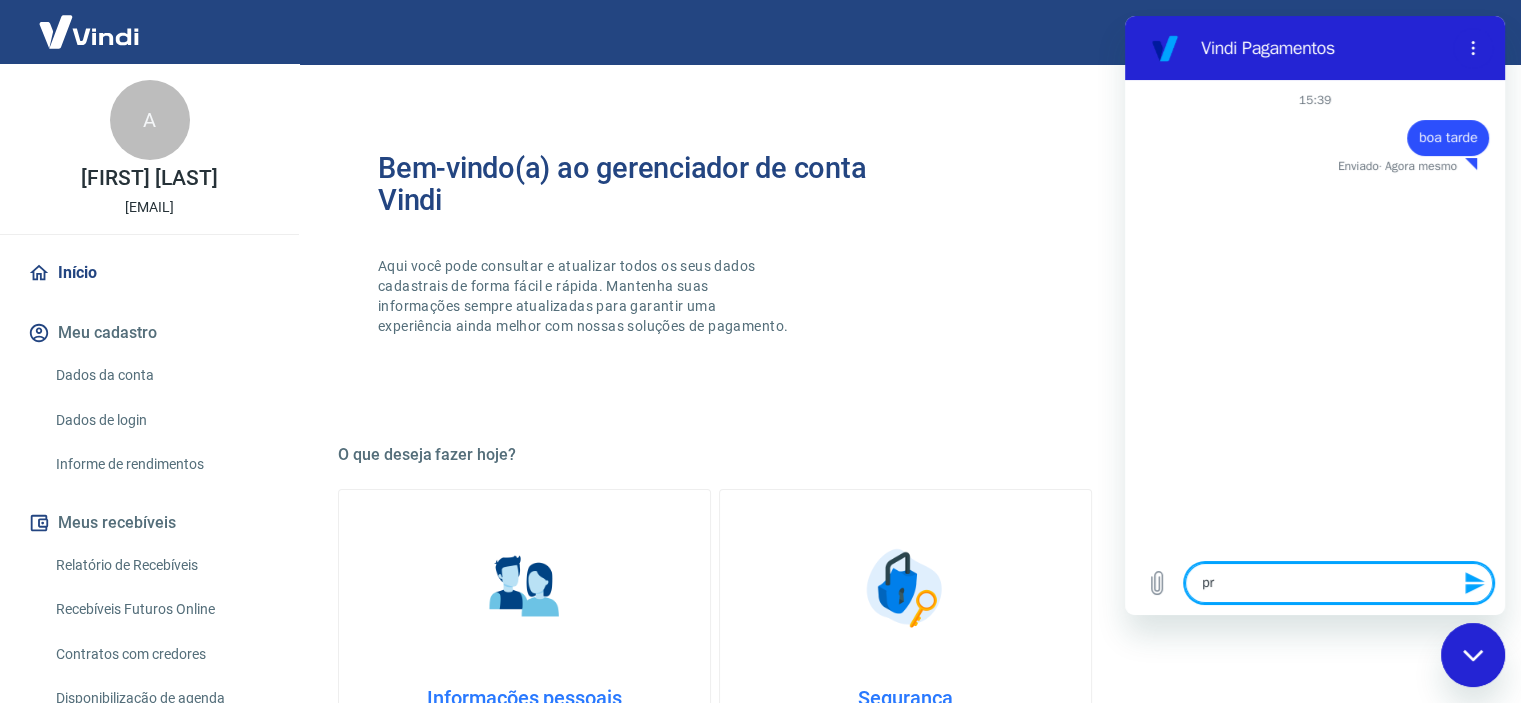 type on "p" 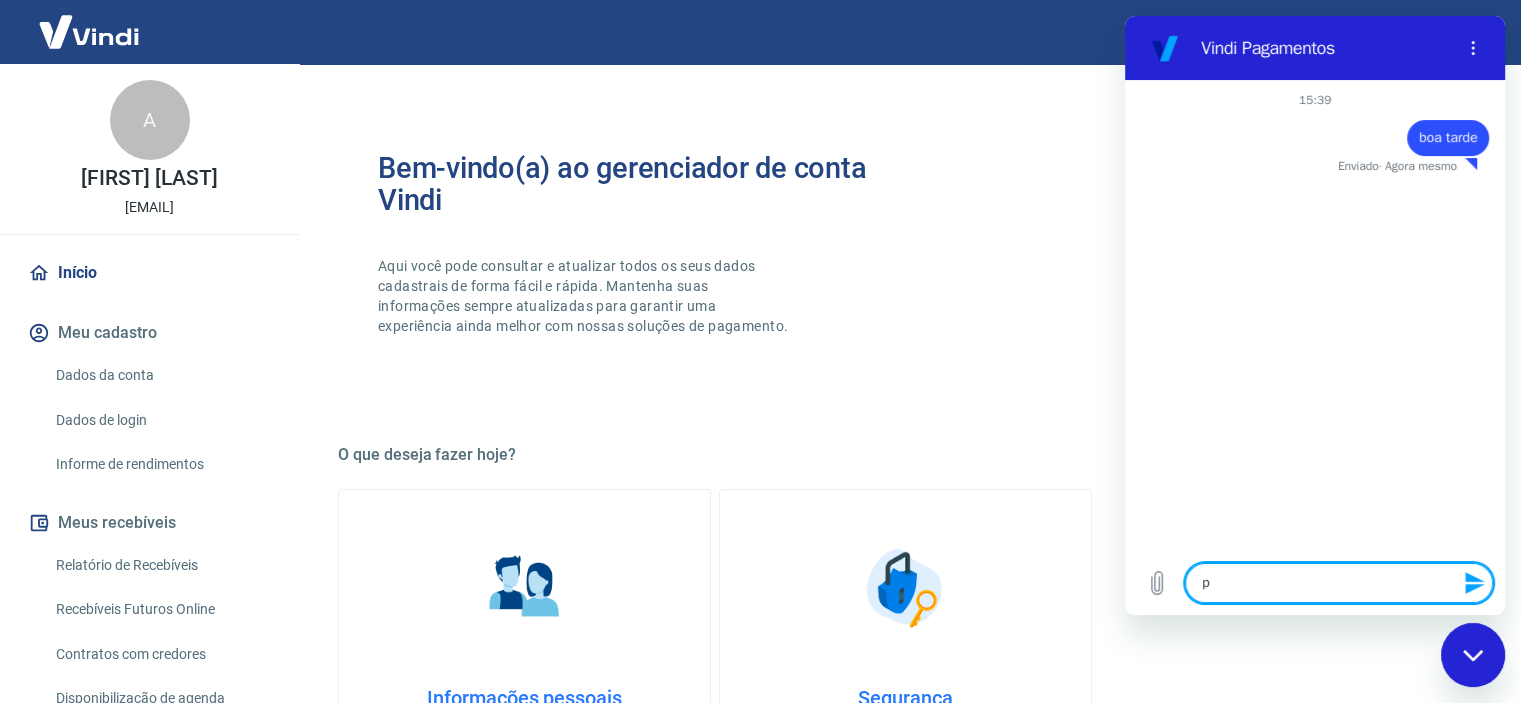 type 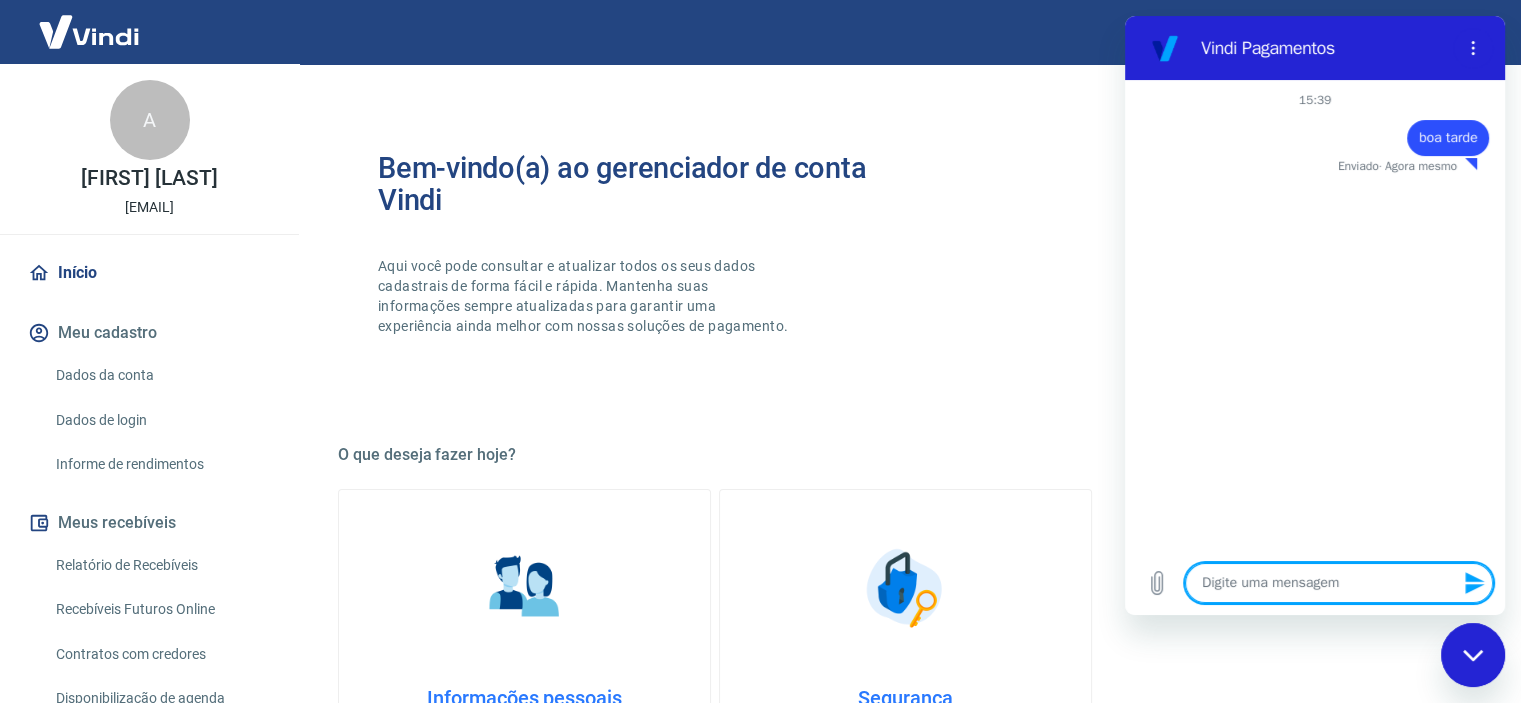 type on "f" 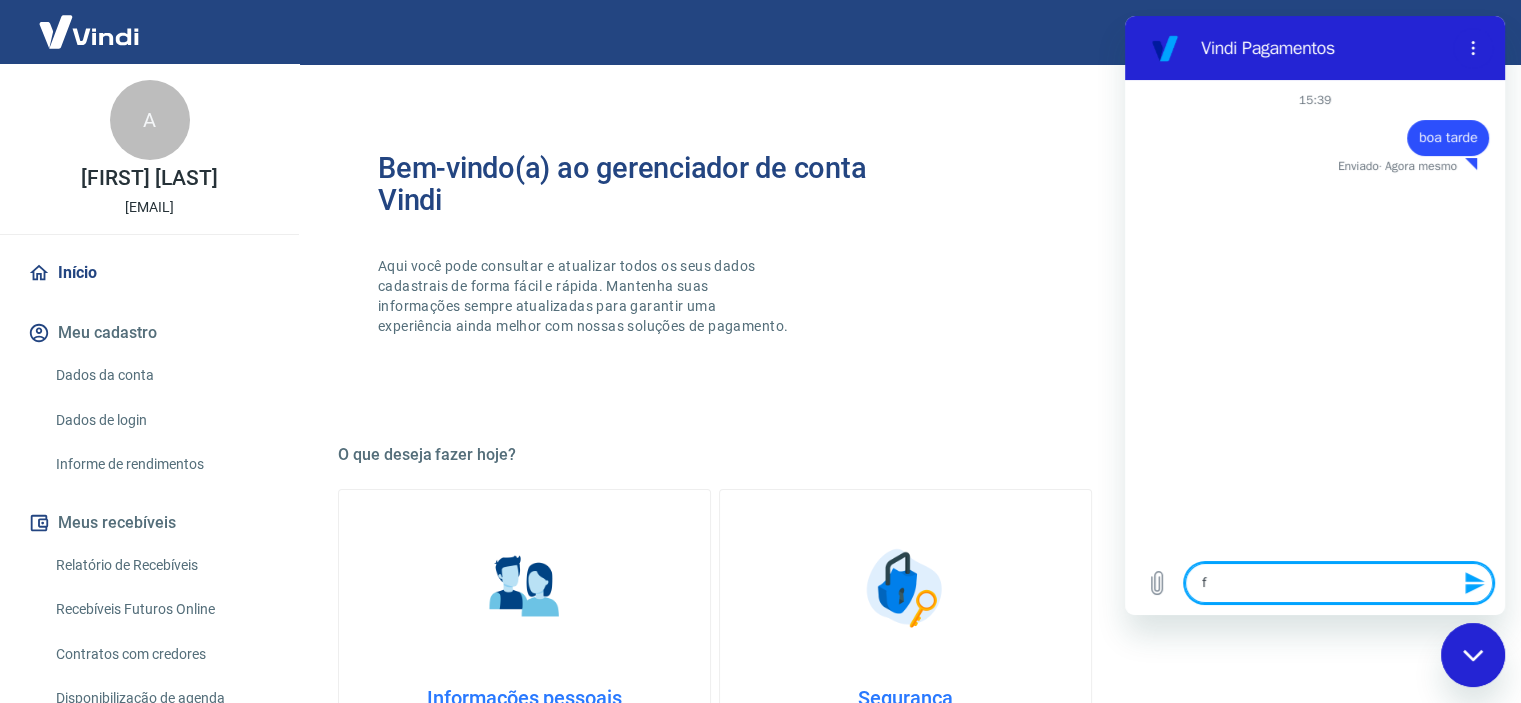 type on "fa" 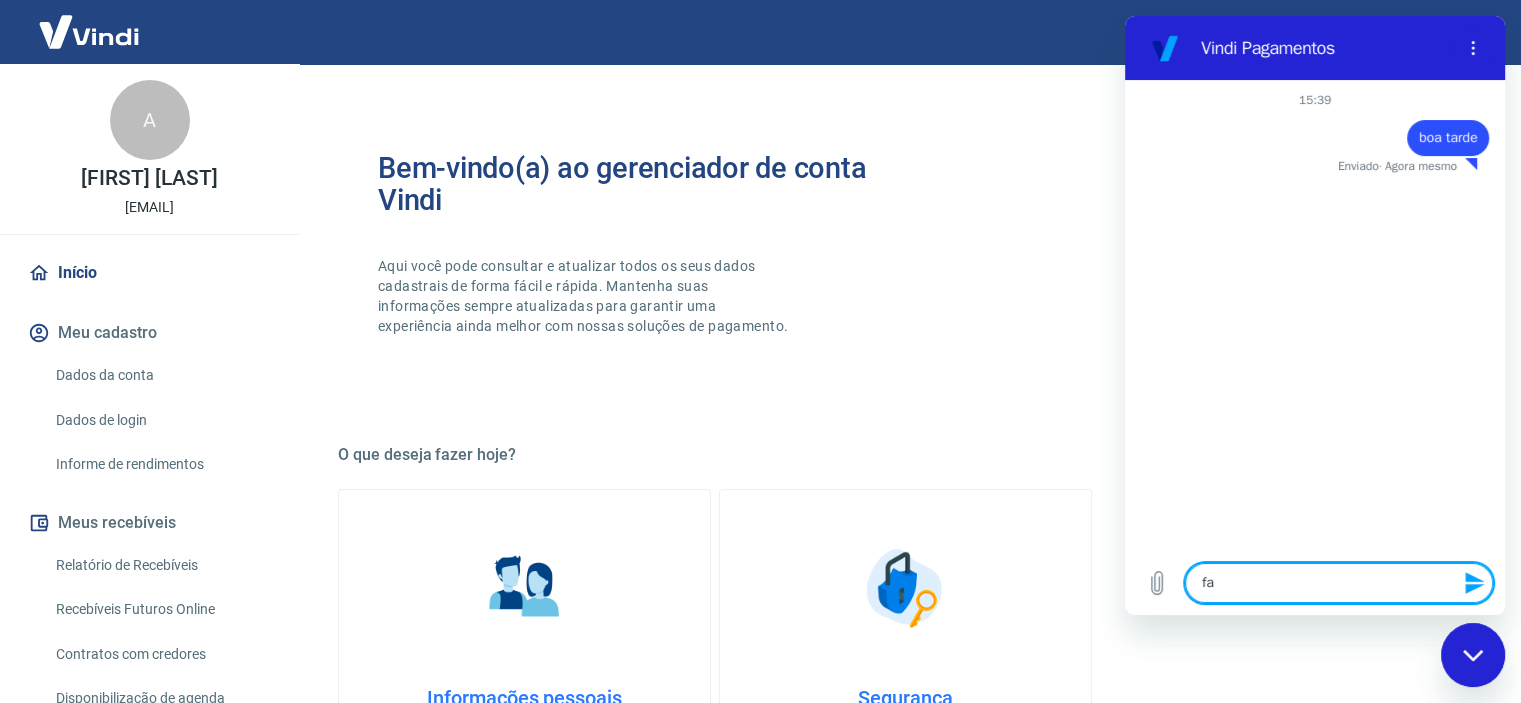 type on "fal" 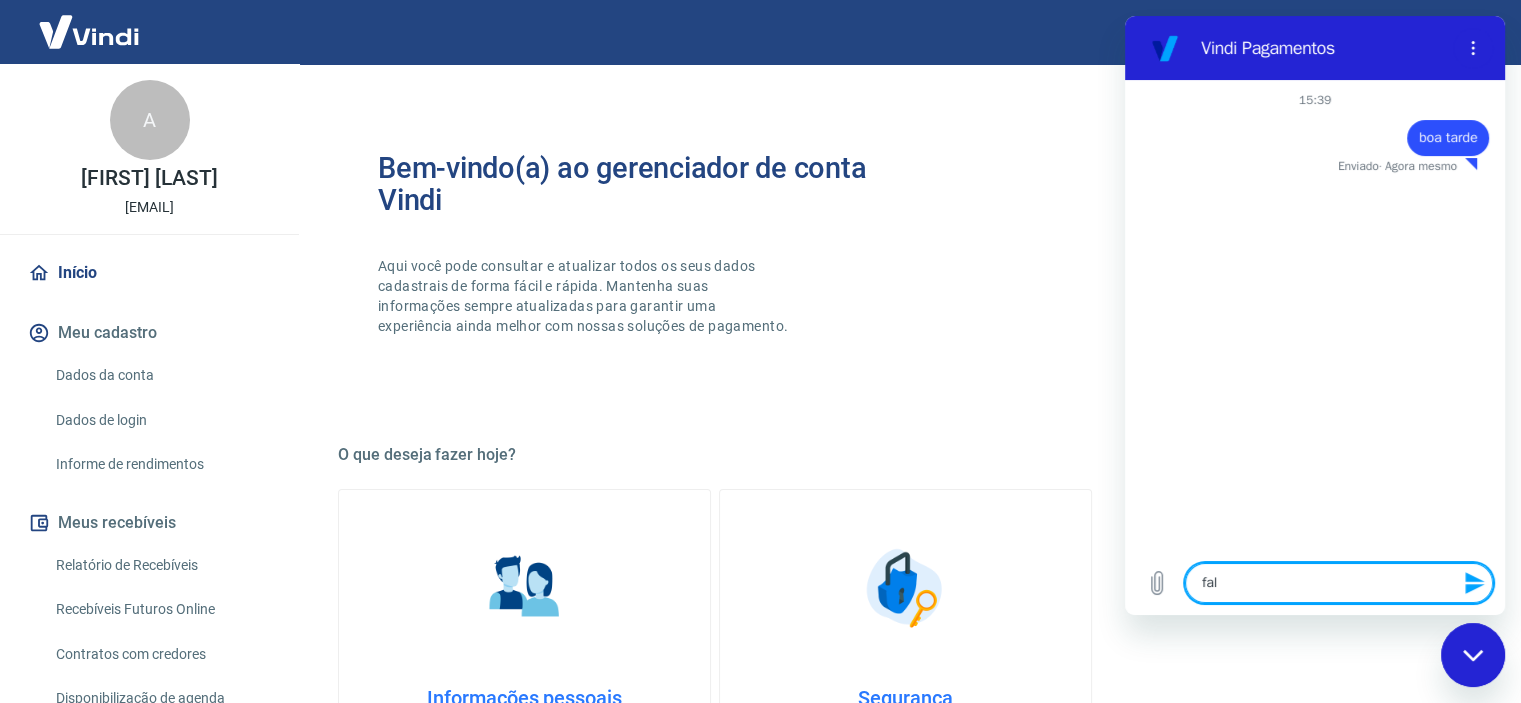 type on "fala" 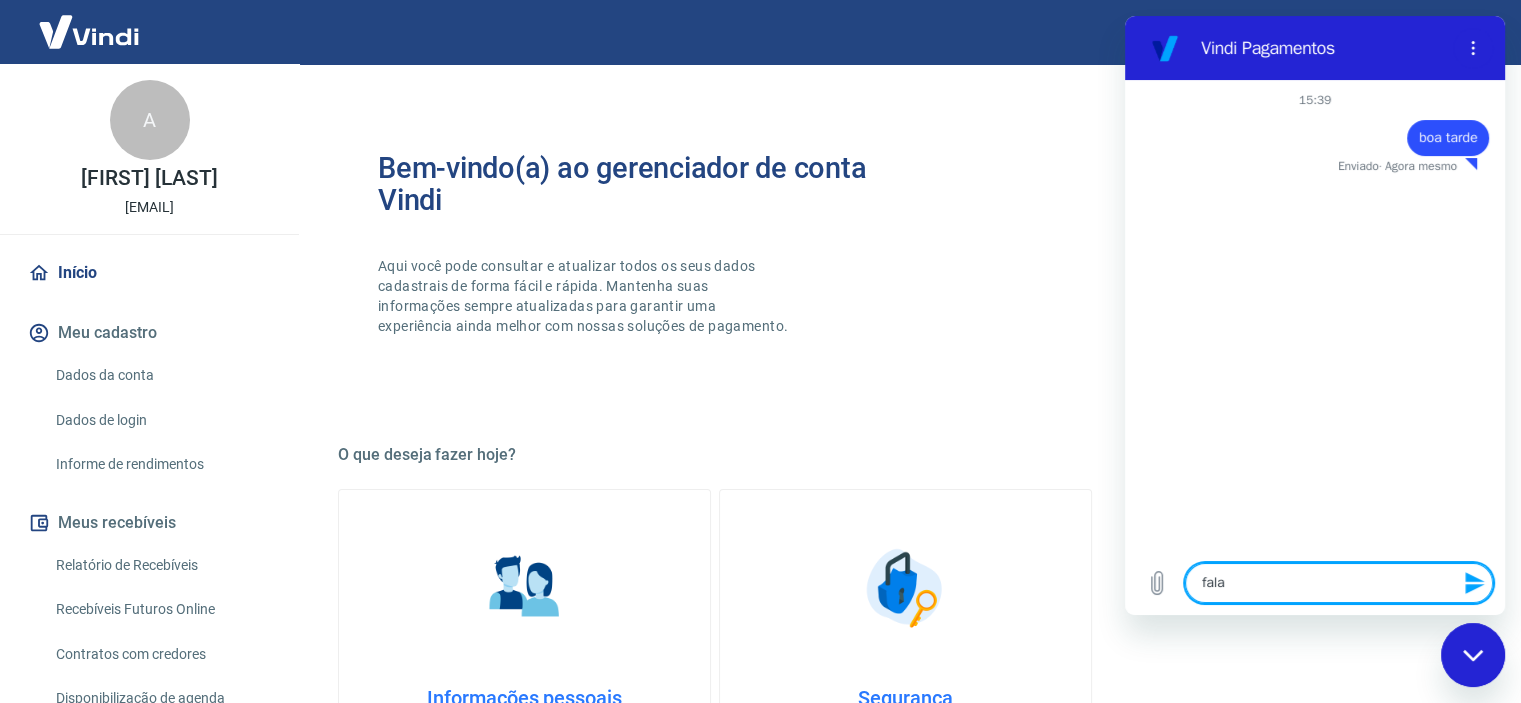 type on "falar" 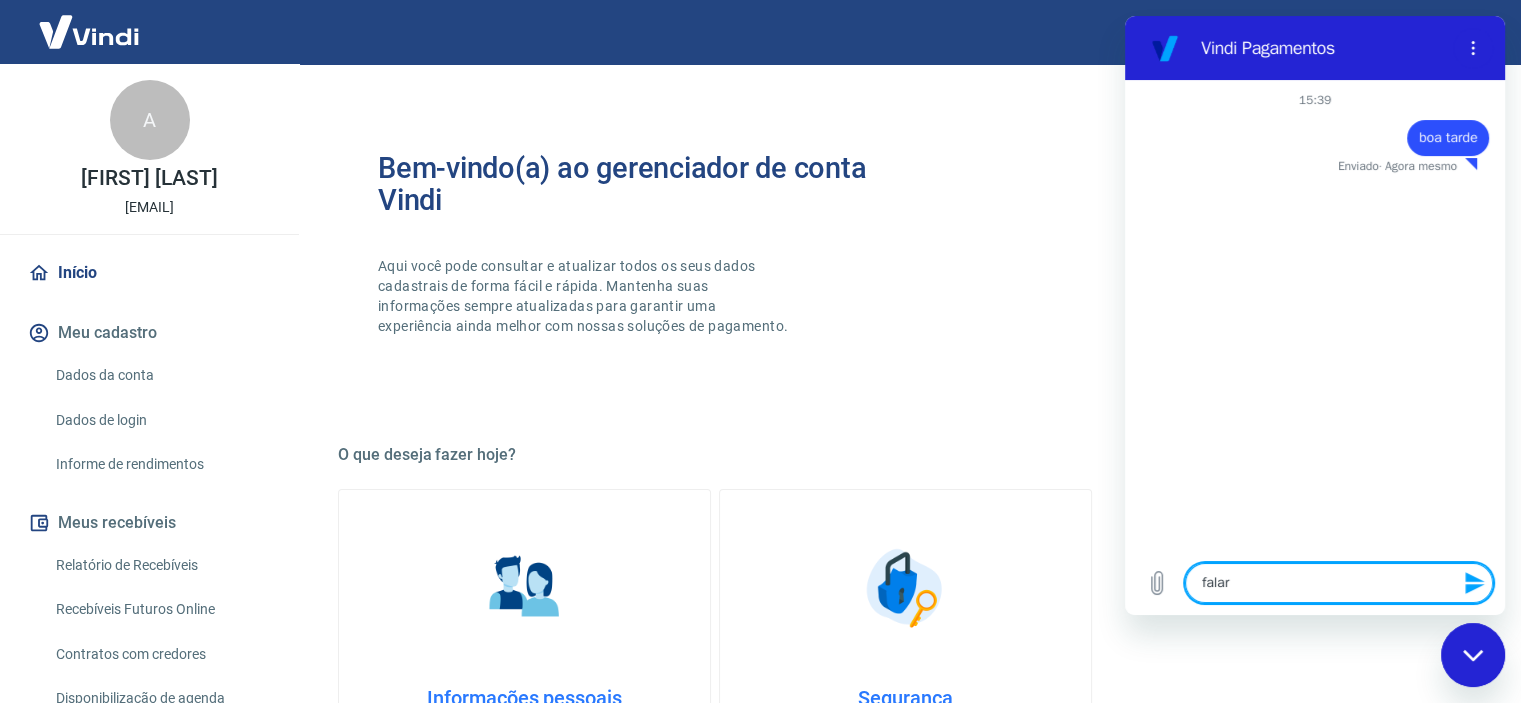 type on "falar" 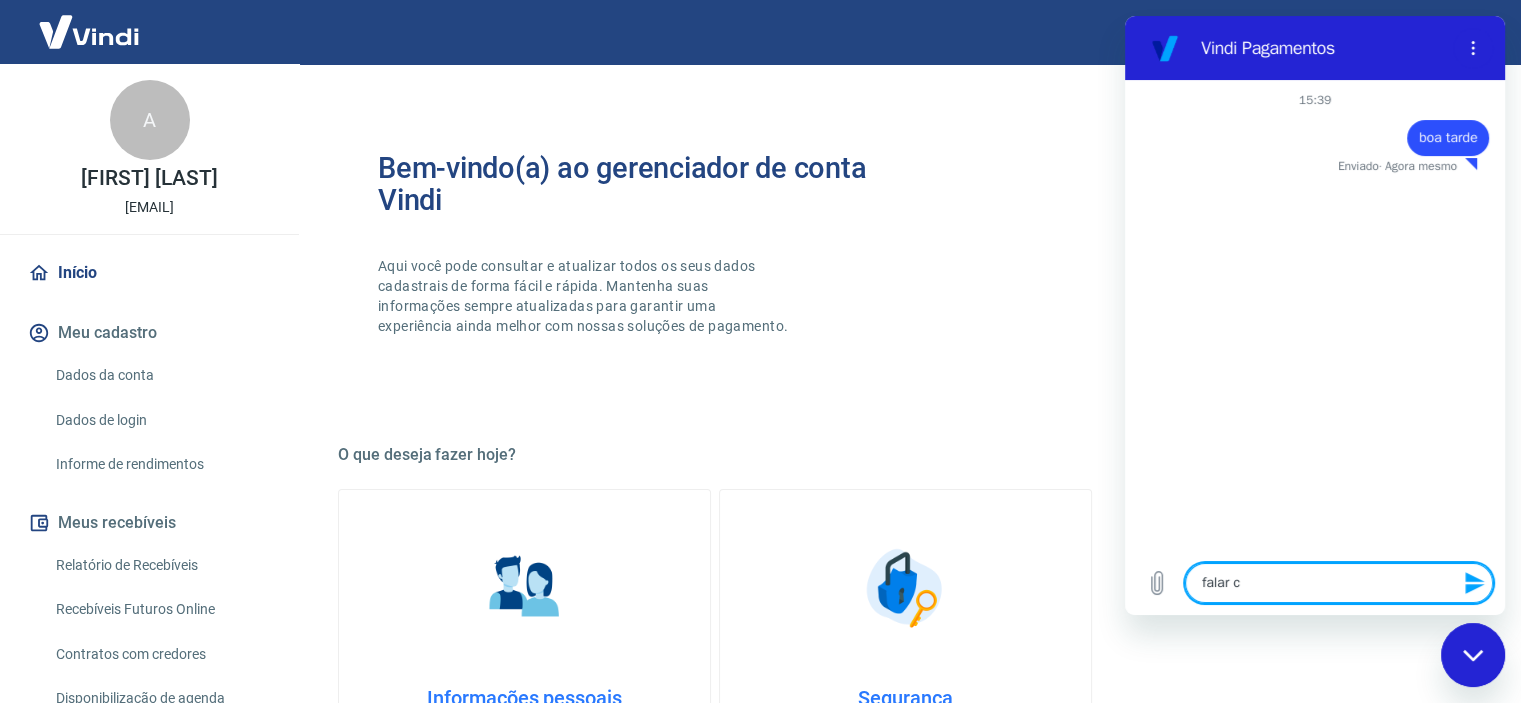 type on "falar co" 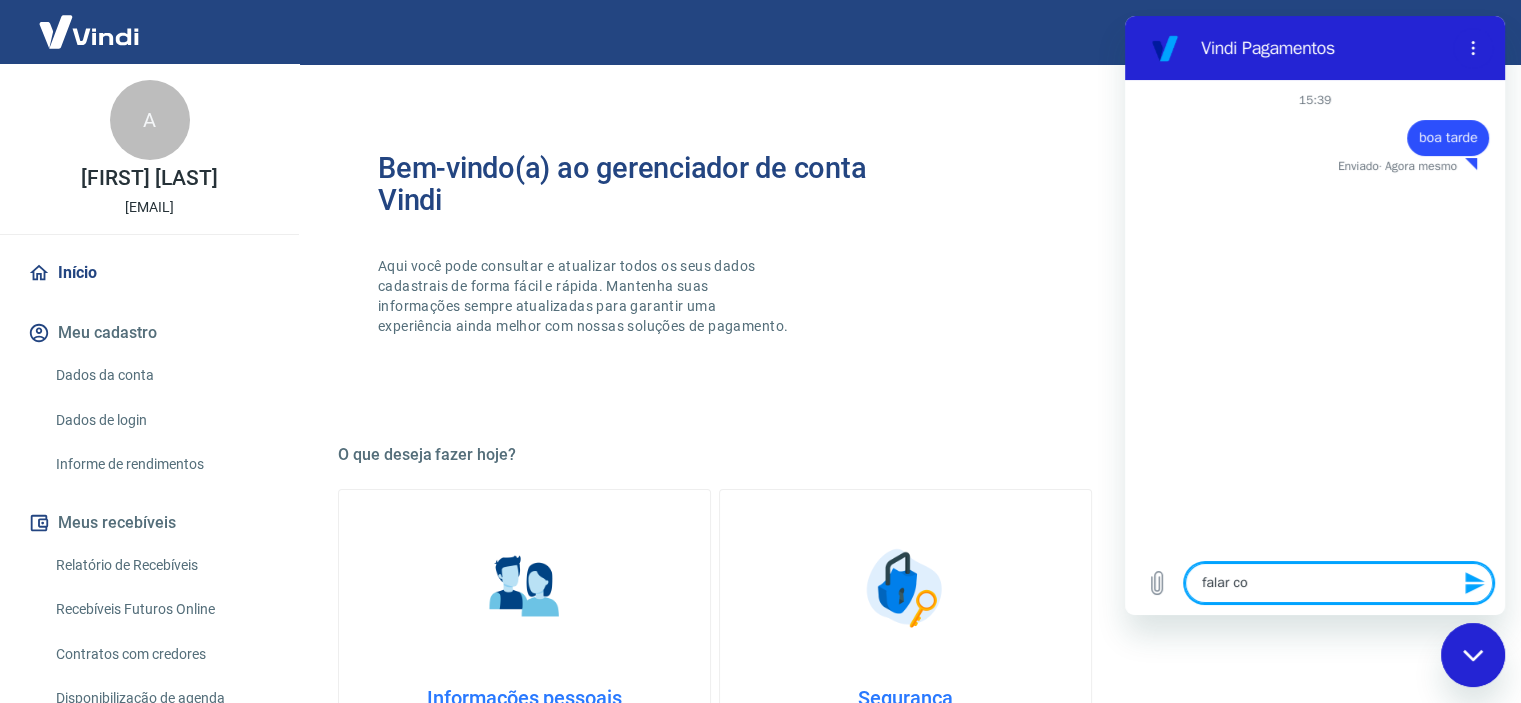type on "falar com" 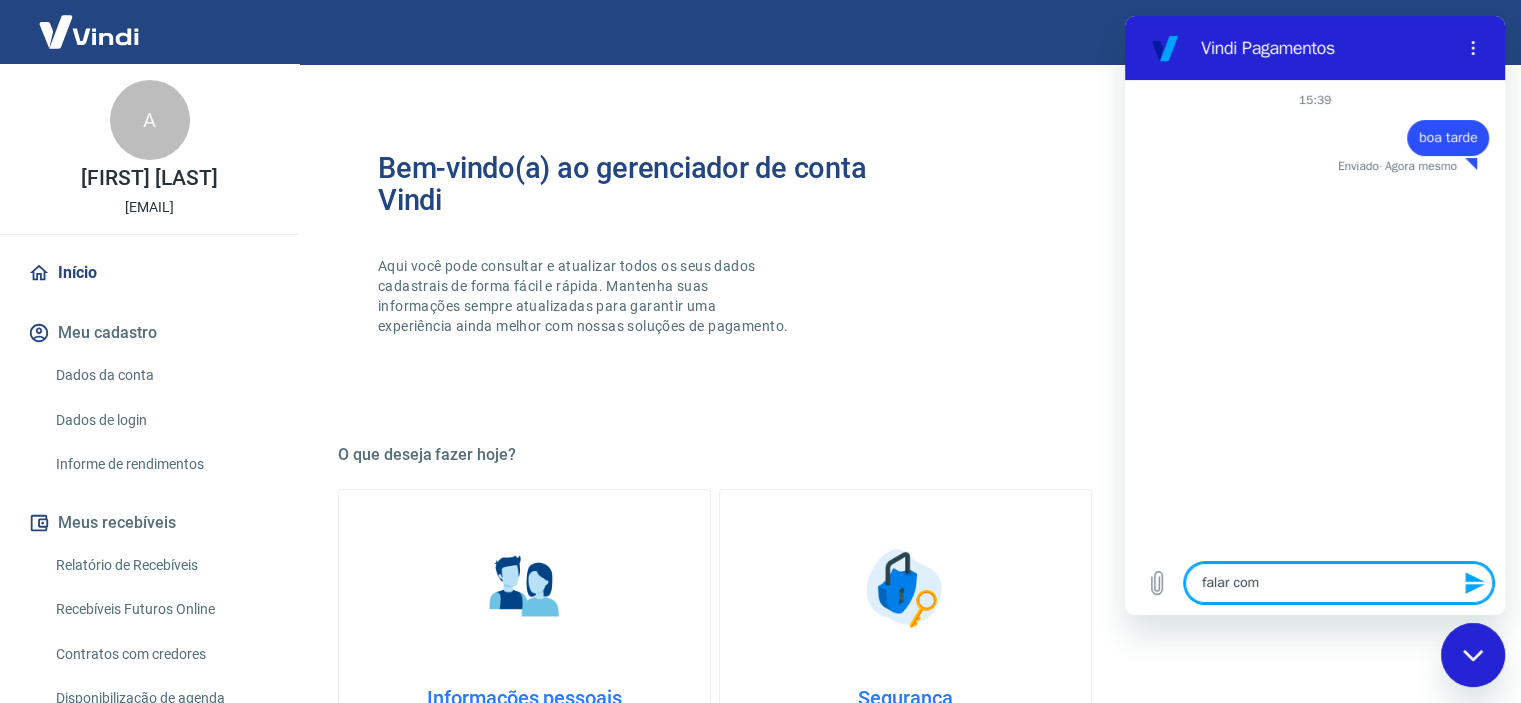 type on "falar com" 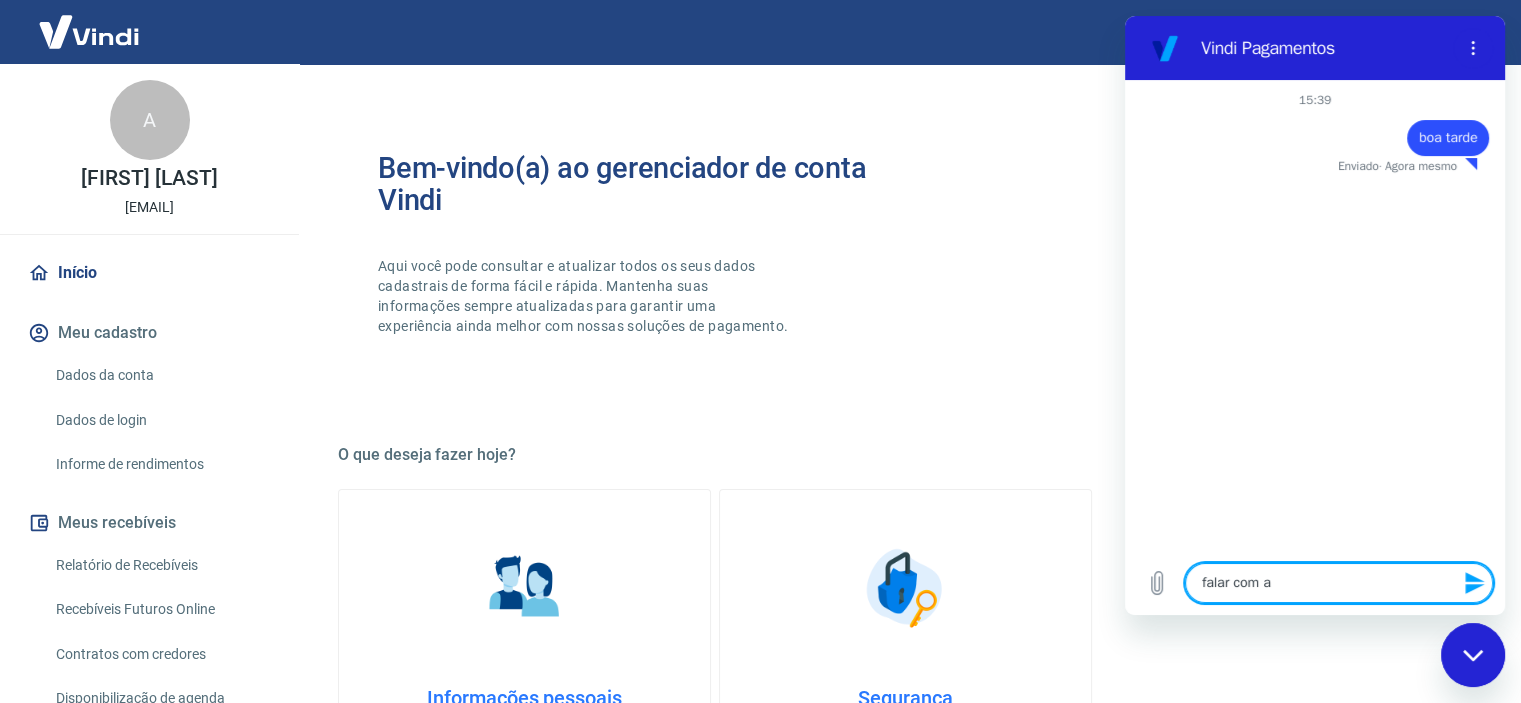 type on "falar com at" 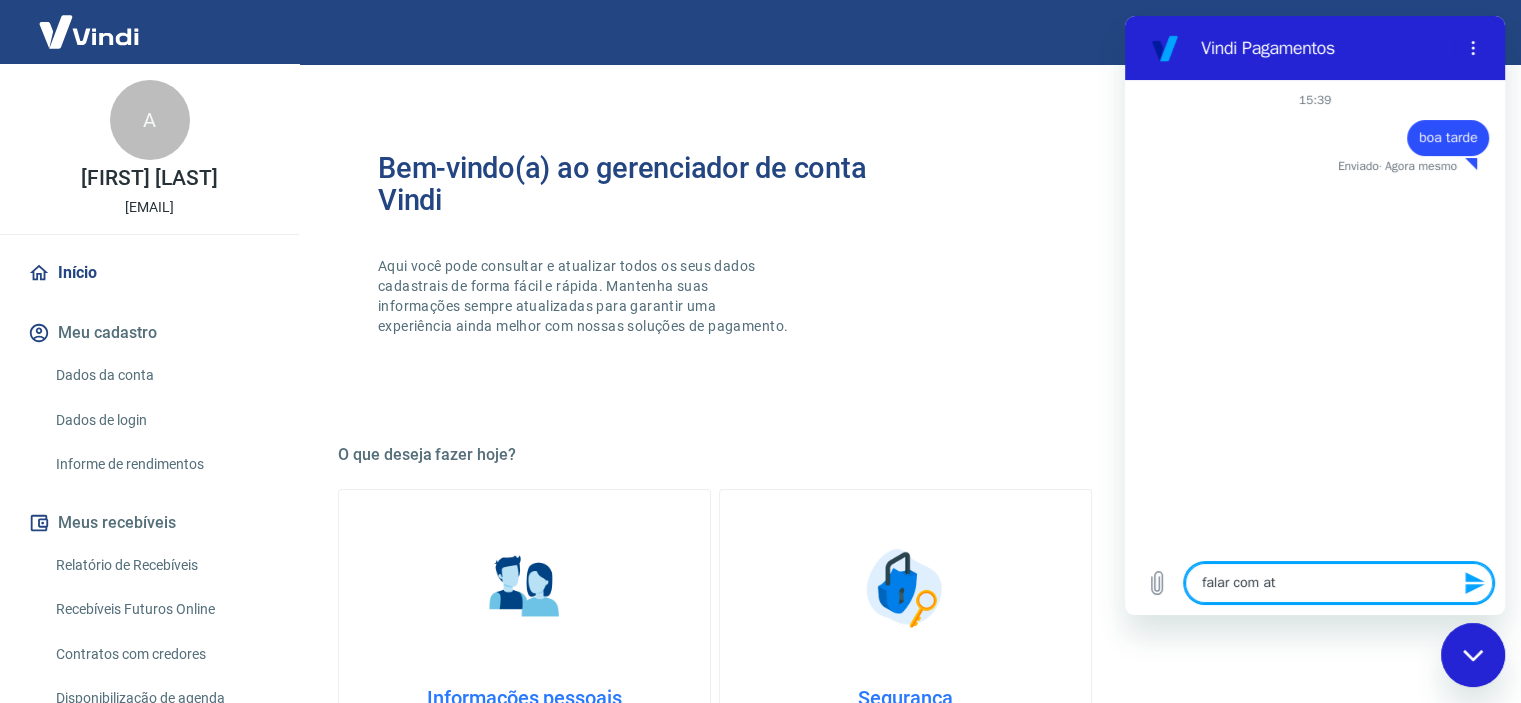 type on "falar com ate" 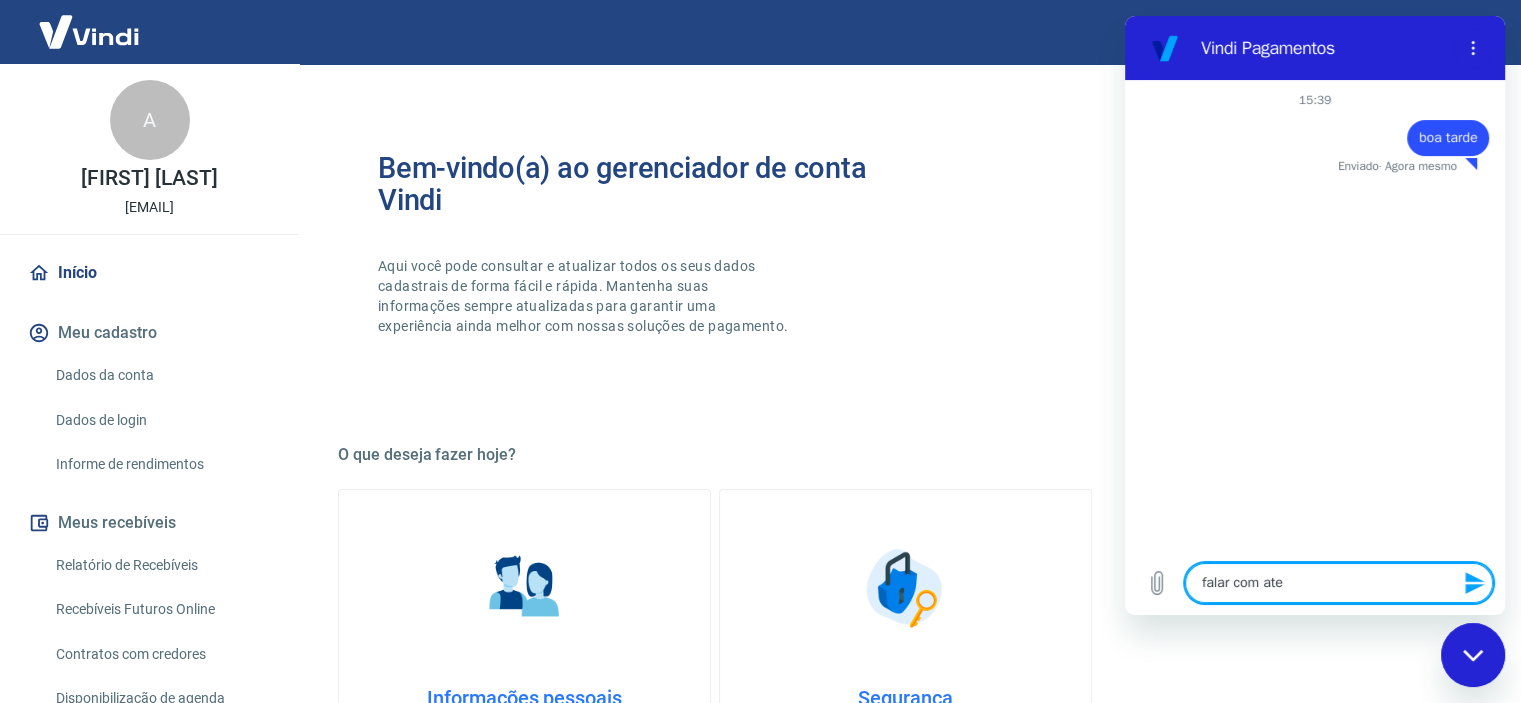 type on "falar com aten" 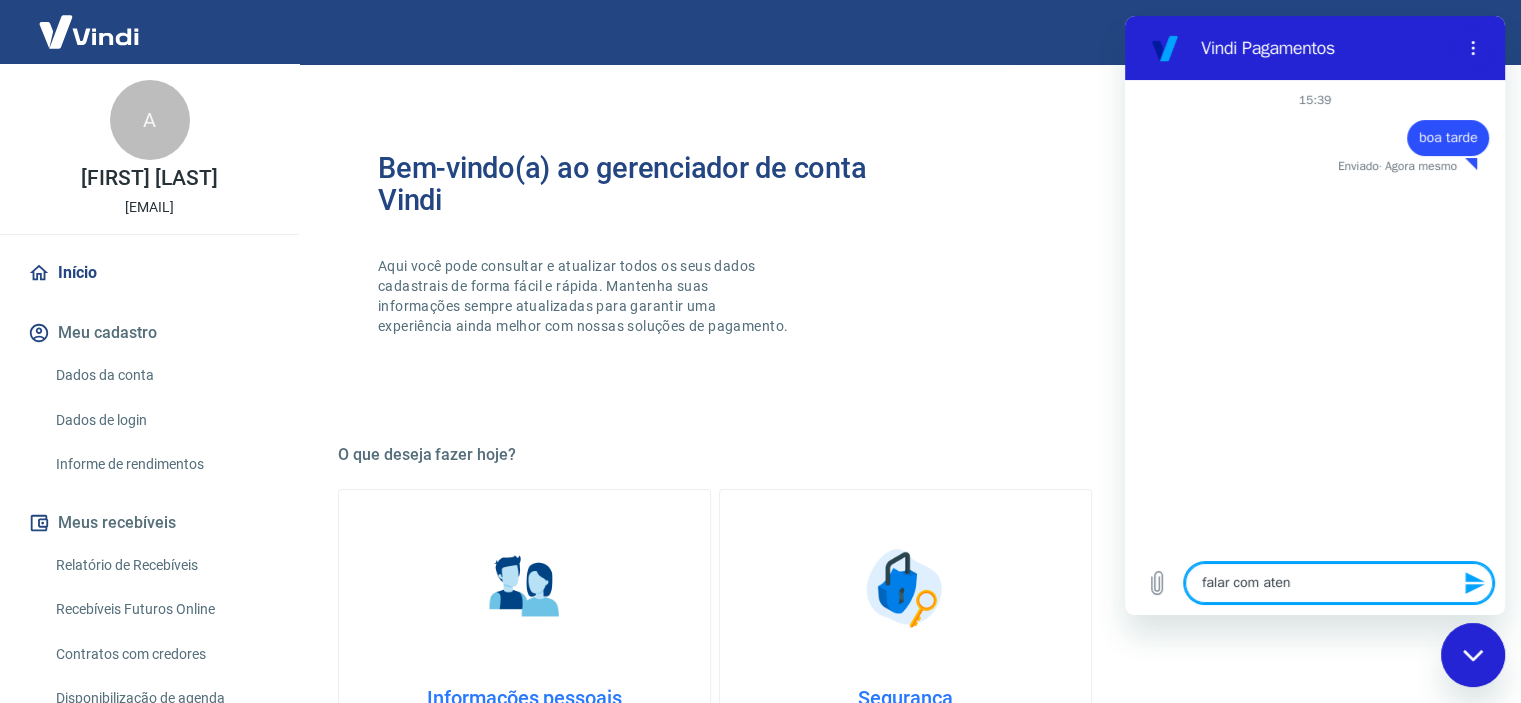 type on "falar com atend" 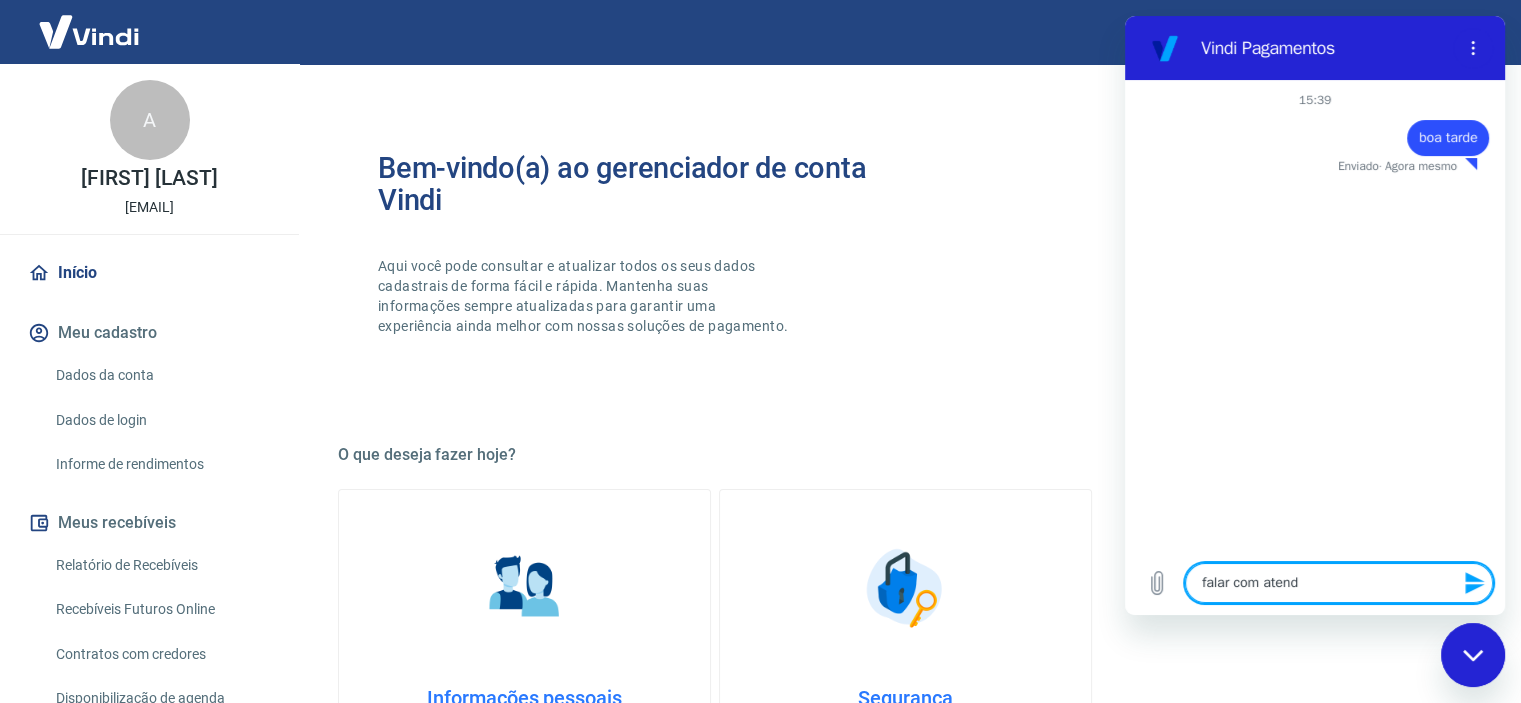 type on "falar com atende" 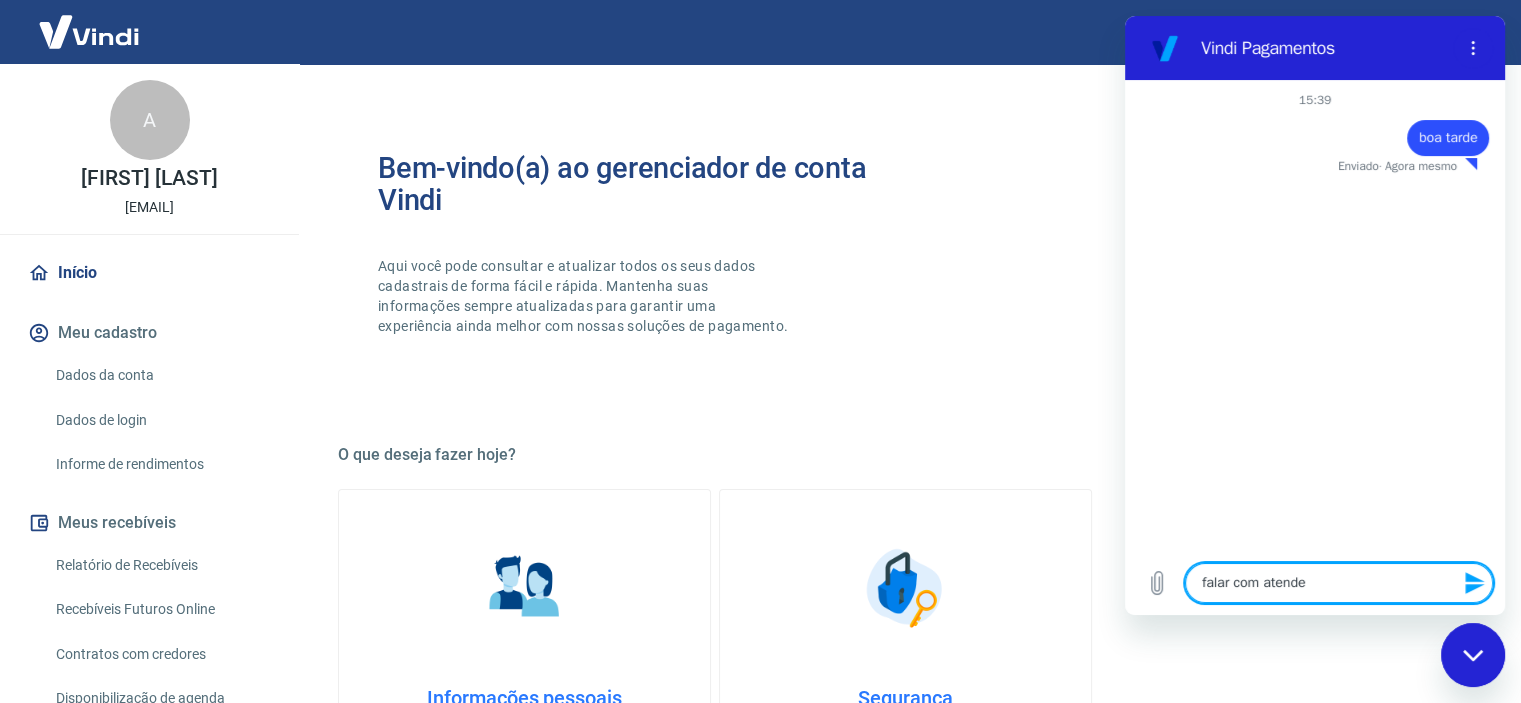 type on "falar com atenden" 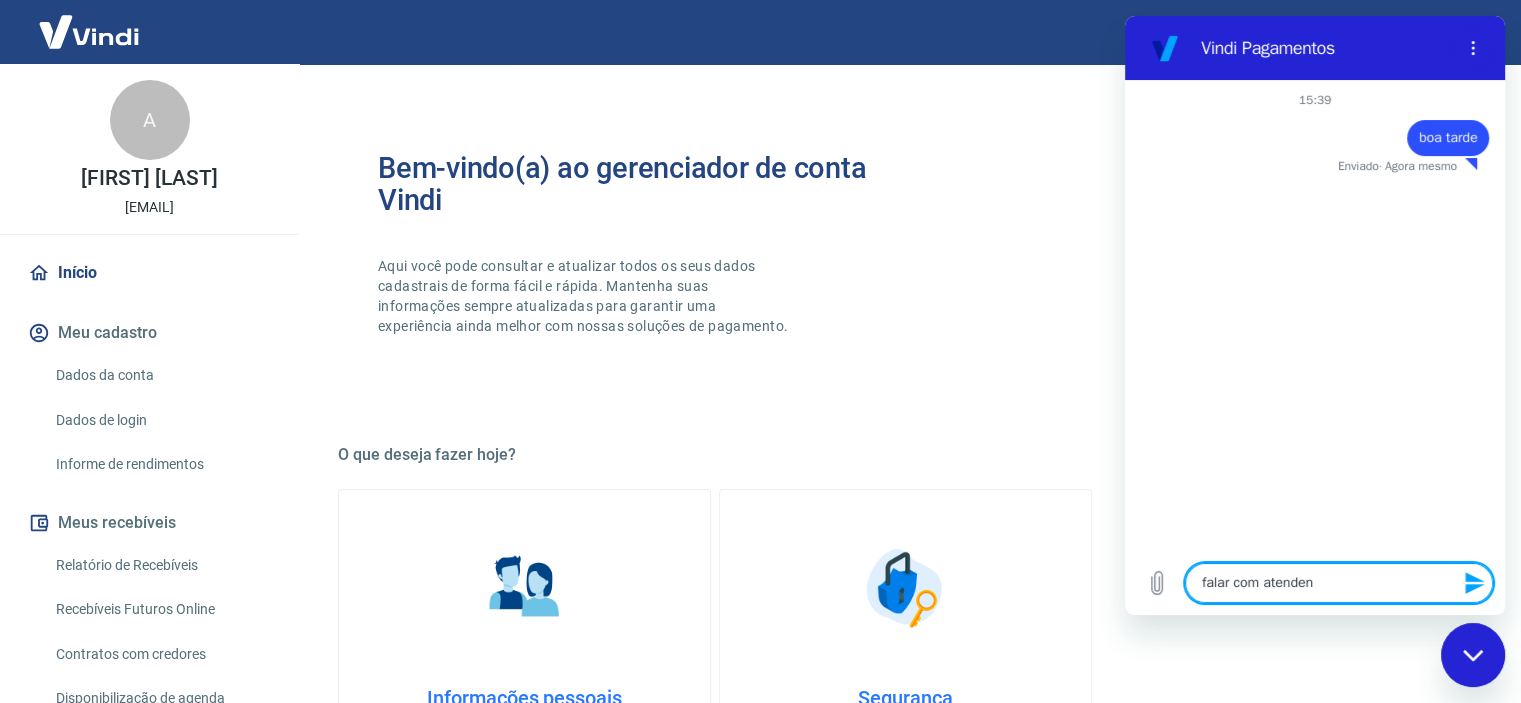 type on "falar com atendent" 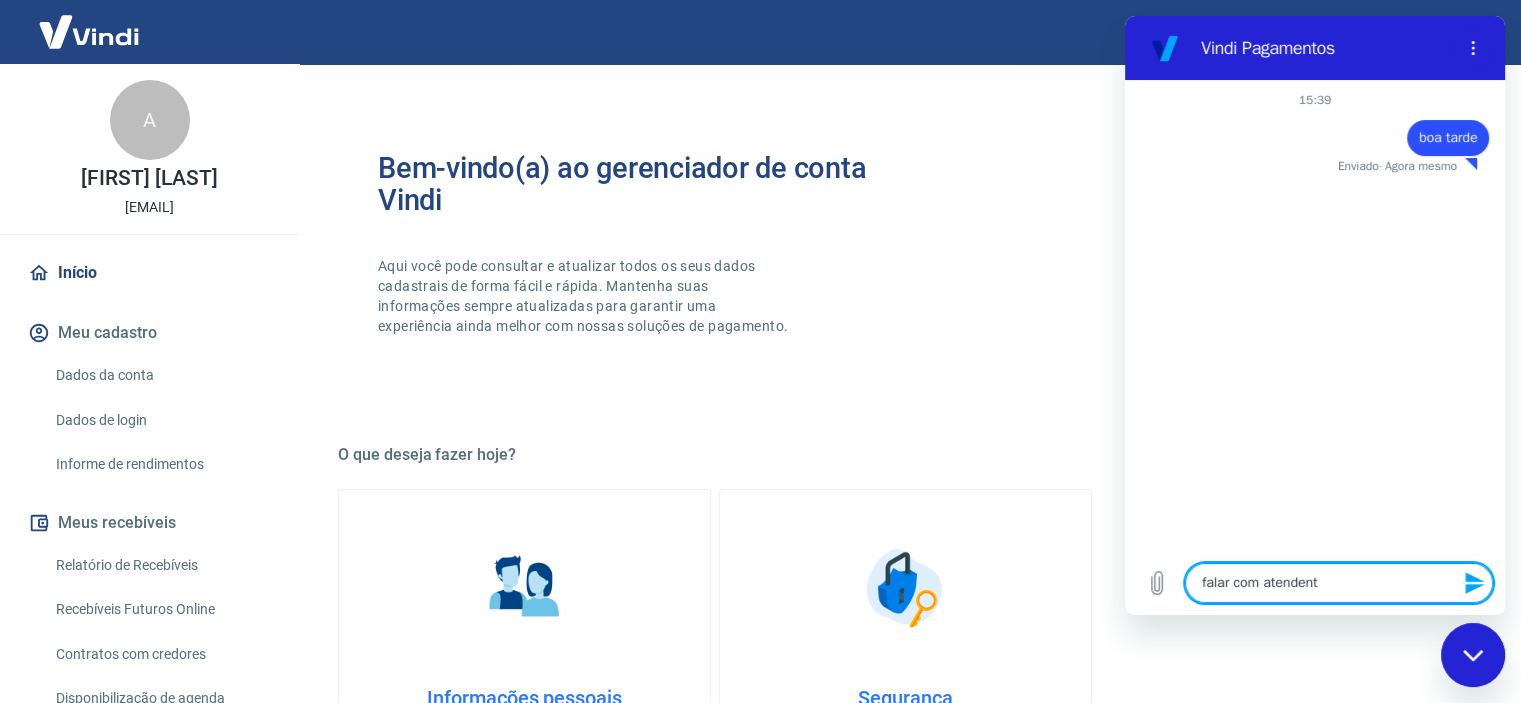 type on "falar com atendente" 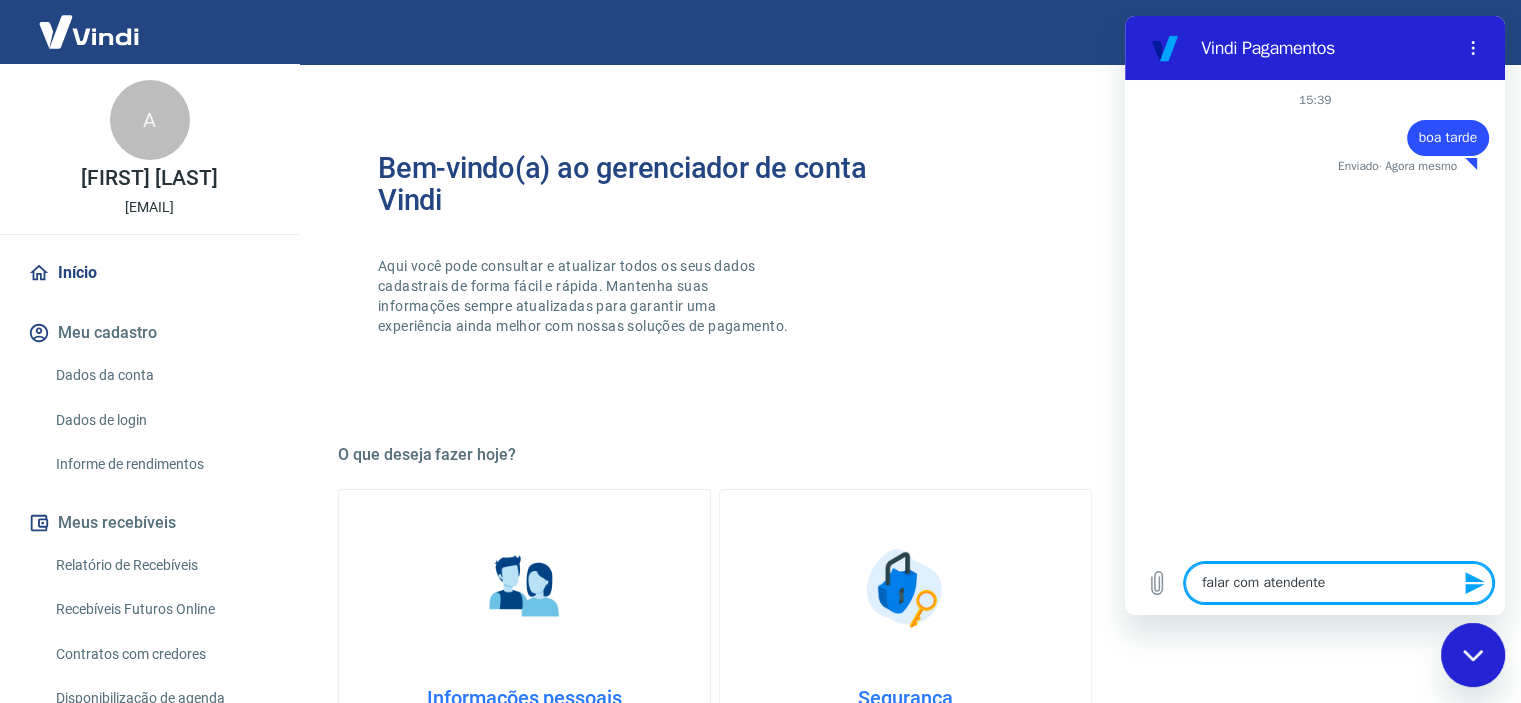 type 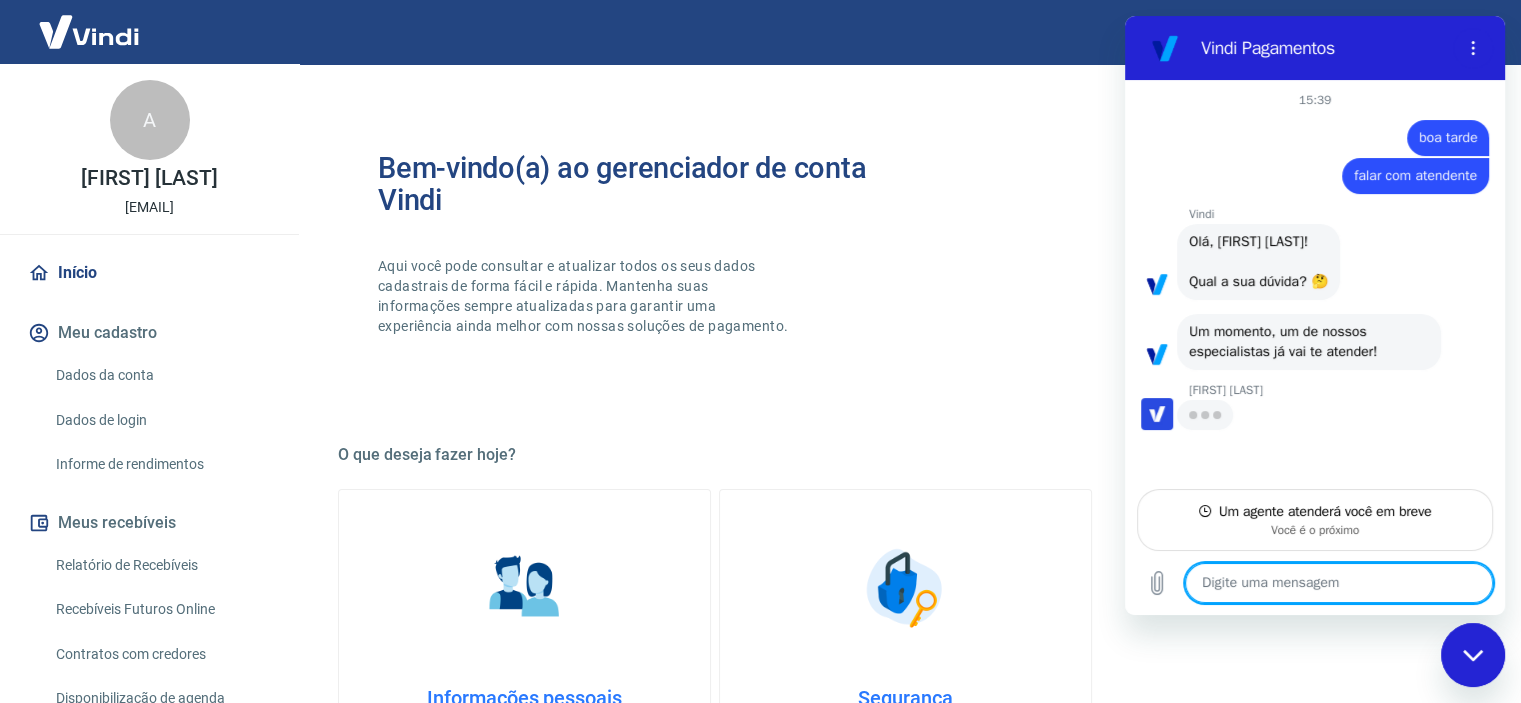 type on "x" 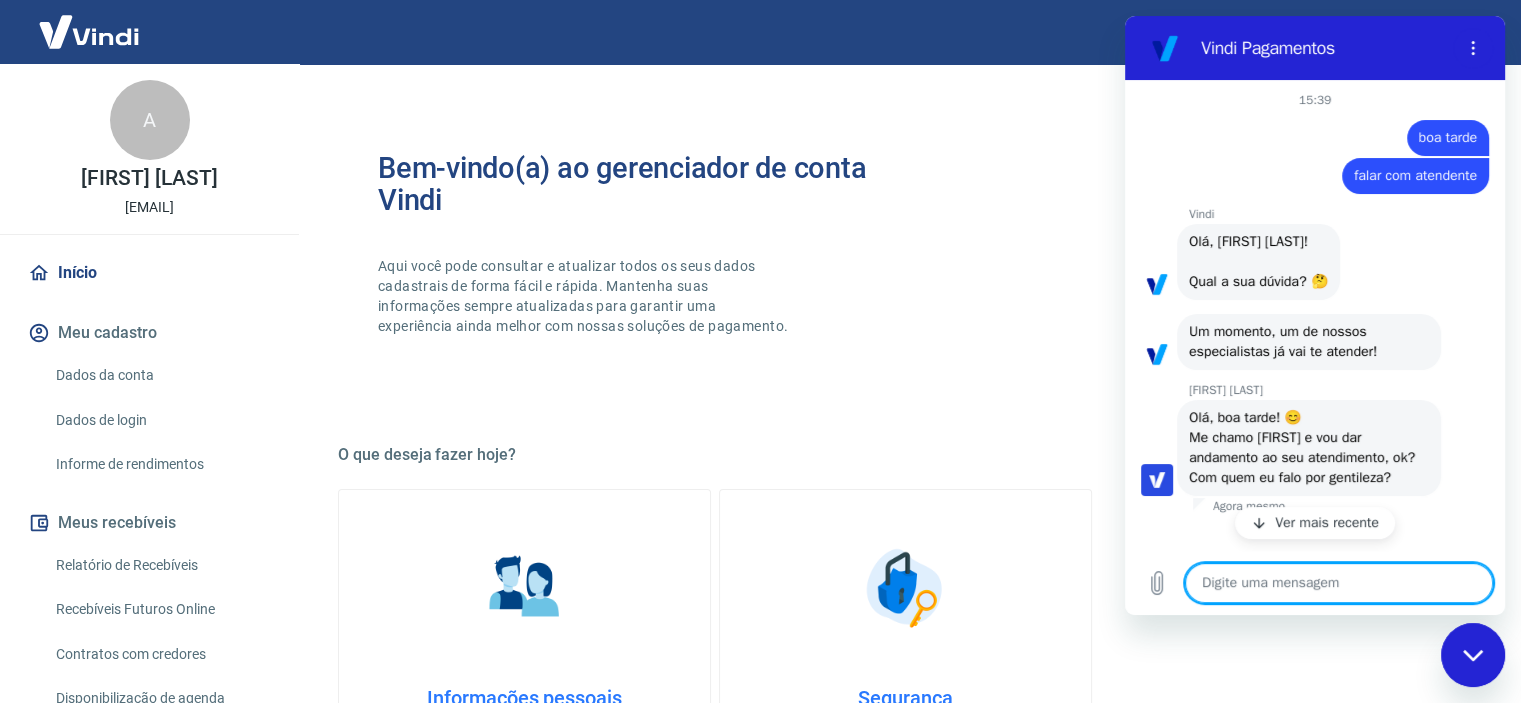 type on "A" 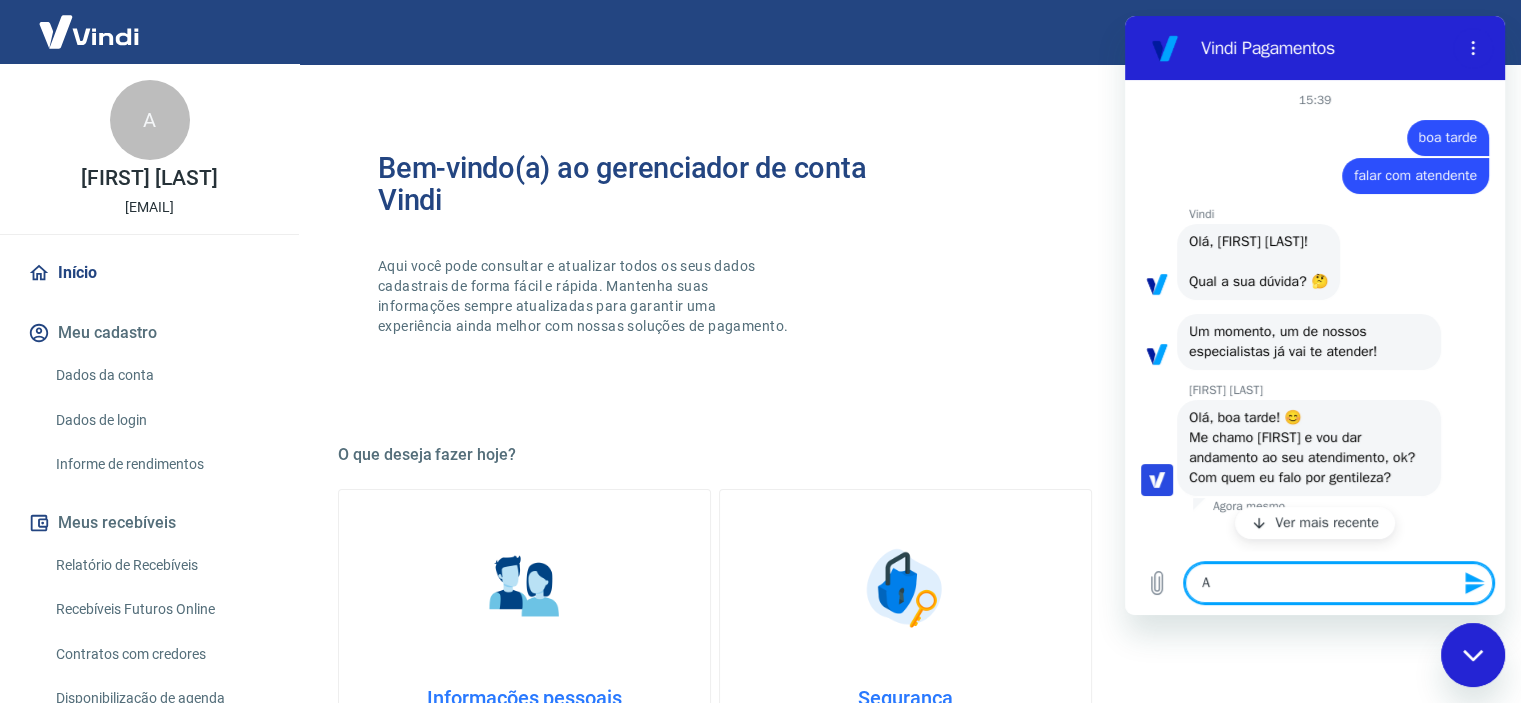 type on "An" 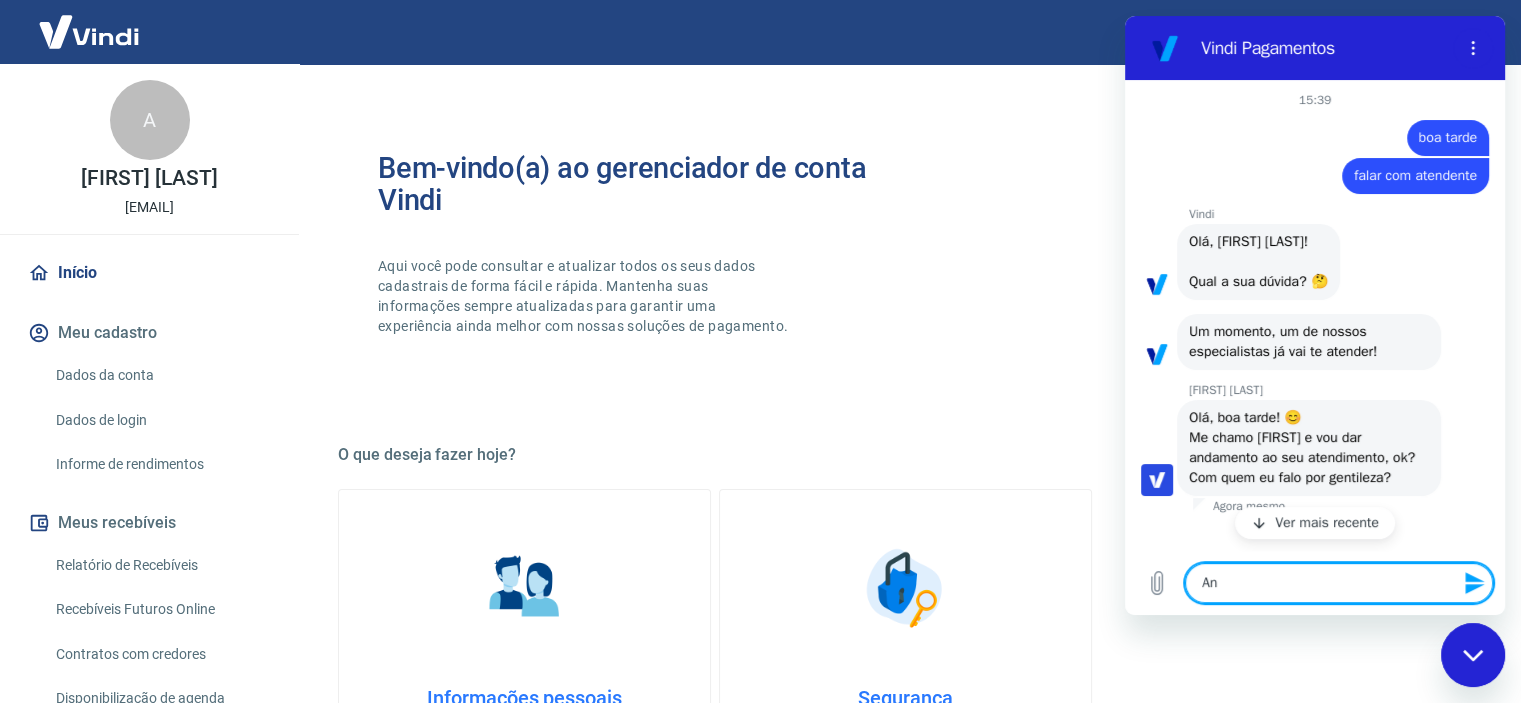 type on "And" 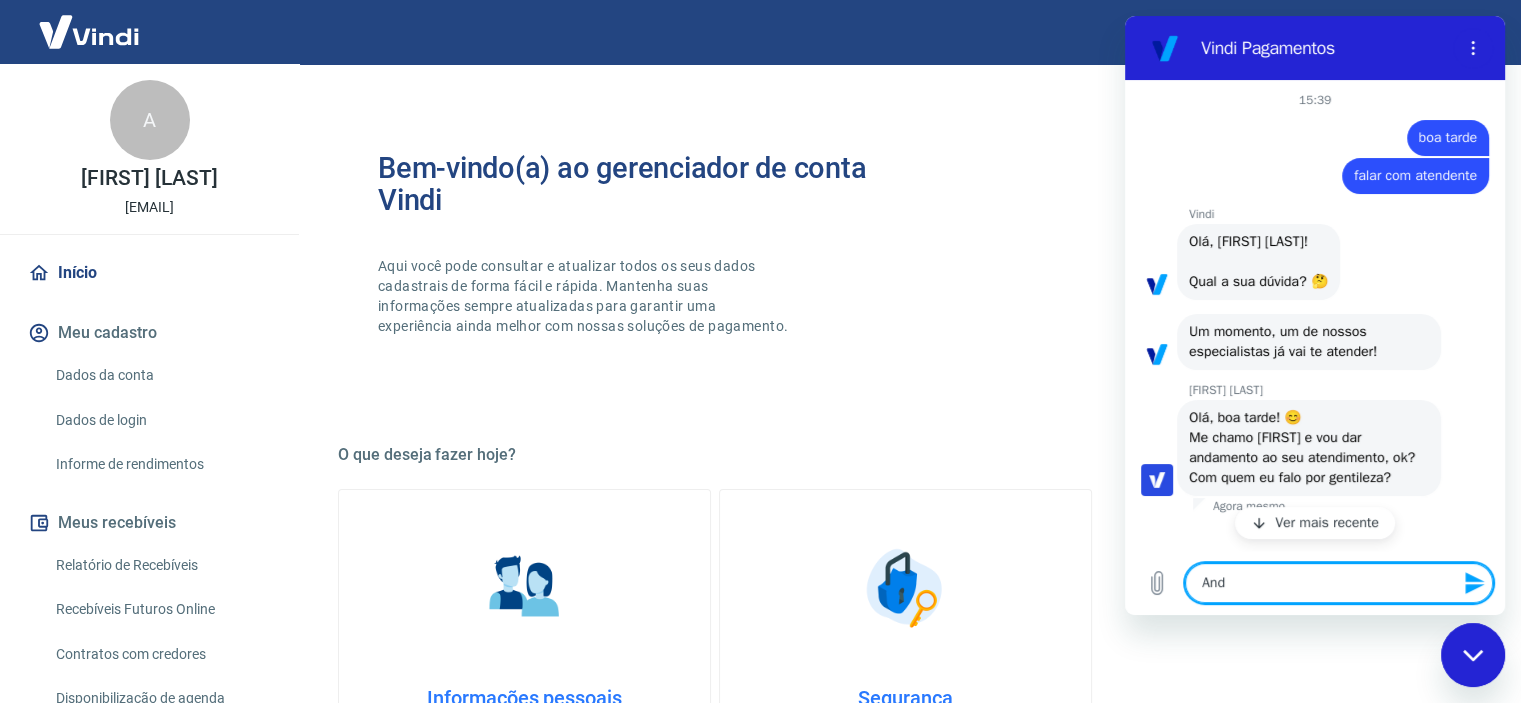 type on "Ande" 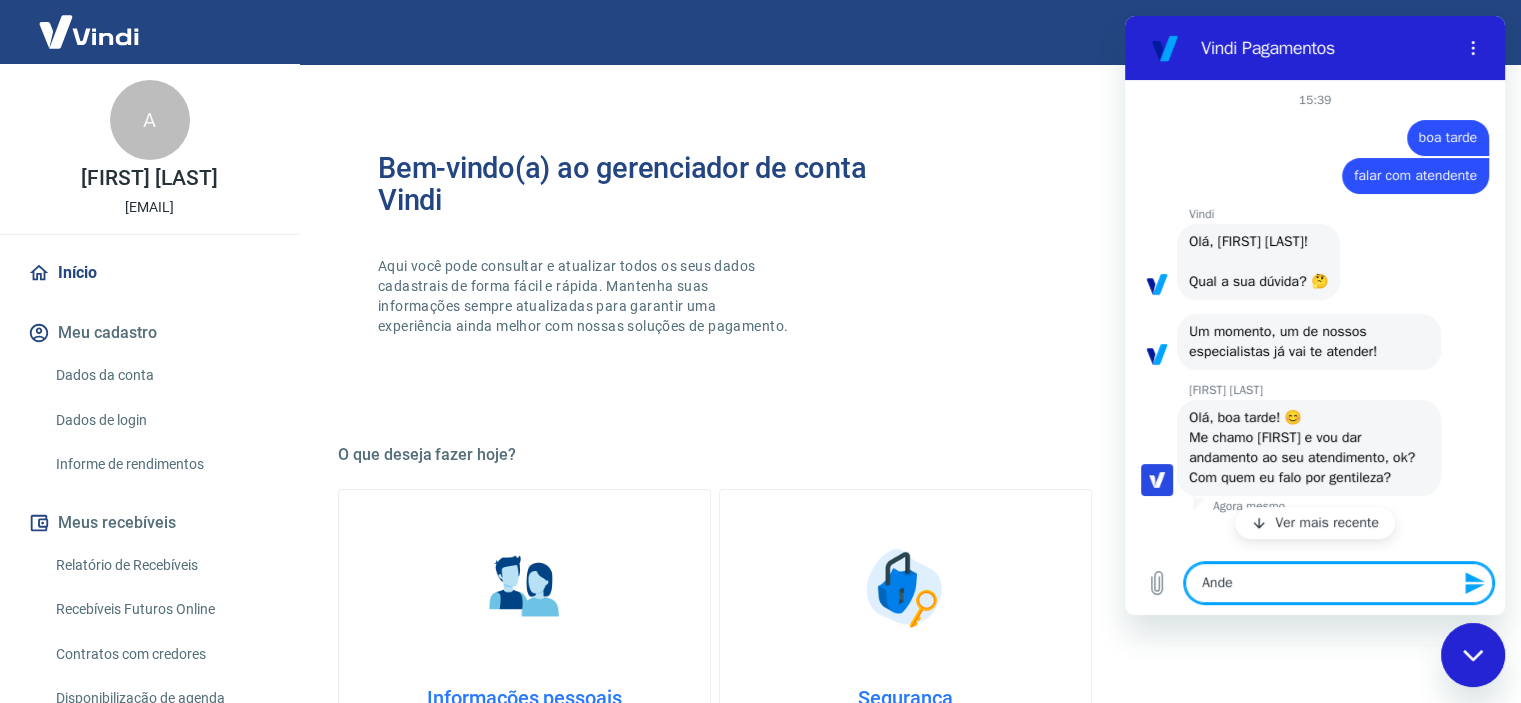 type on "[FIRST]" 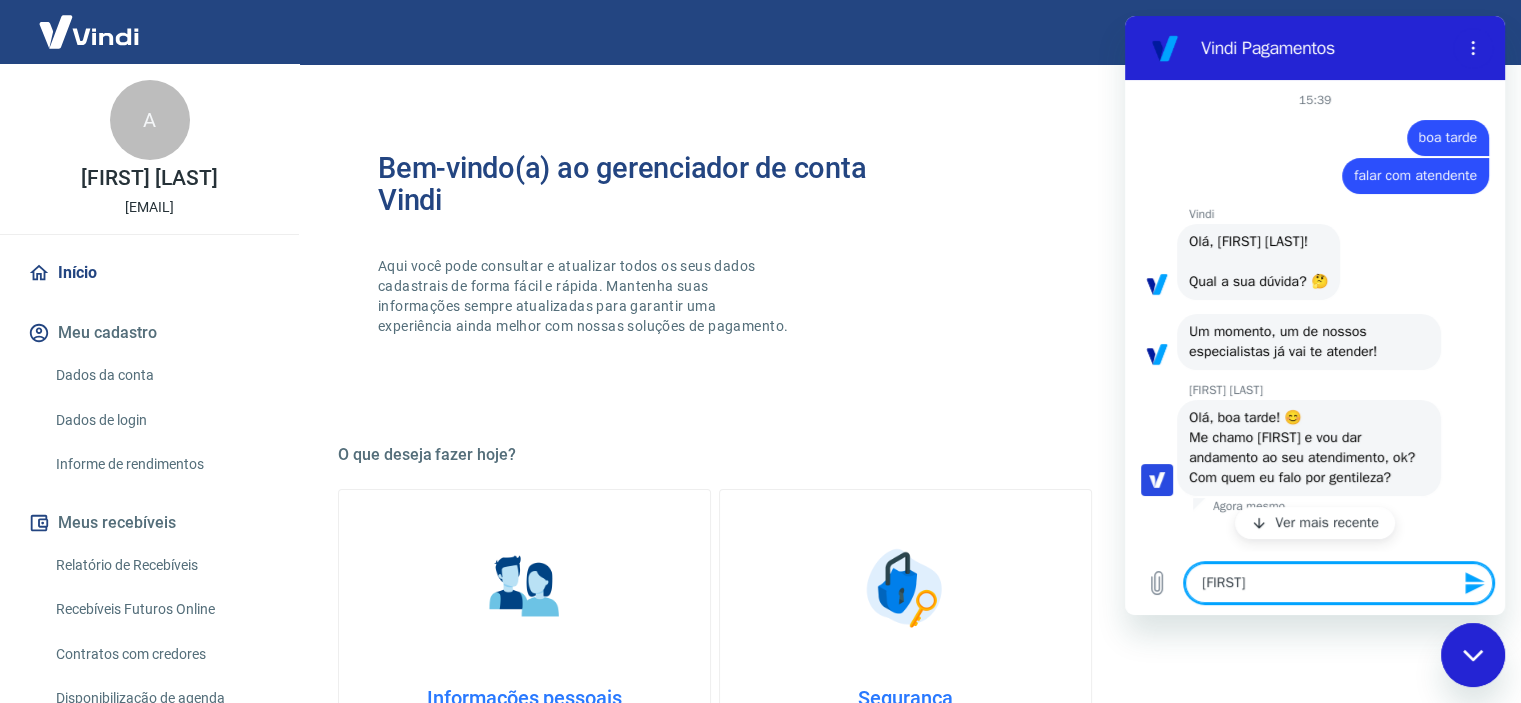 type on "Anders" 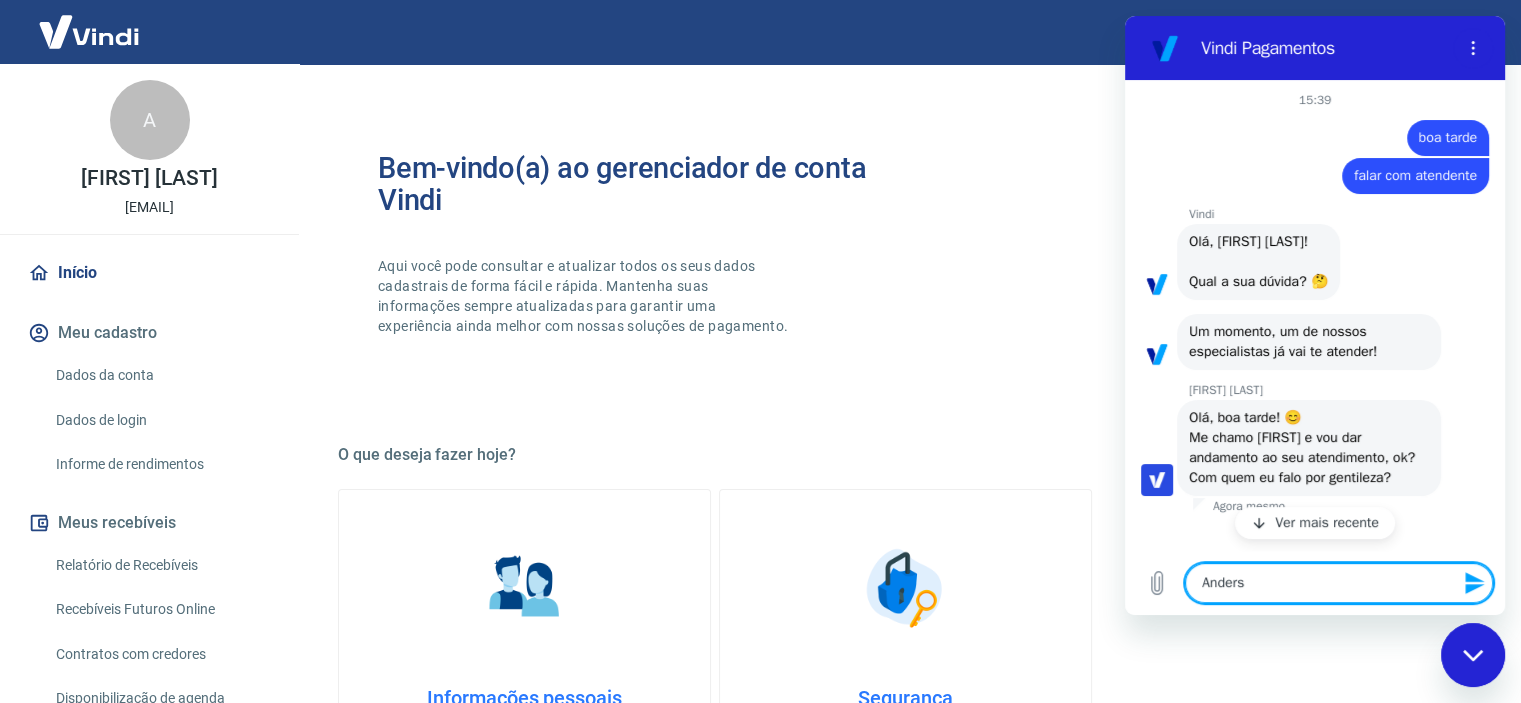 type on "Anderso" 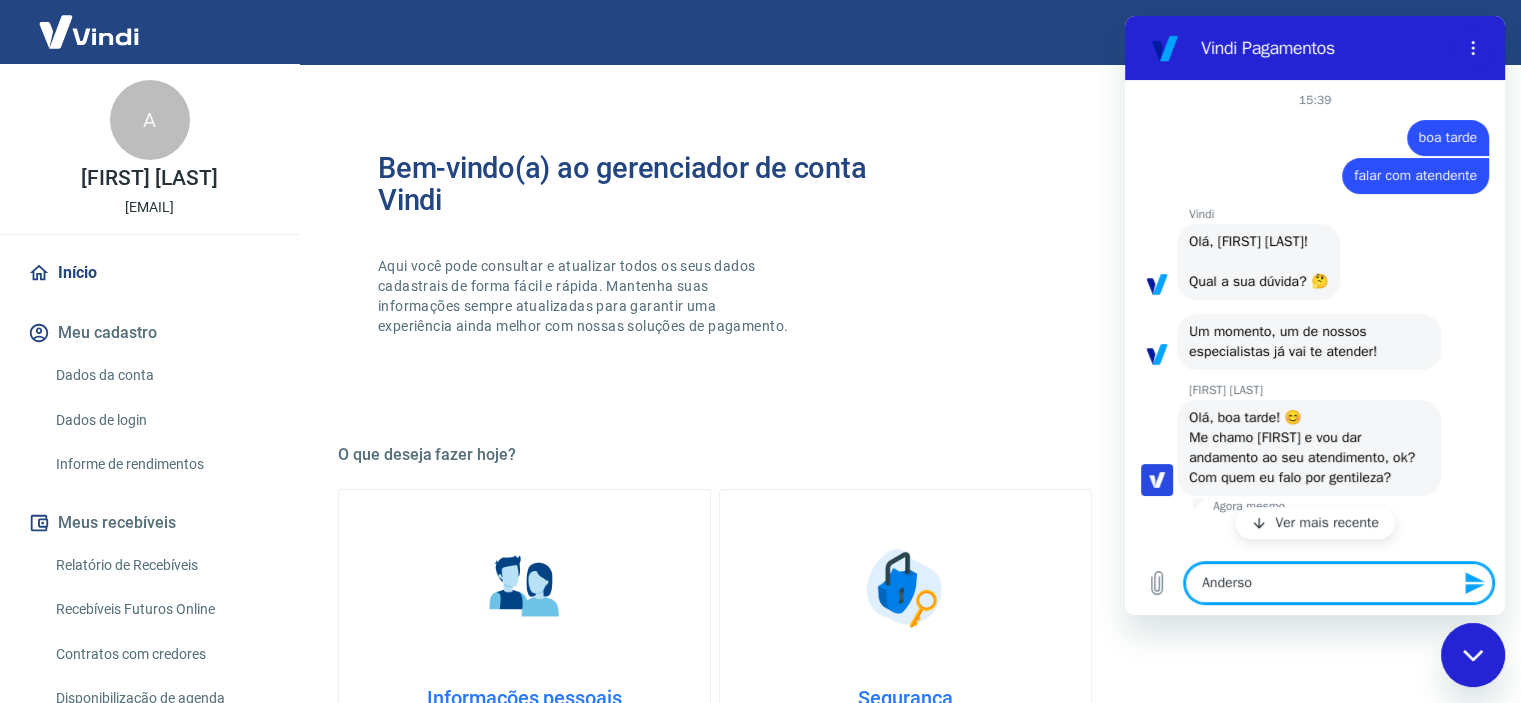 type on "Anderson" 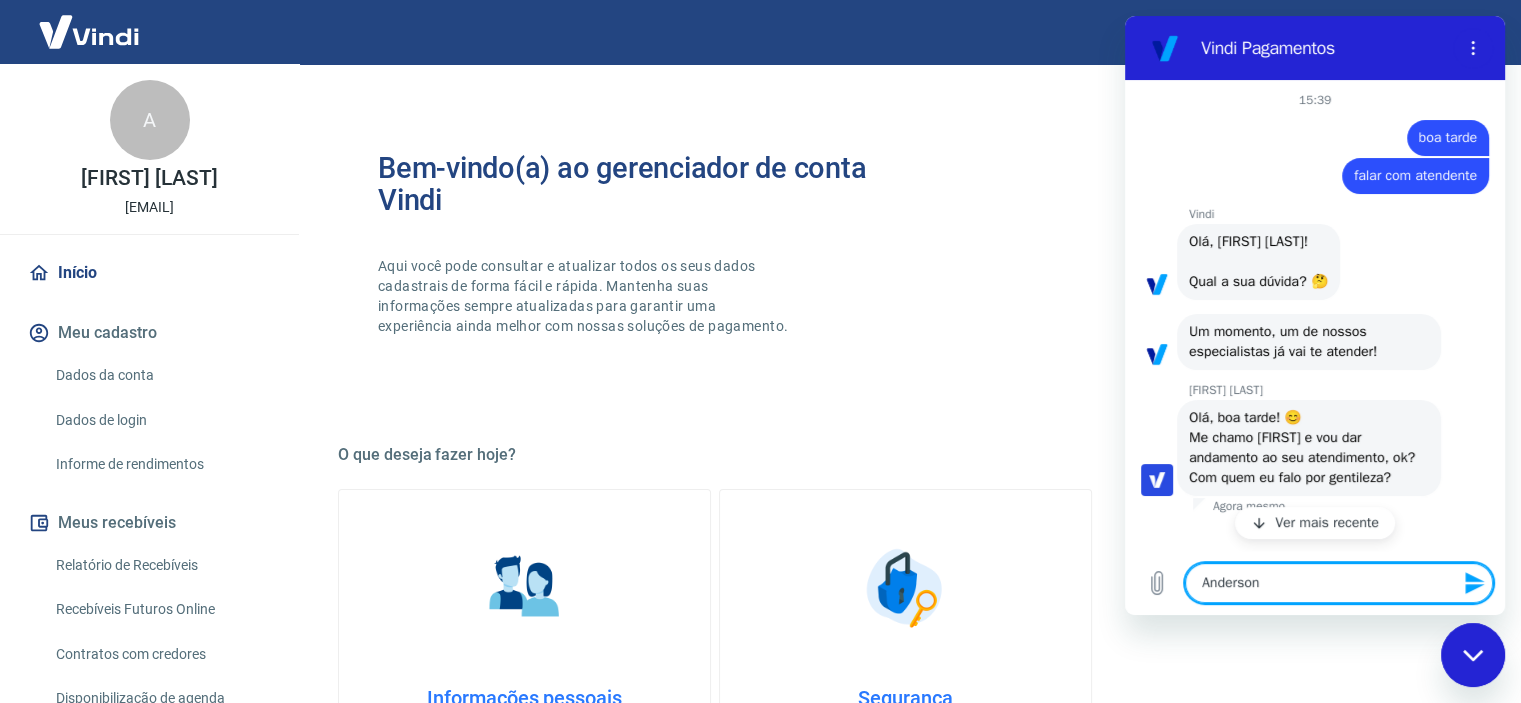 type 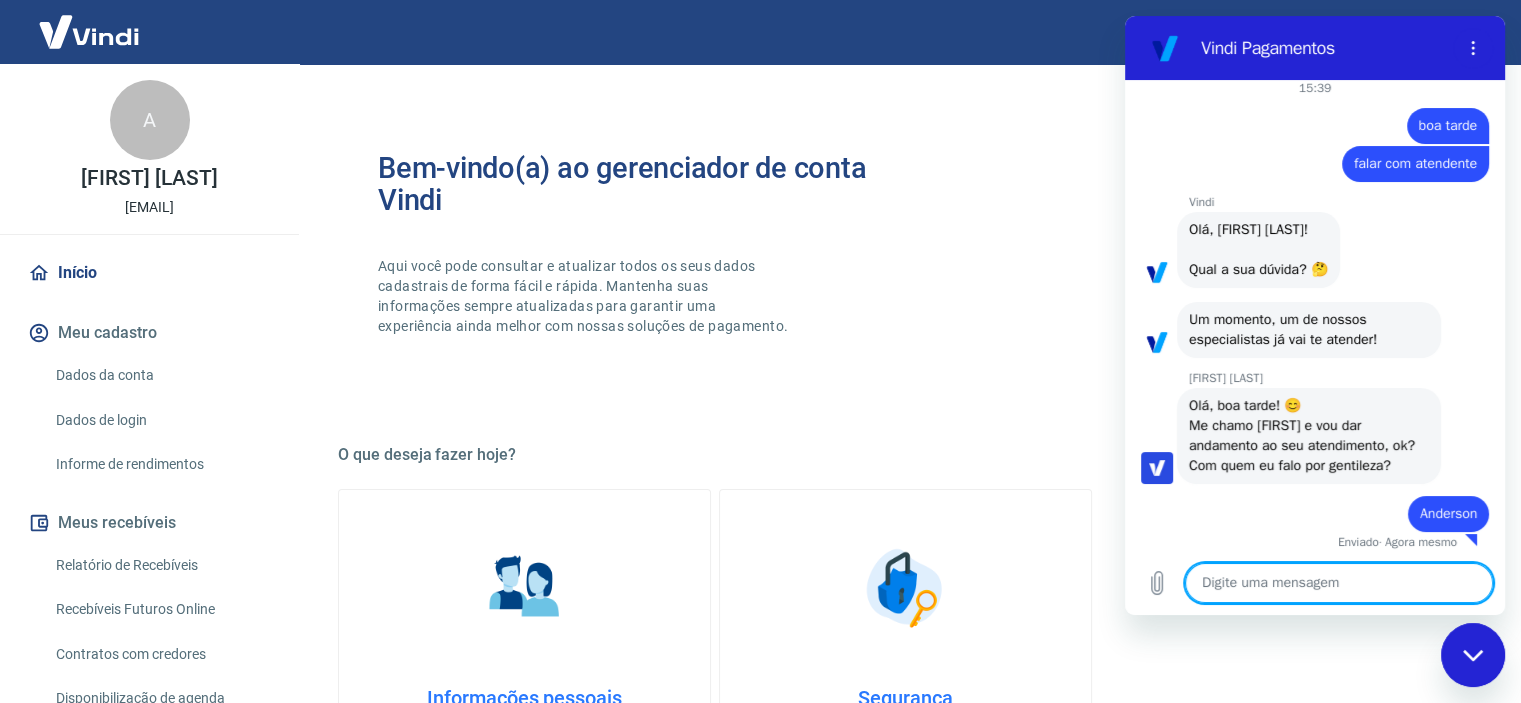 scroll, scrollTop: 36, scrollLeft: 0, axis: vertical 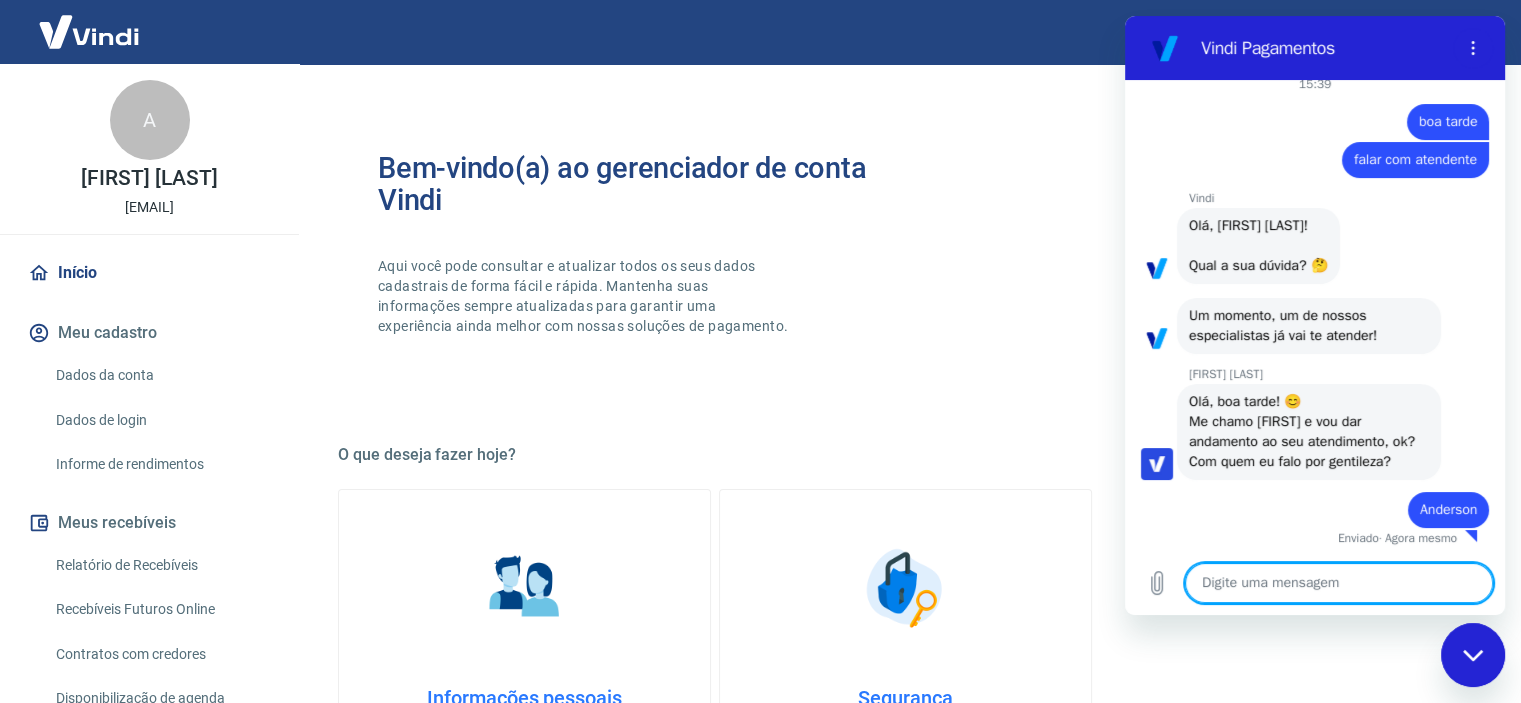 type on "x" 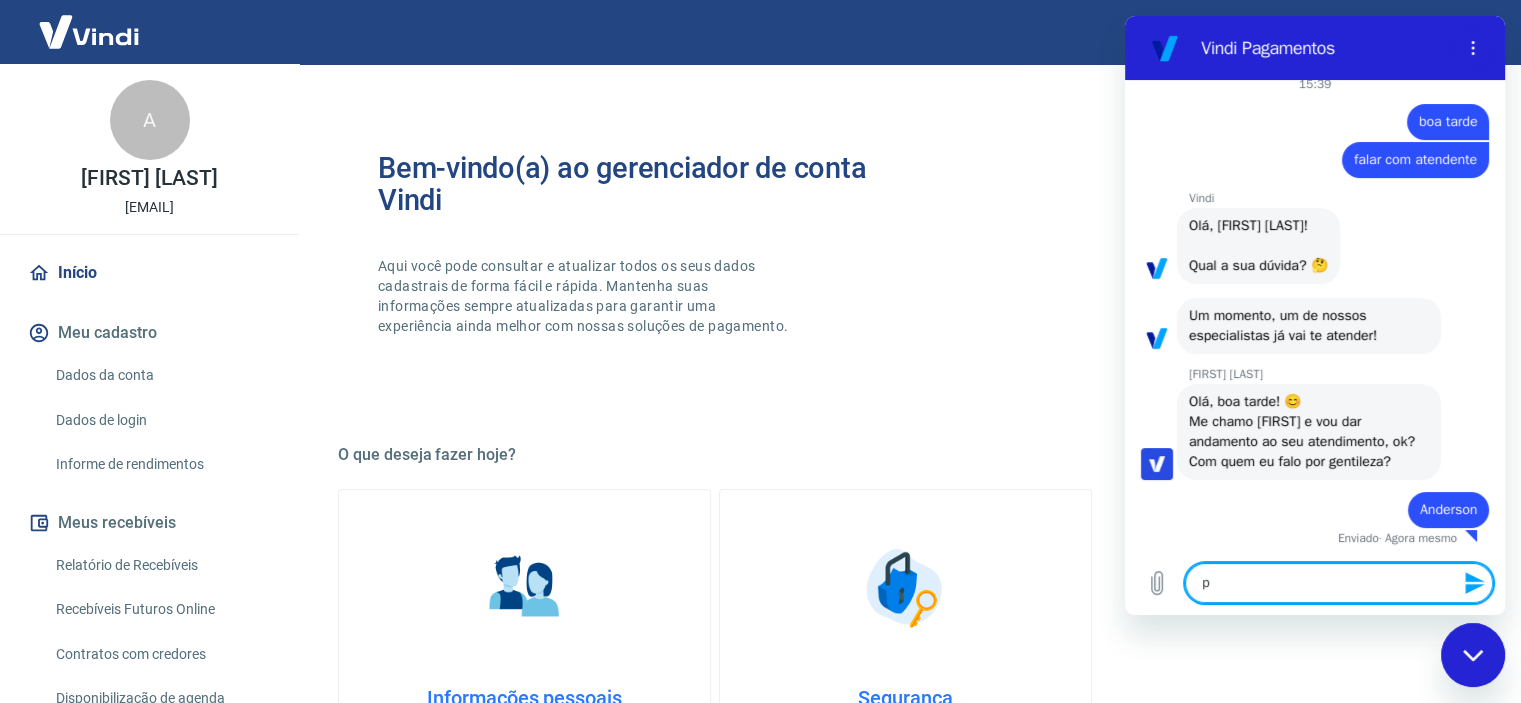 type on "pe" 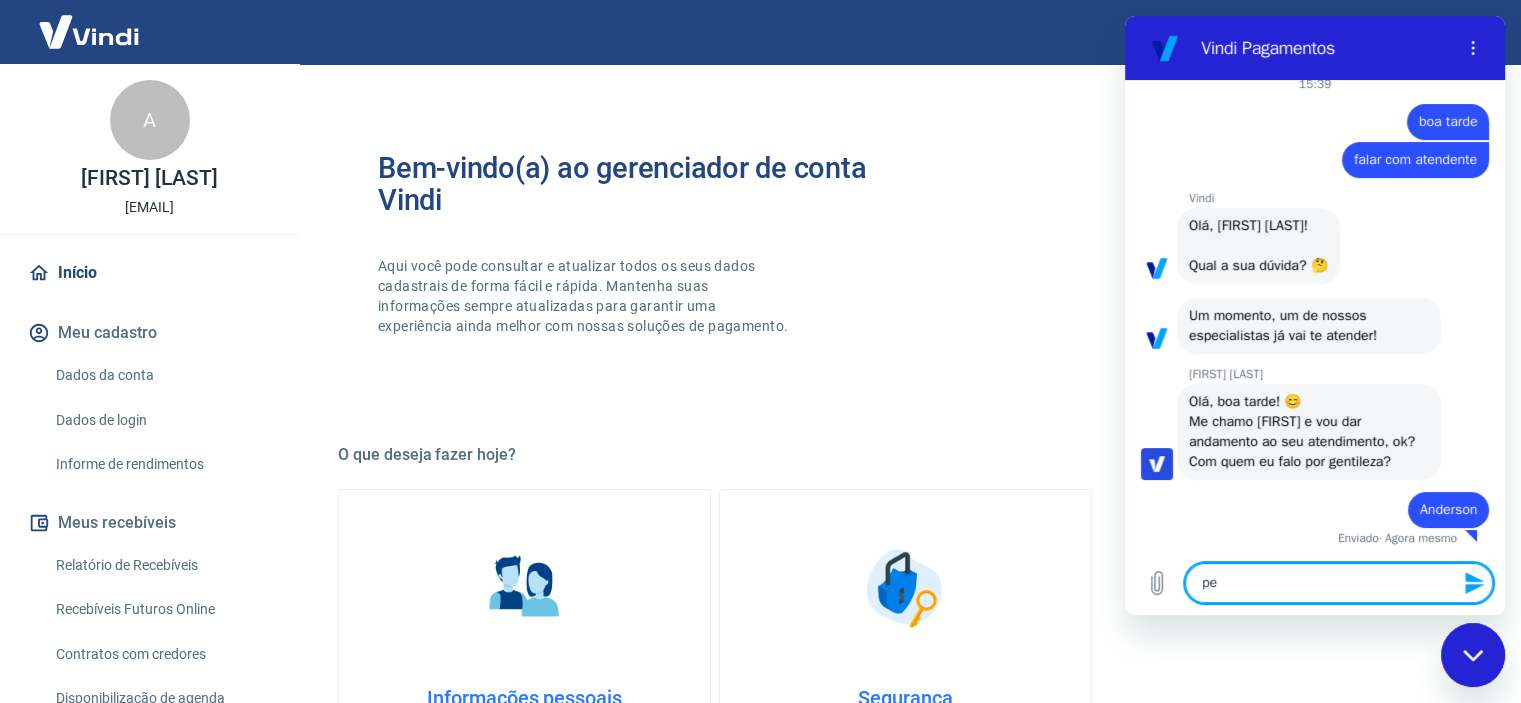 type on "ped" 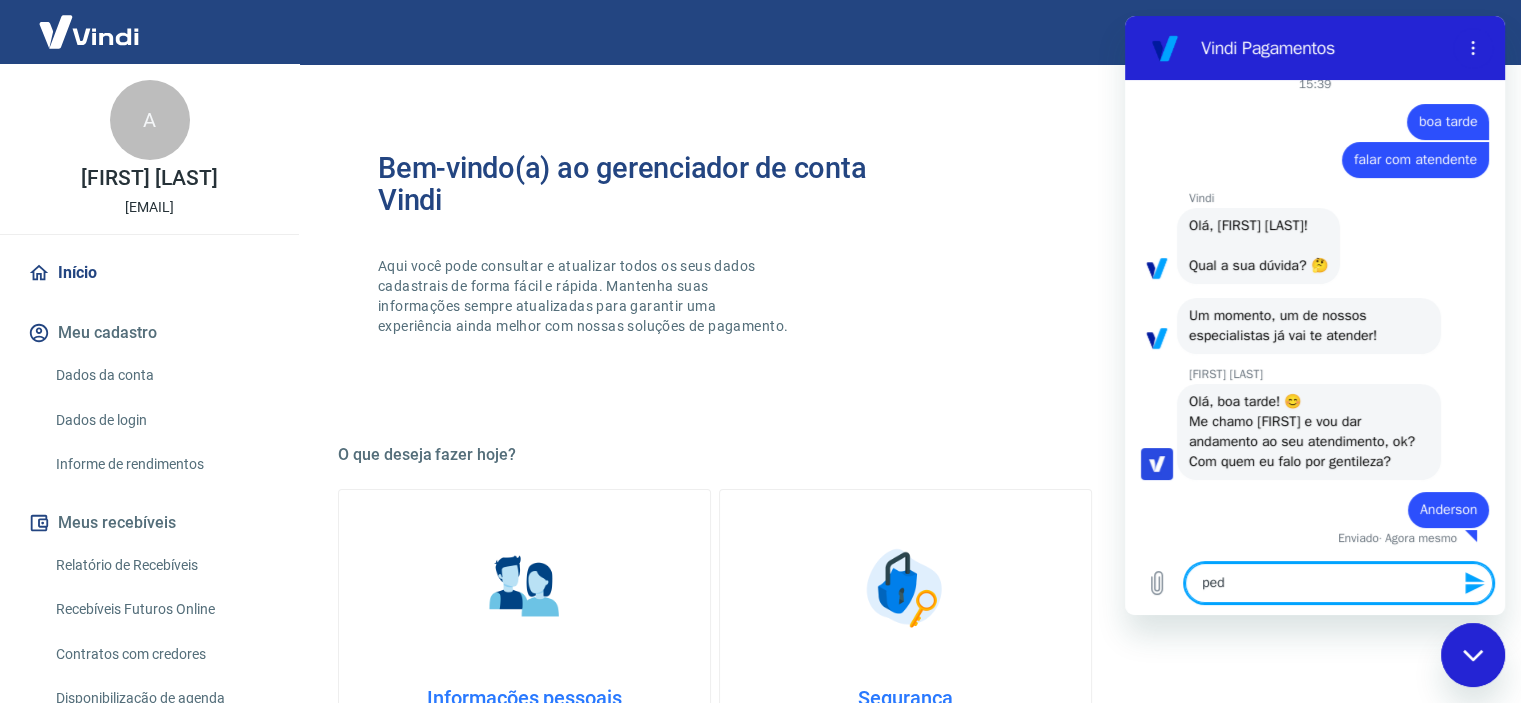 type on "pedi" 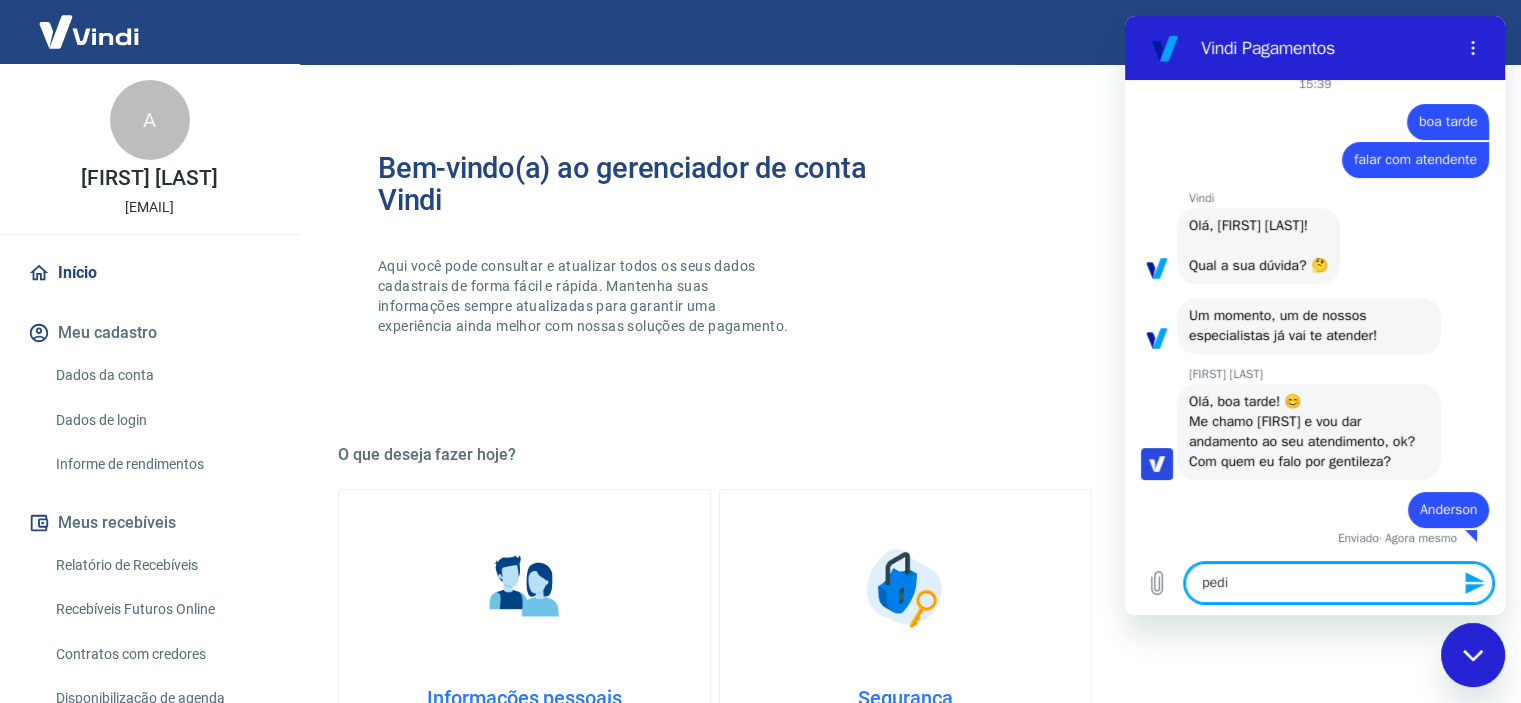 type on "pedid" 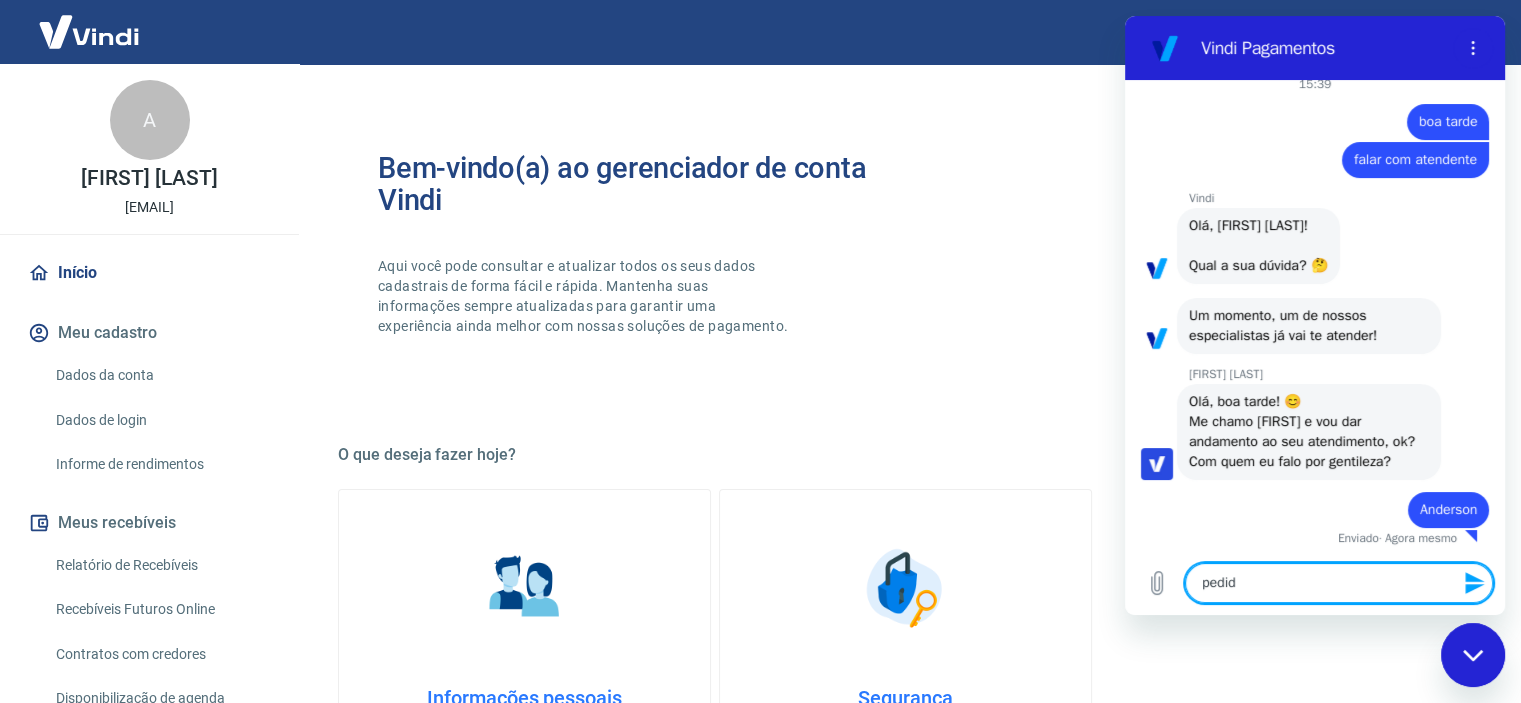 type on "pedido" 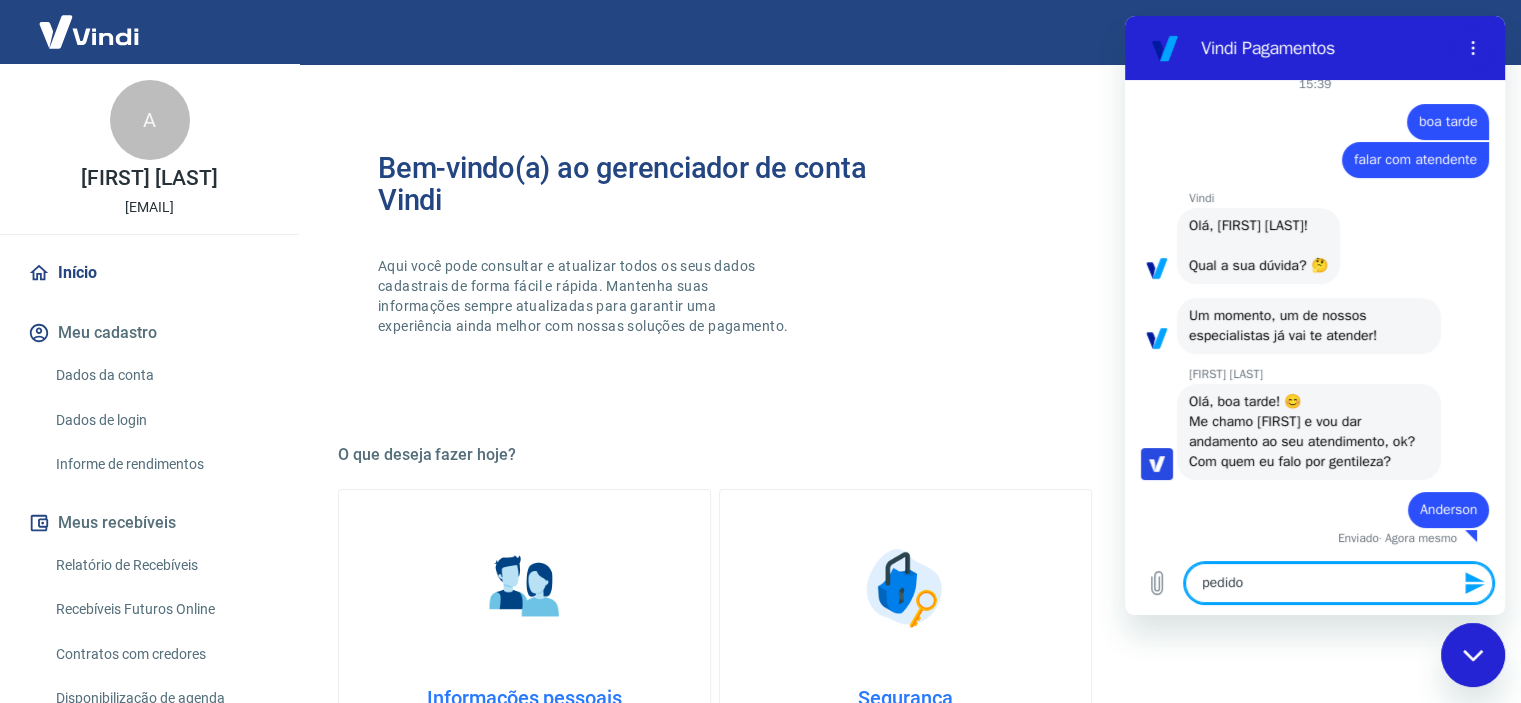 type on "pedido" 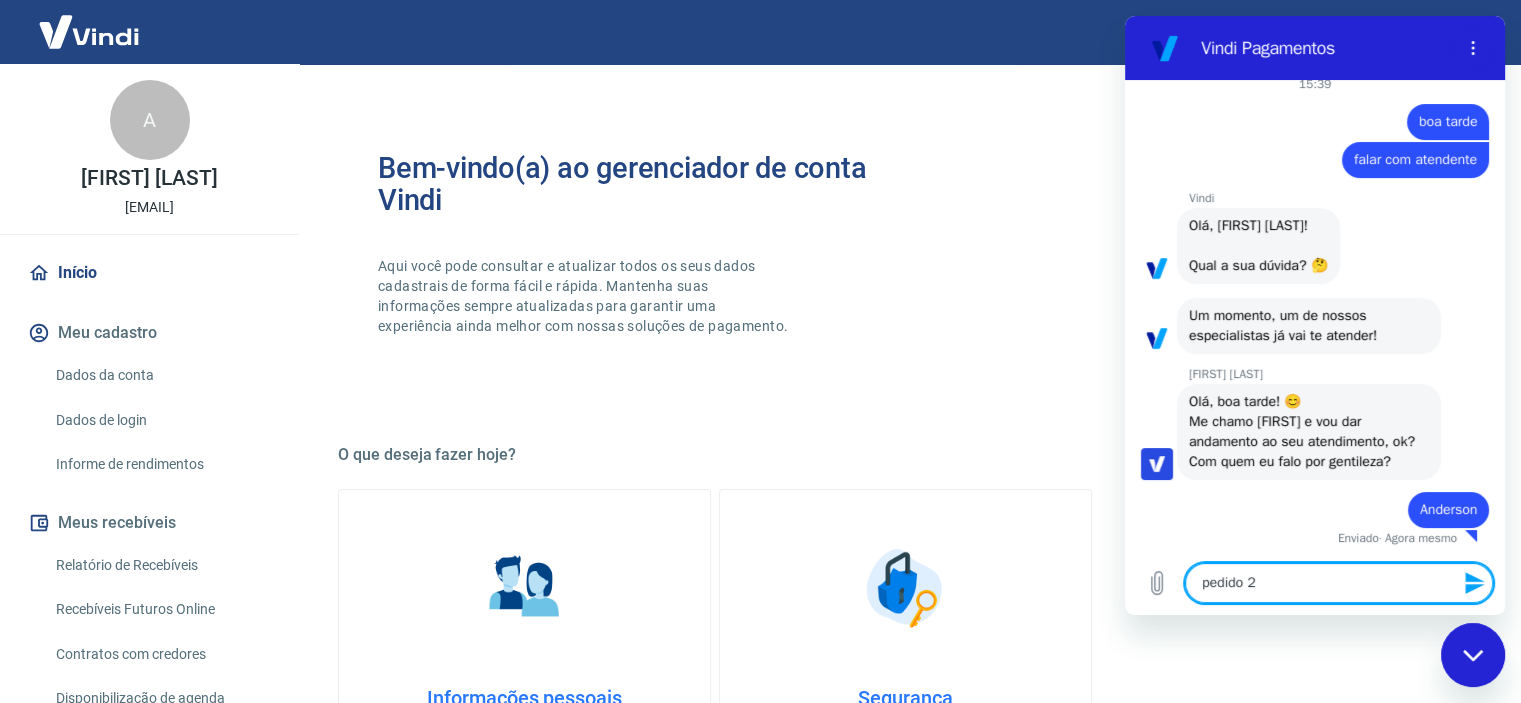 type on "pedido 2" 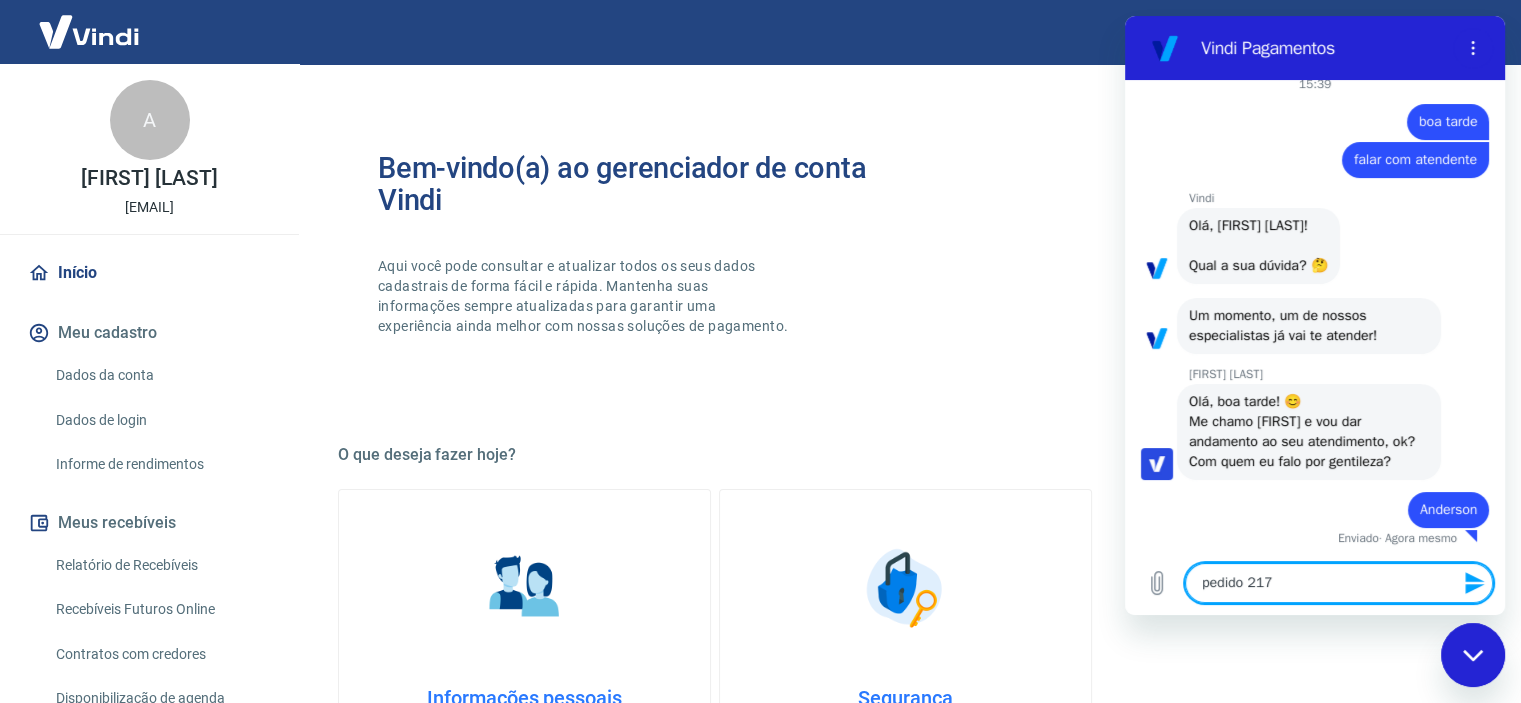 type on "pedido [ORDER_ID]" 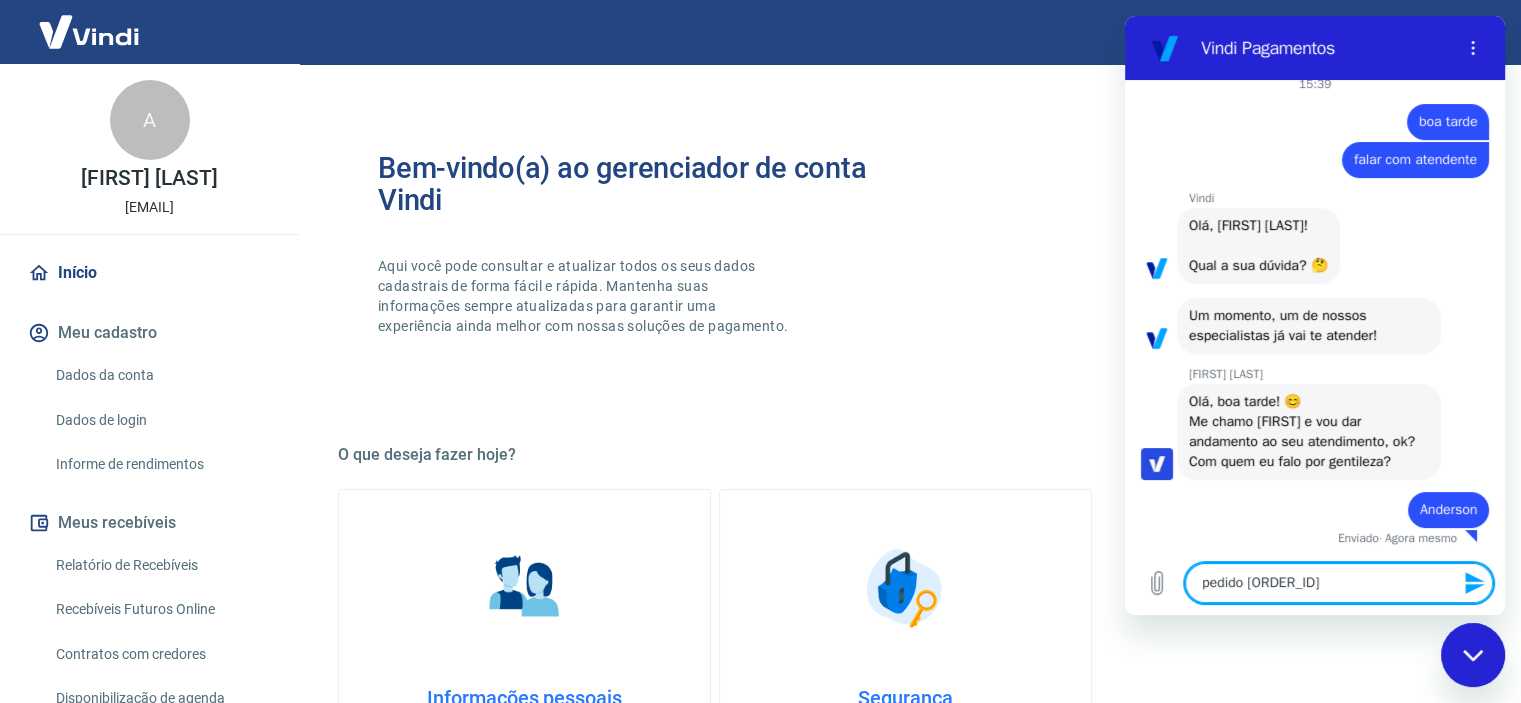 type on "pedido [ORDER_ID]" 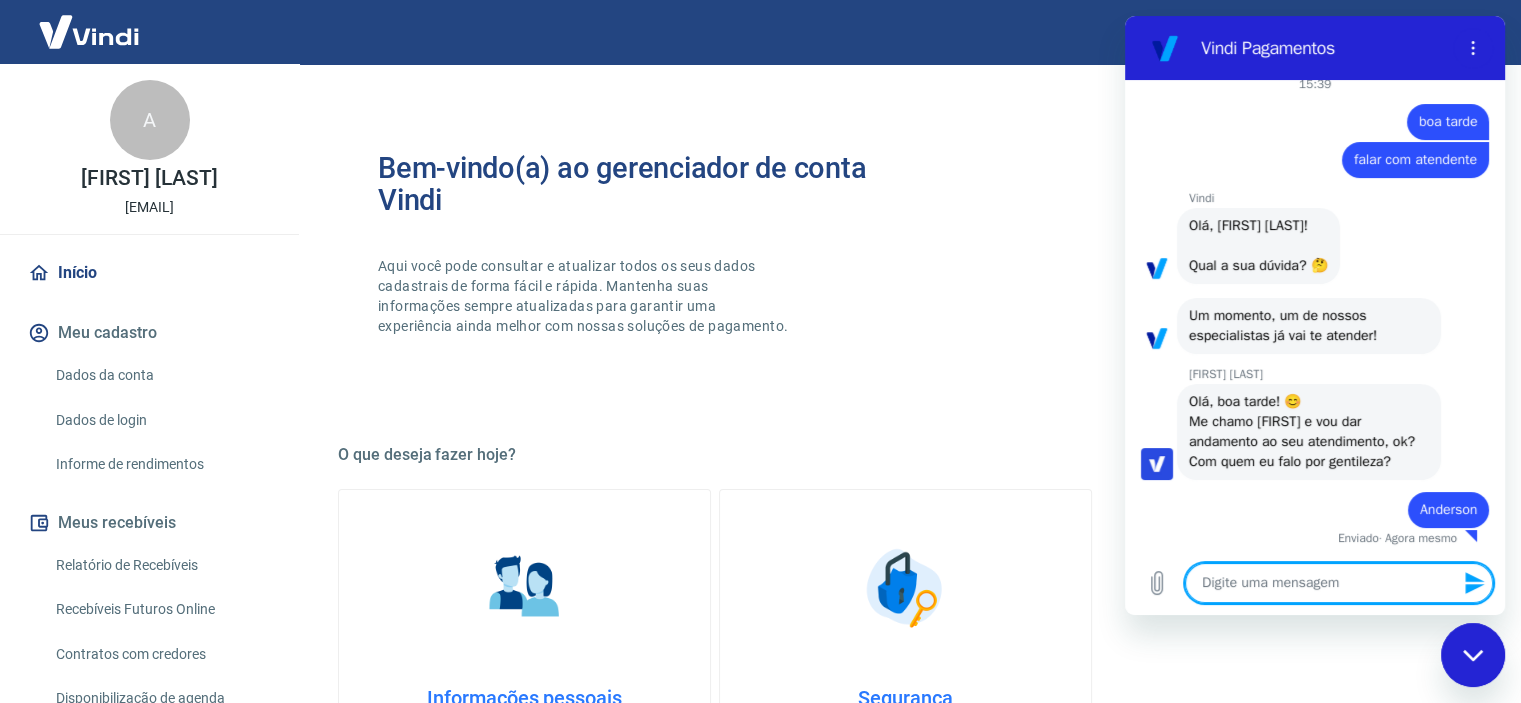 type on "f" 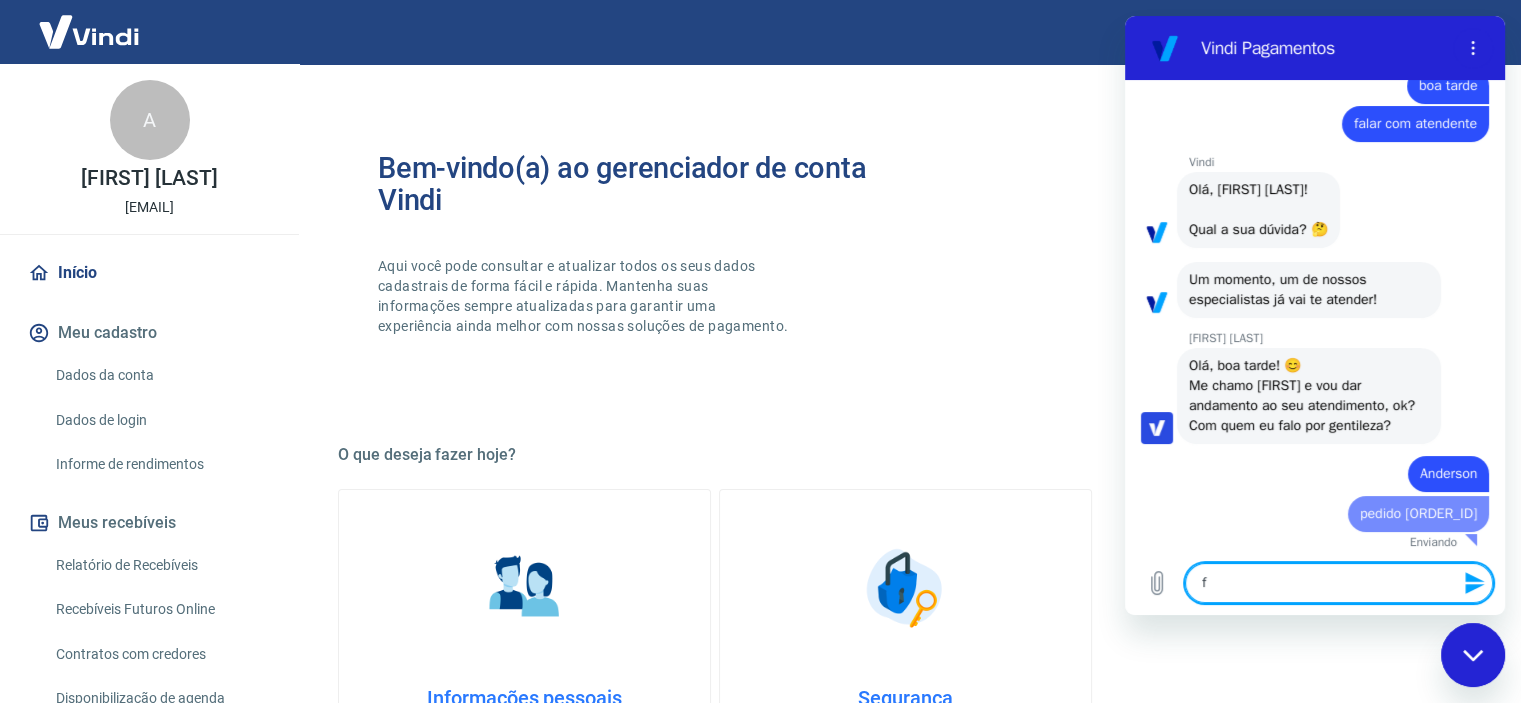 type on "x" 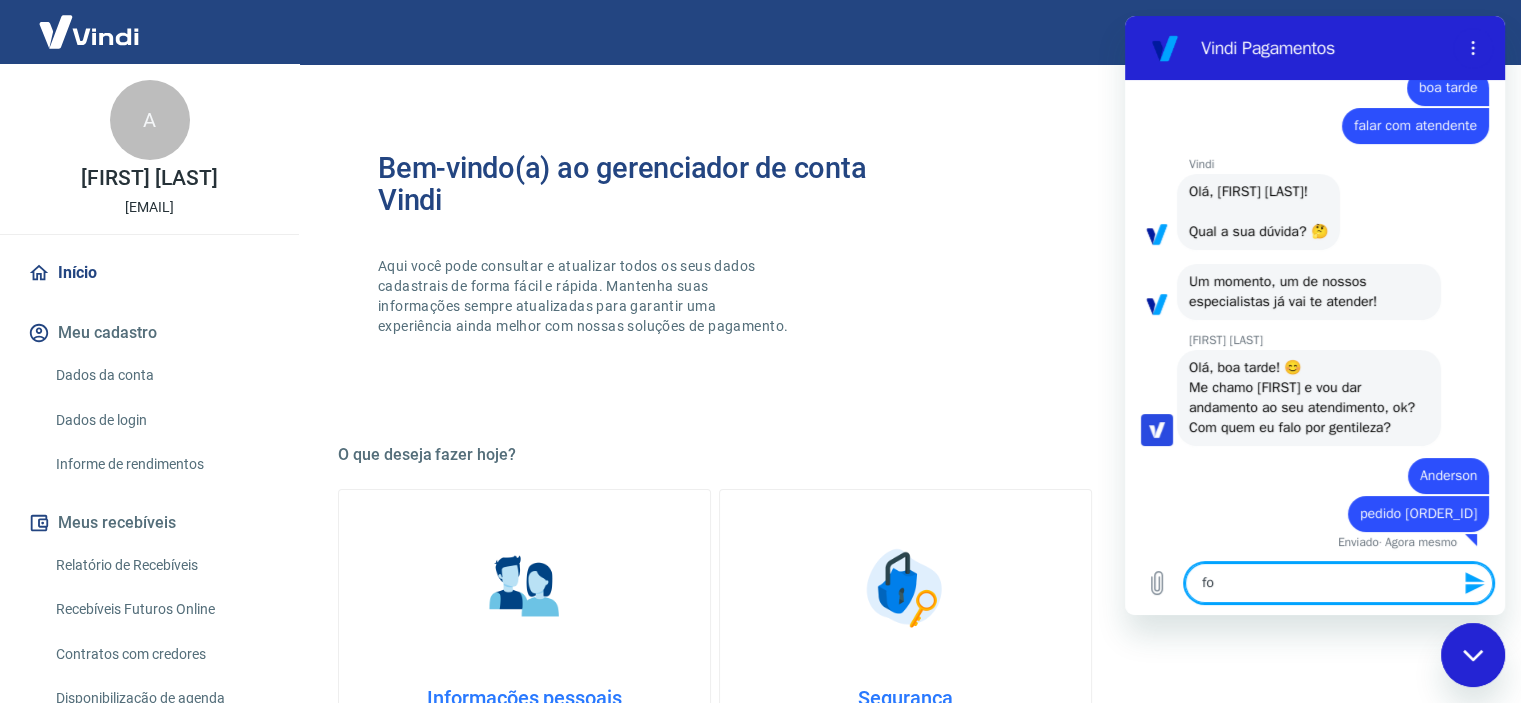 type on "foi" 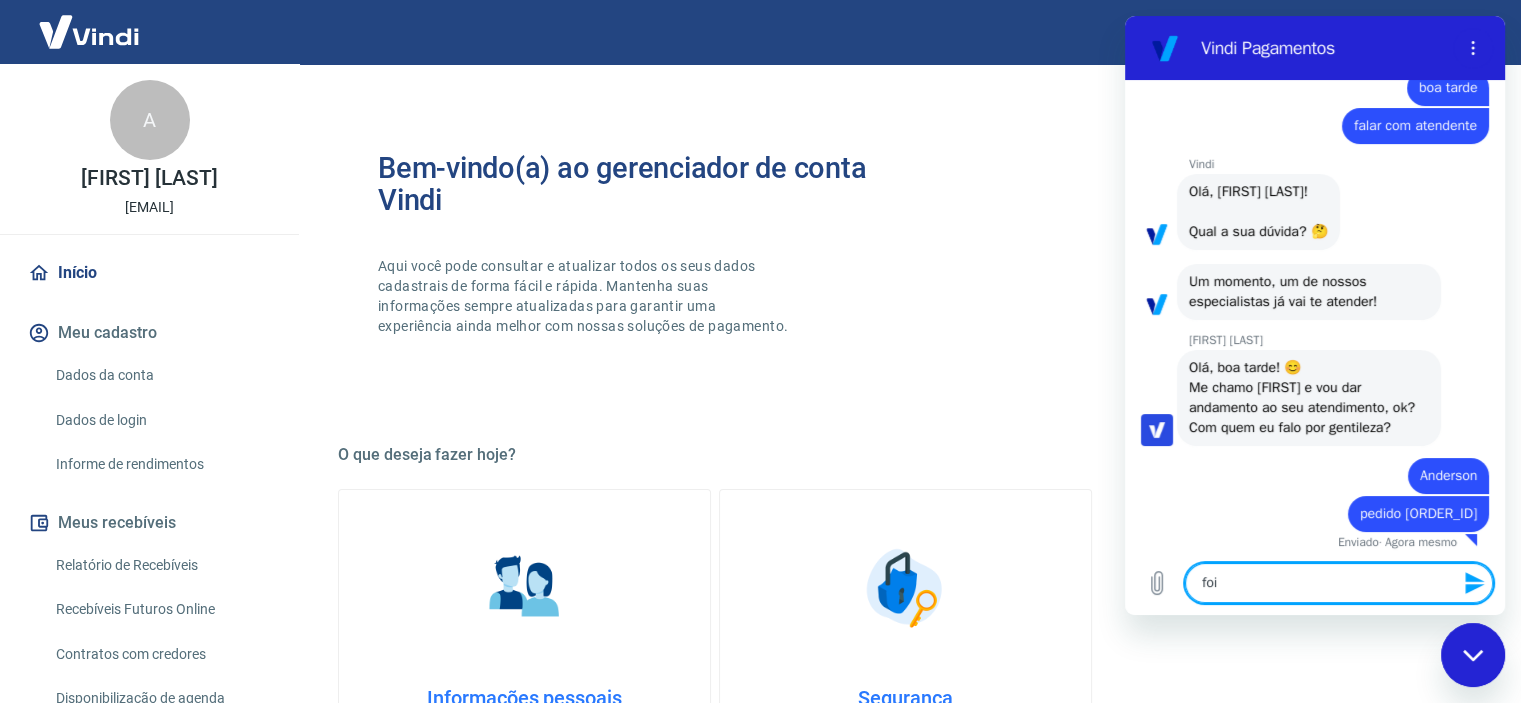 type on "foi" 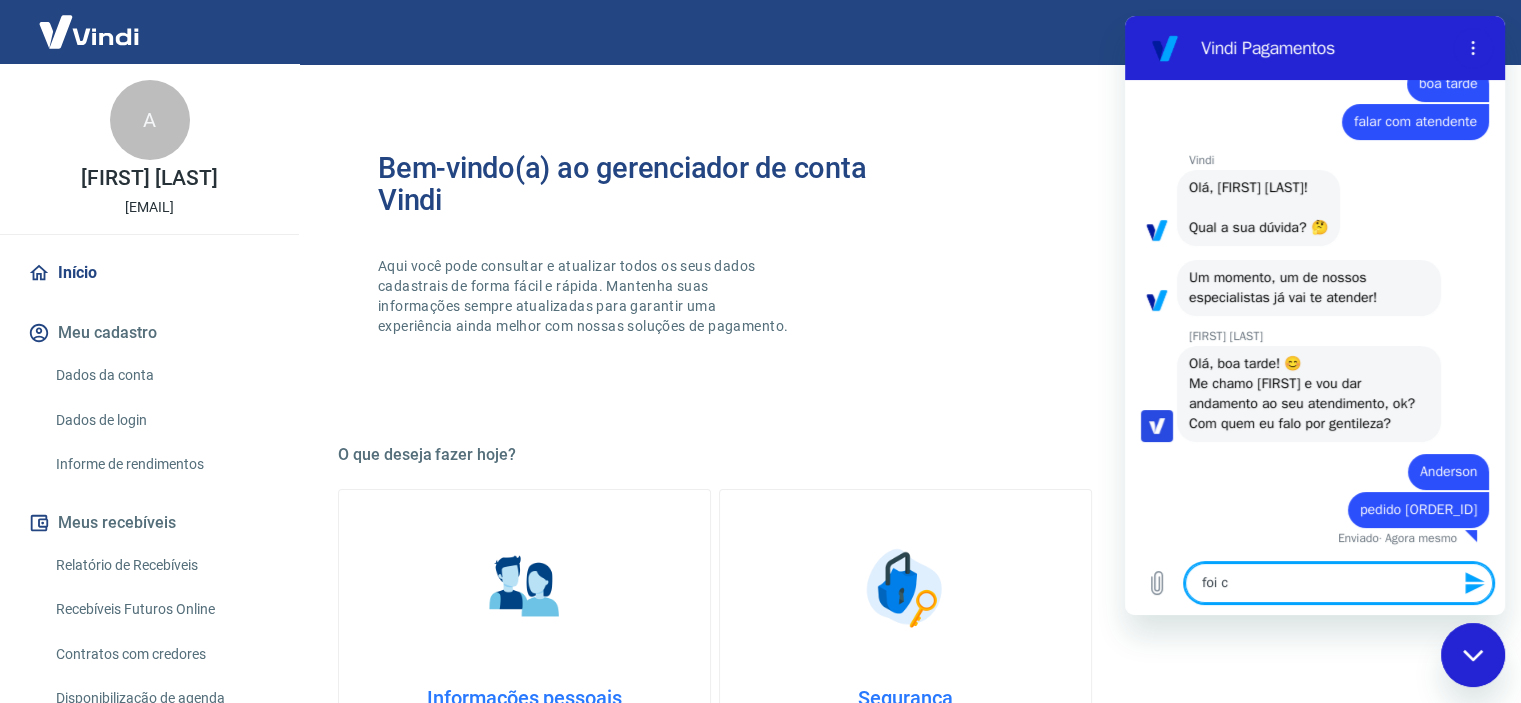 type on "foi ca" 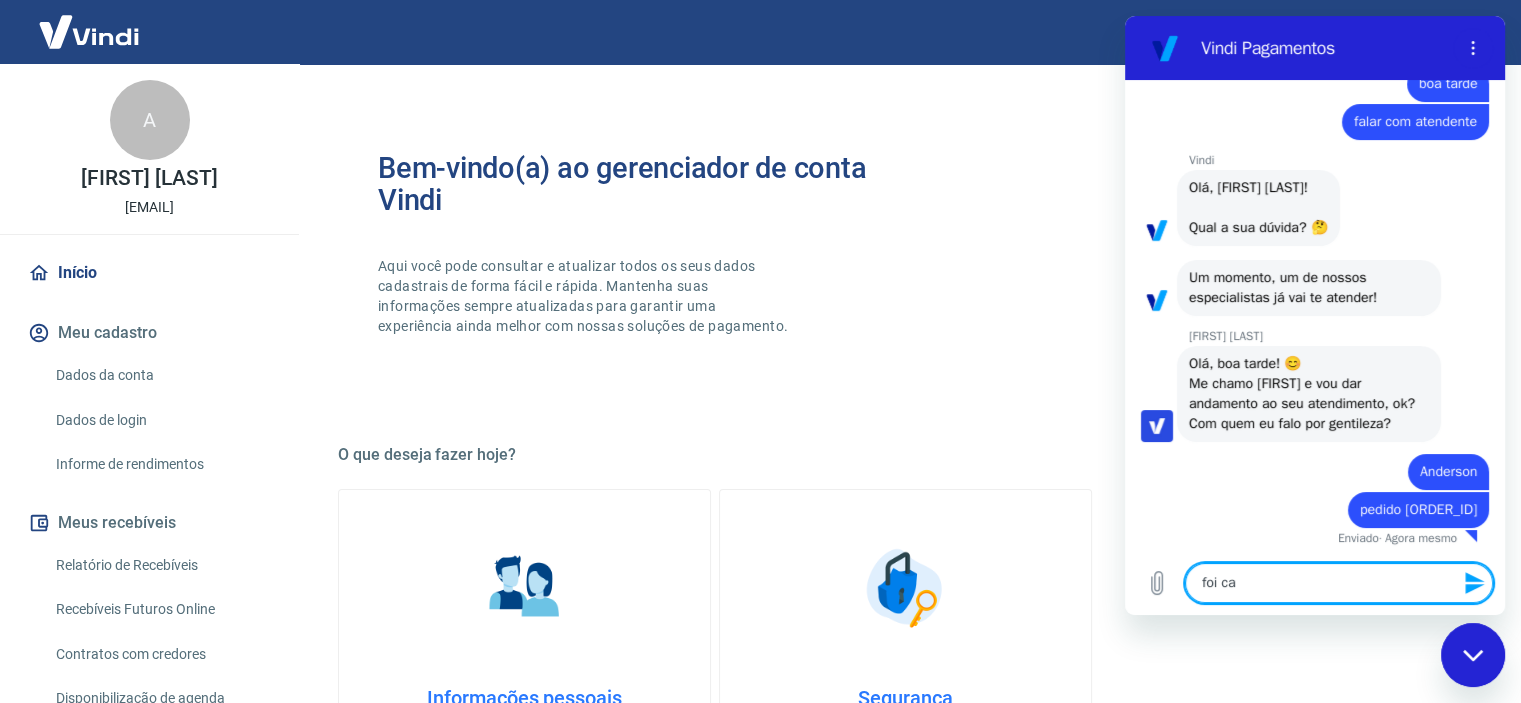 scroll, scrollTop: 73, scrollLeft: 0, axis: vertical 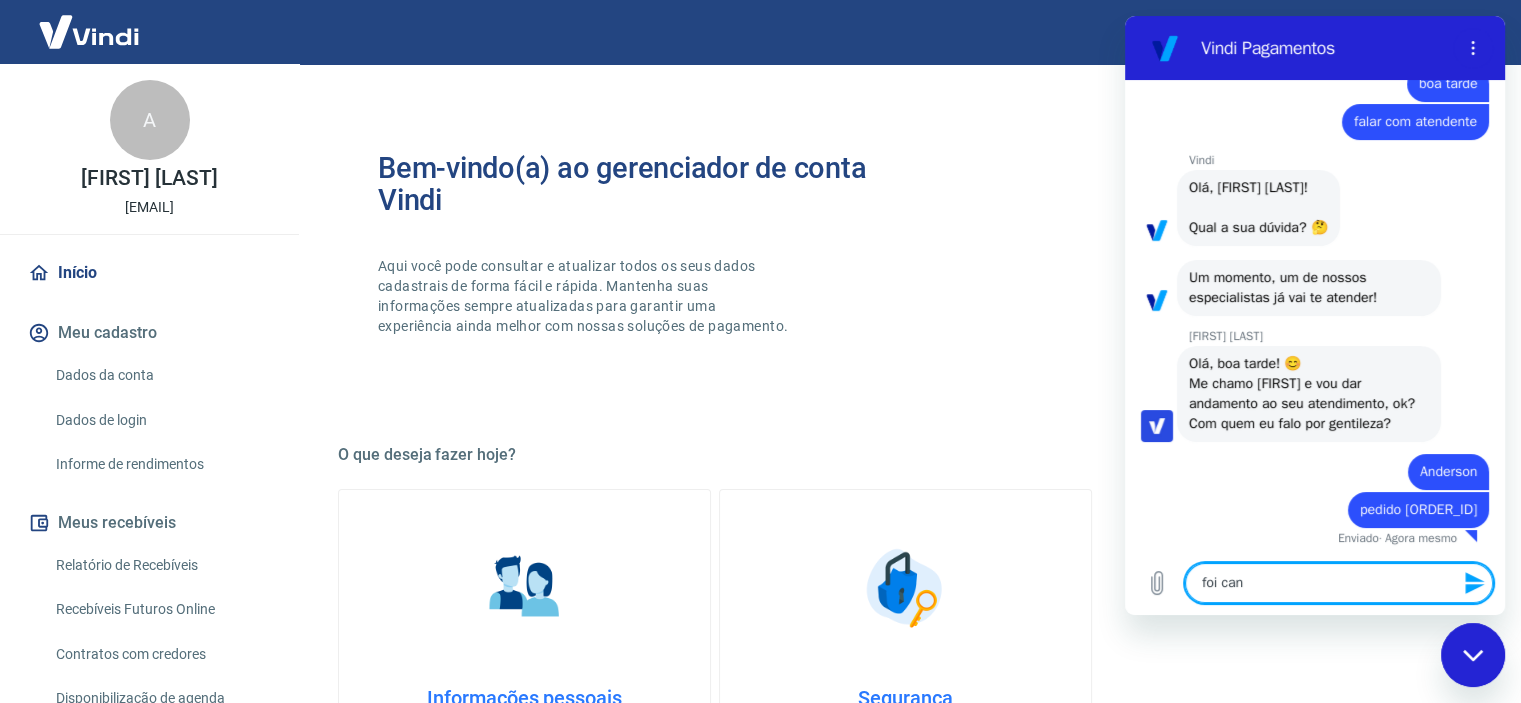 type on "foi canc" 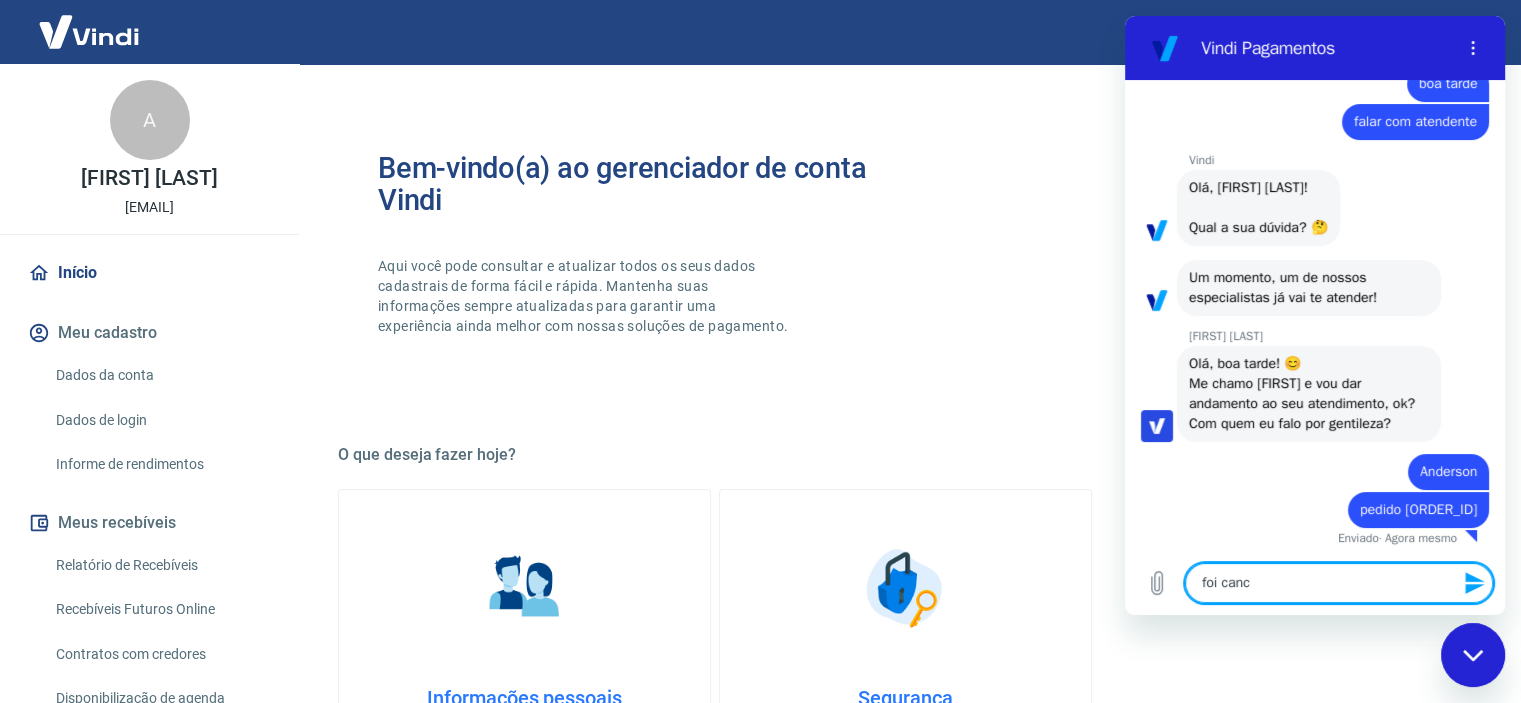 type on "x" 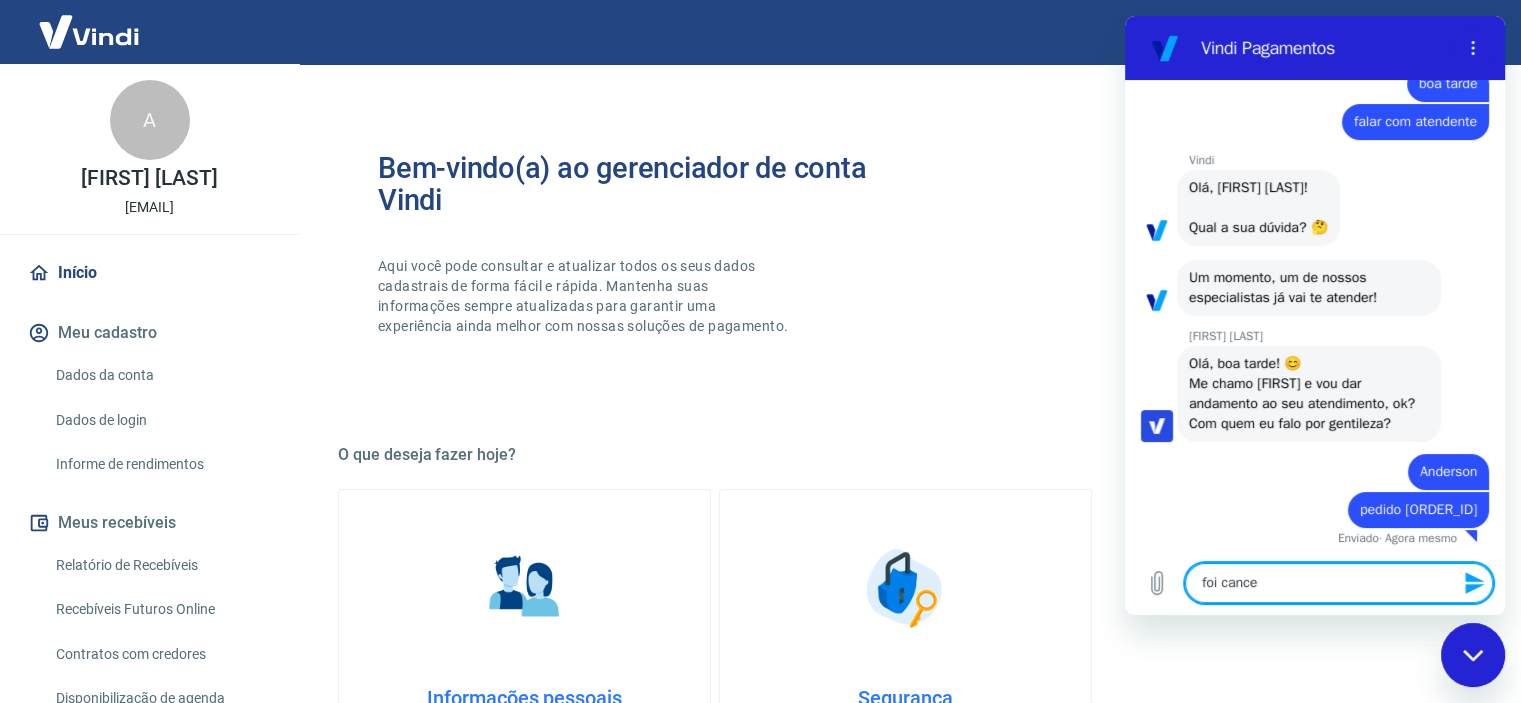 type on "x" 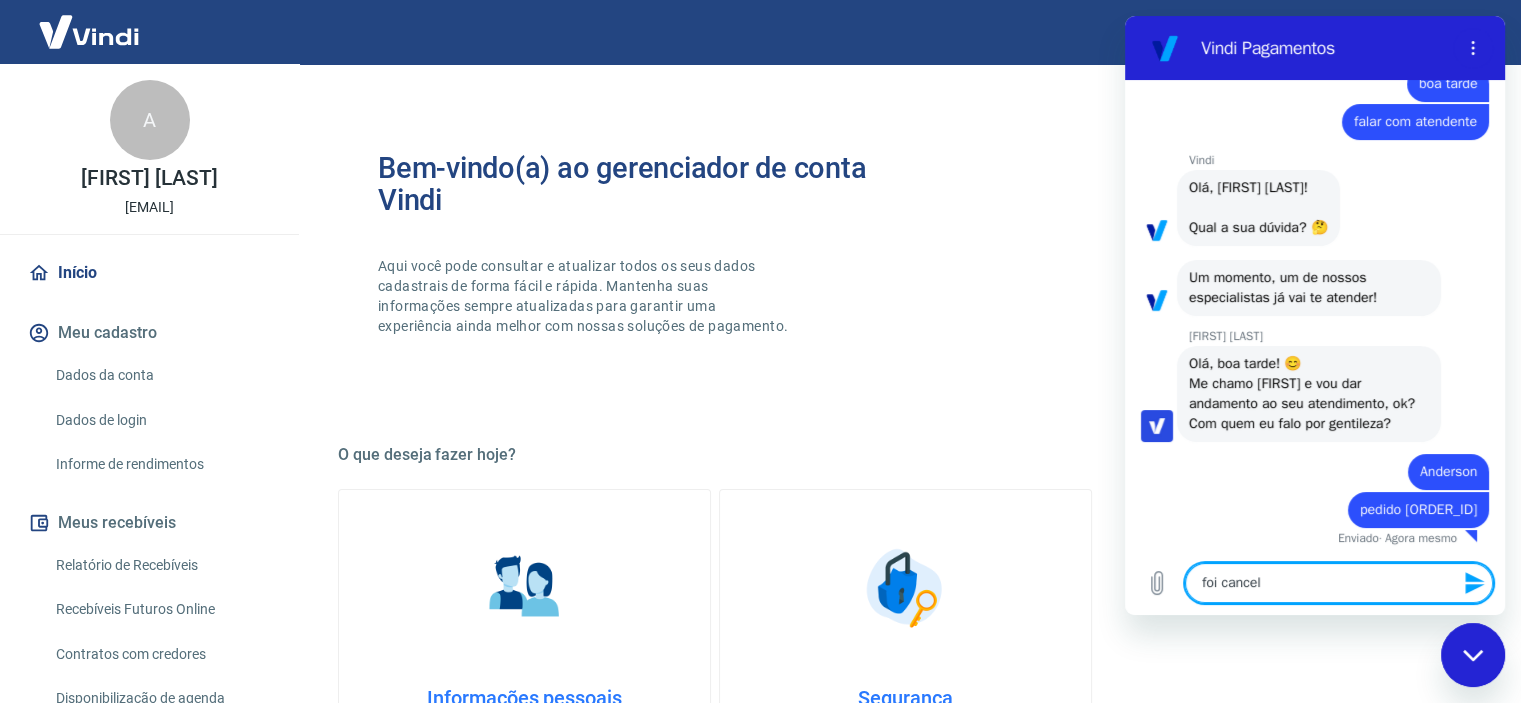 type on "foi cancela" 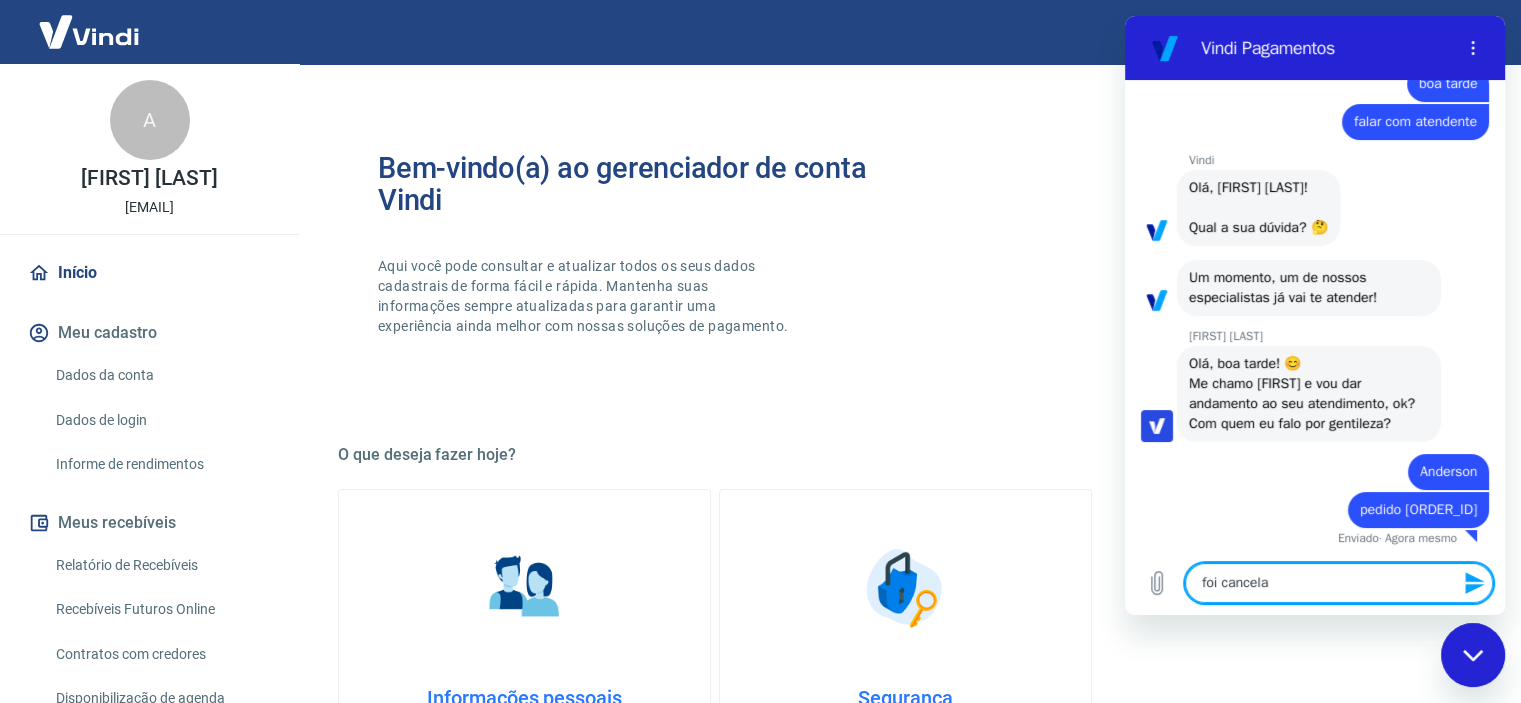 type on "foi cancelad" 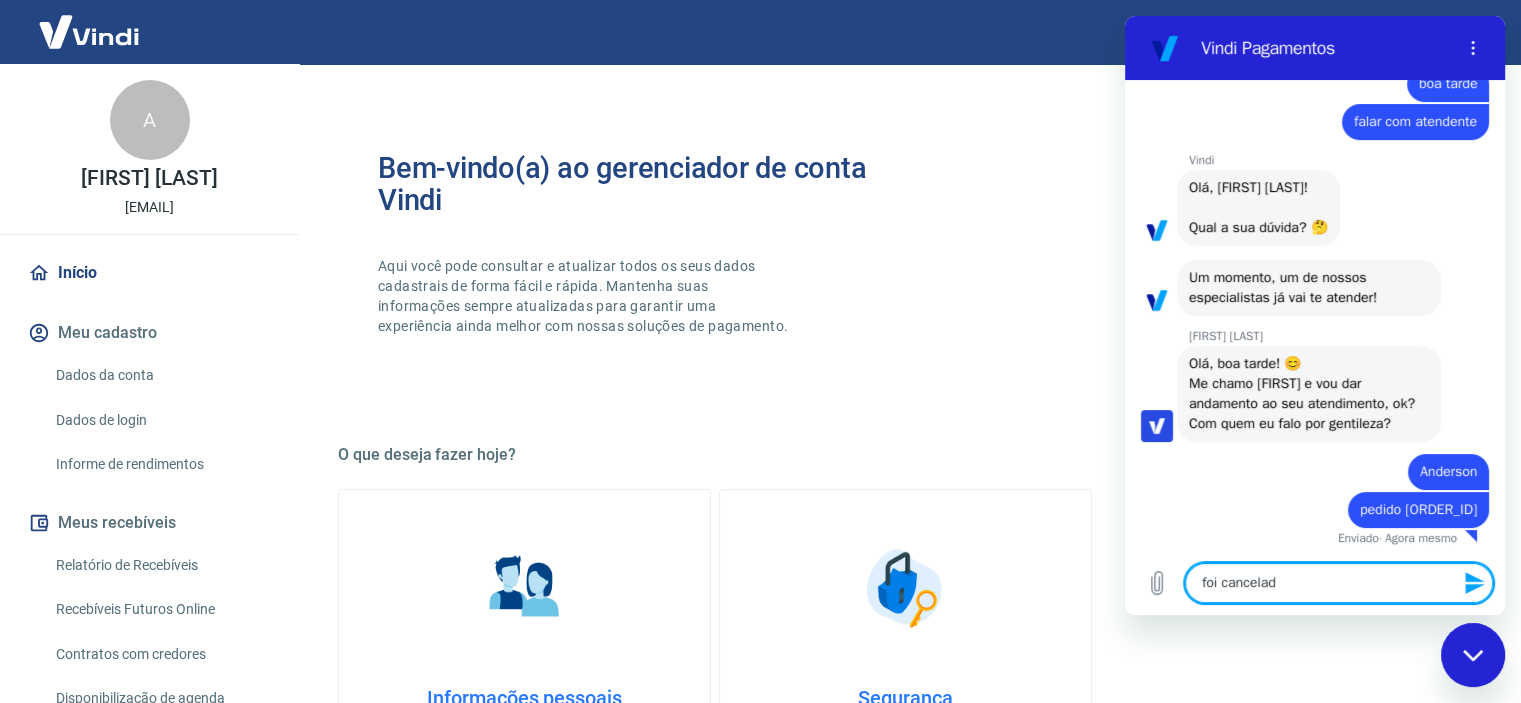 type on "foi cancelado" 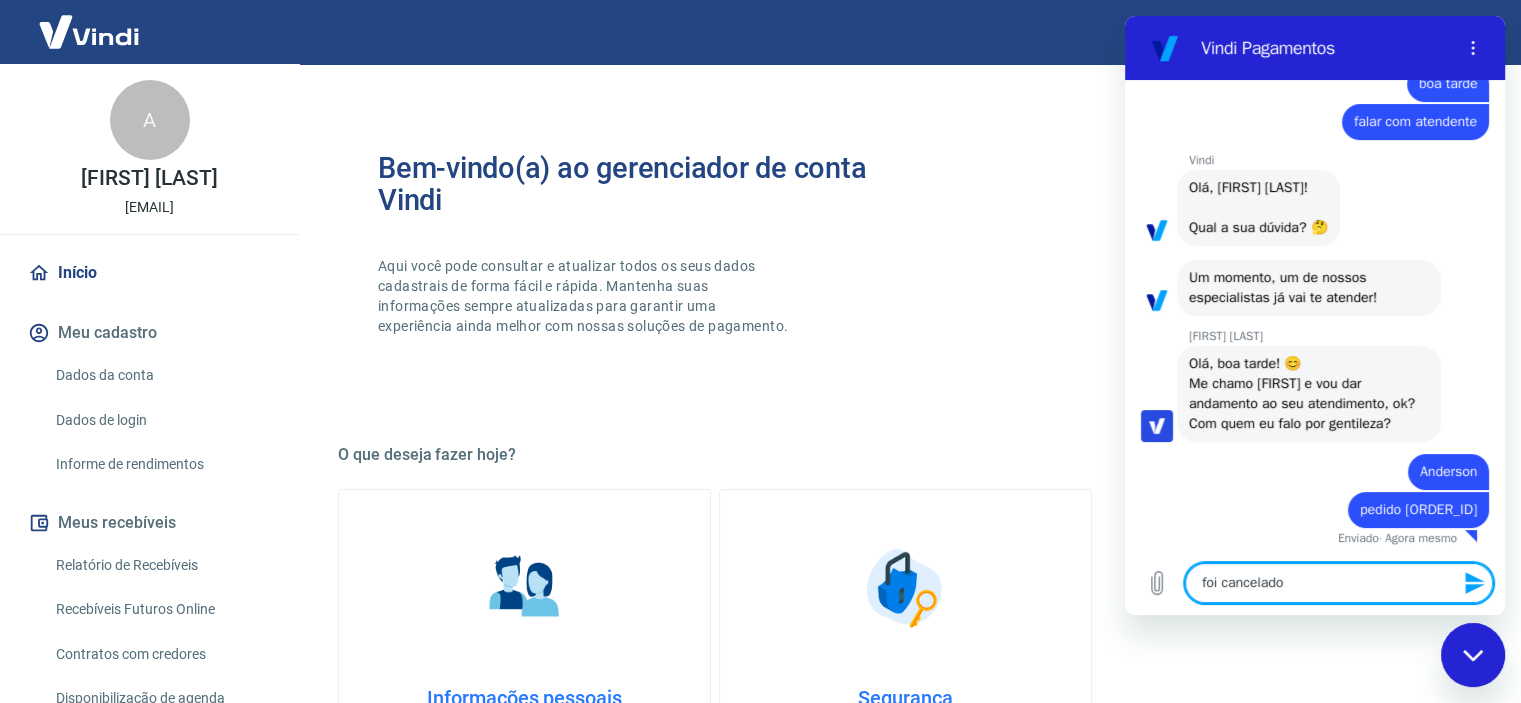 type on "foi cancelado," 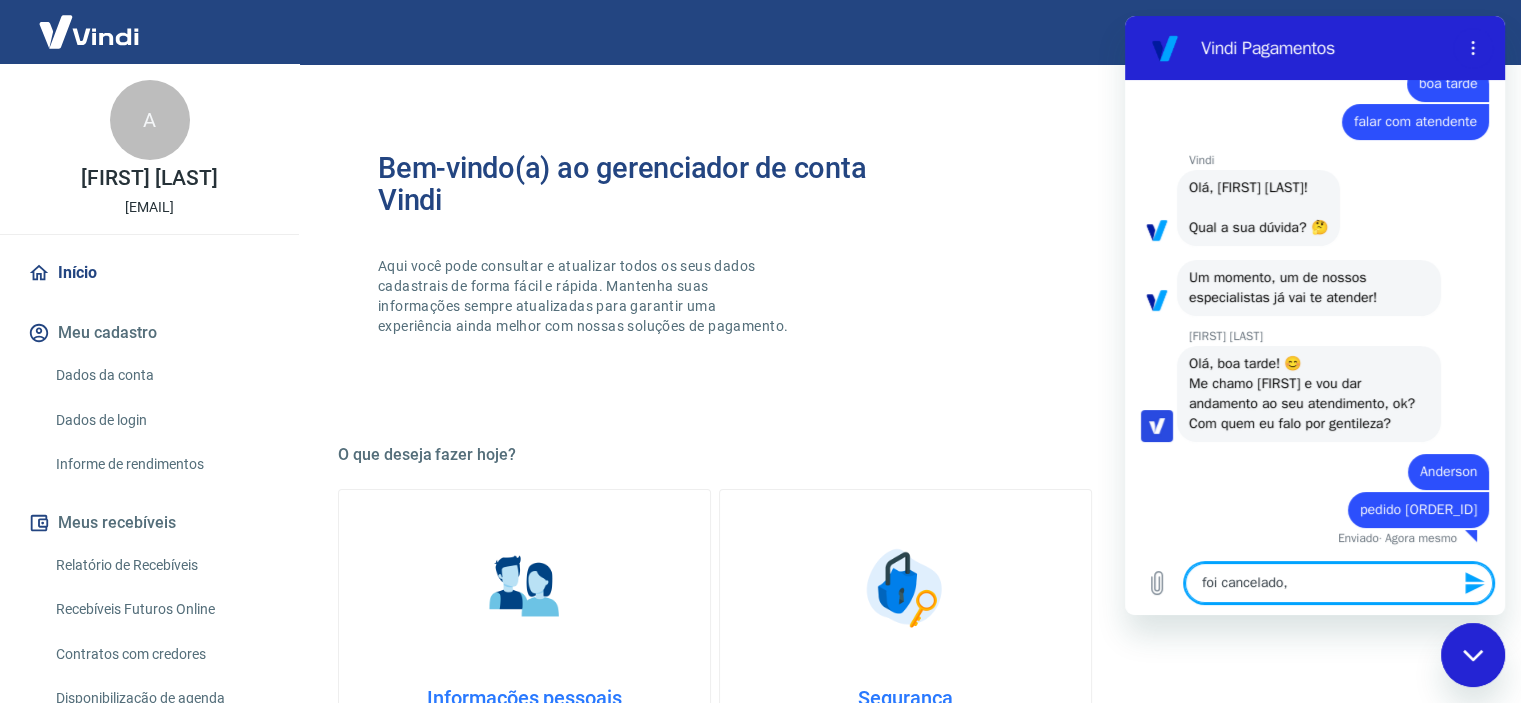 type on "foi cancelado," 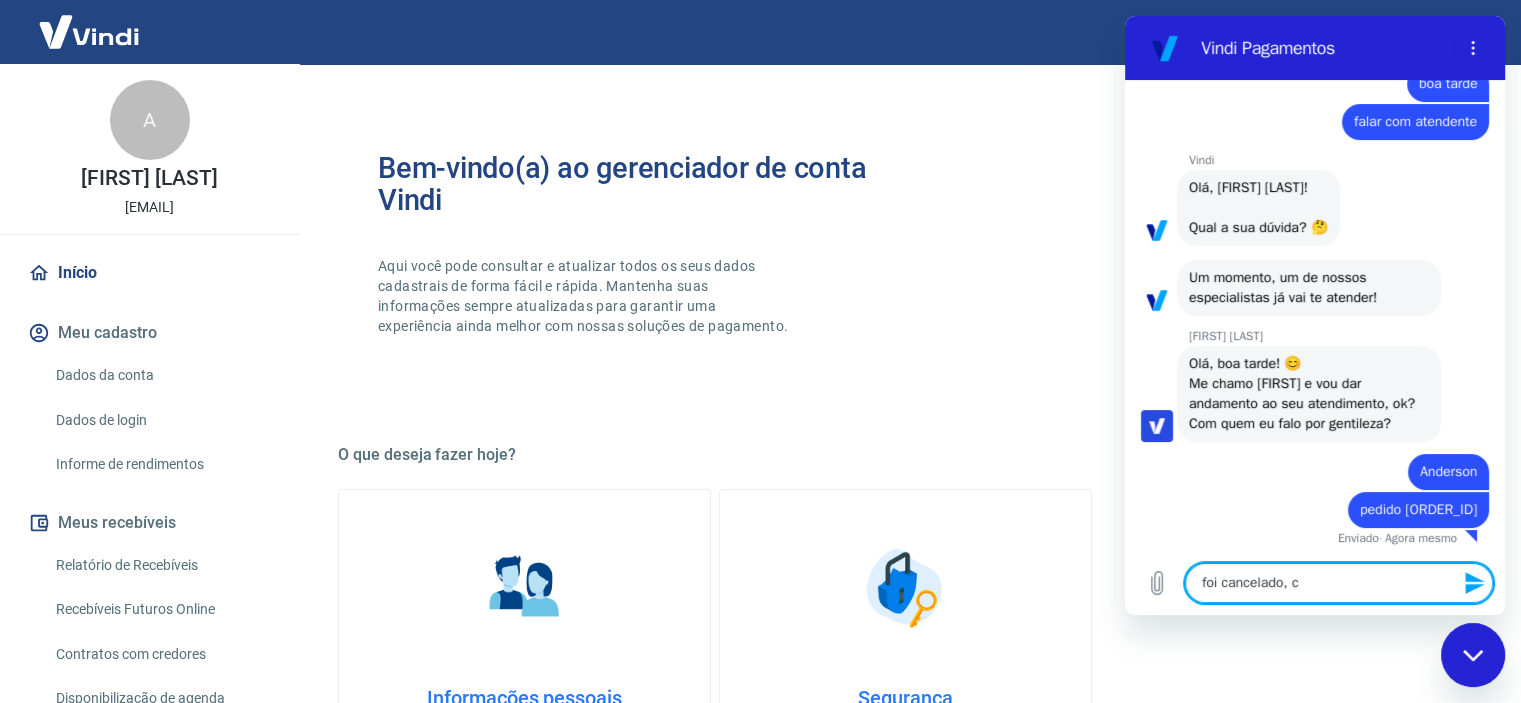 type on "foi cancelado, cl" 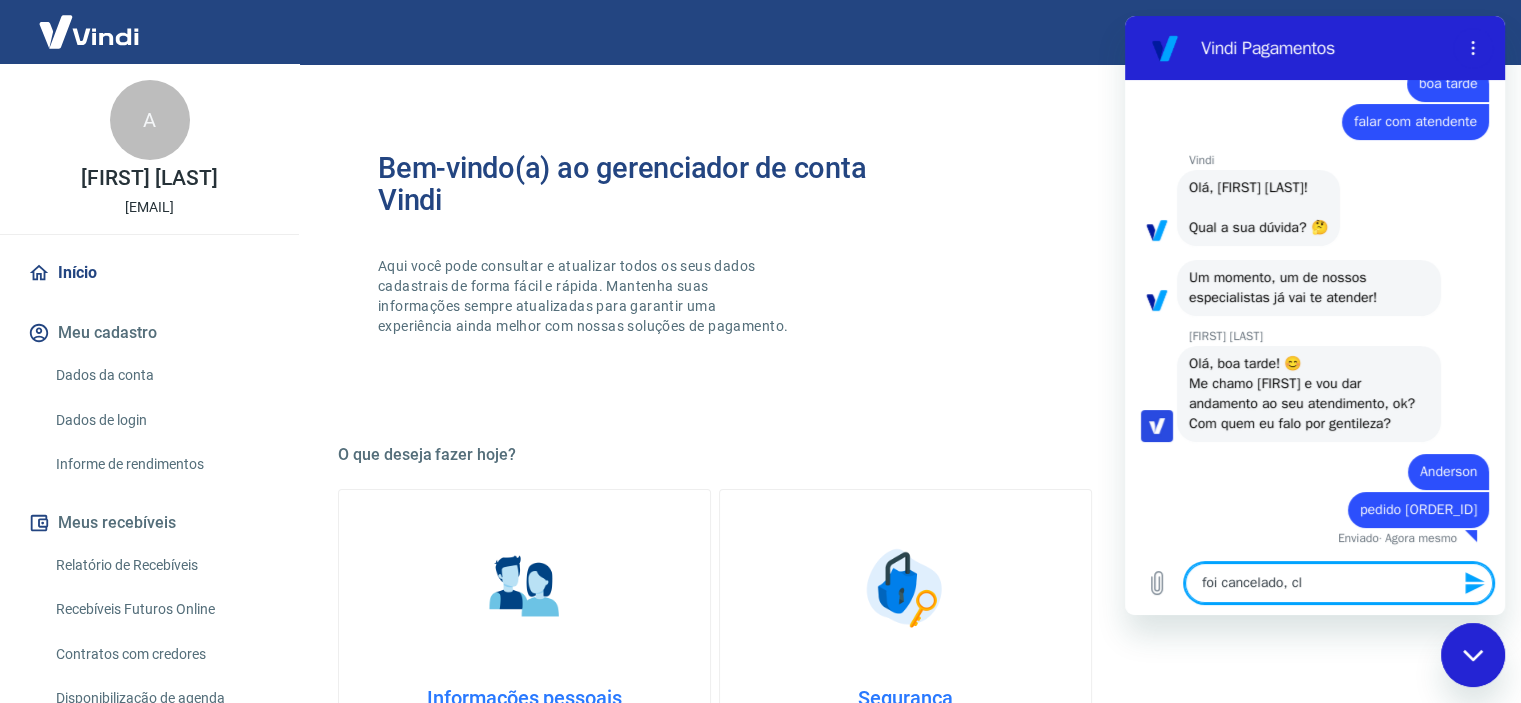 type on "foi cancelado, cli" 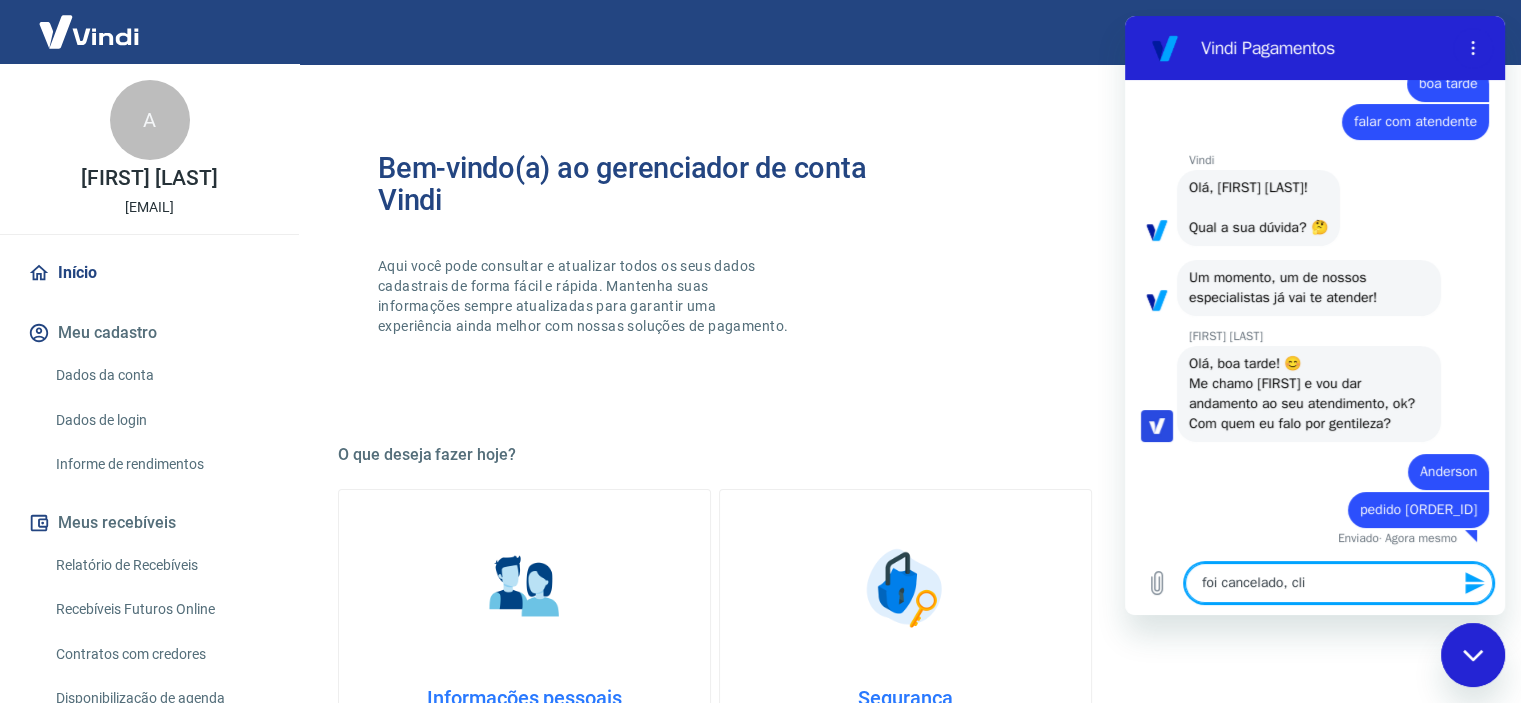 type on "foi cancelado, clie" 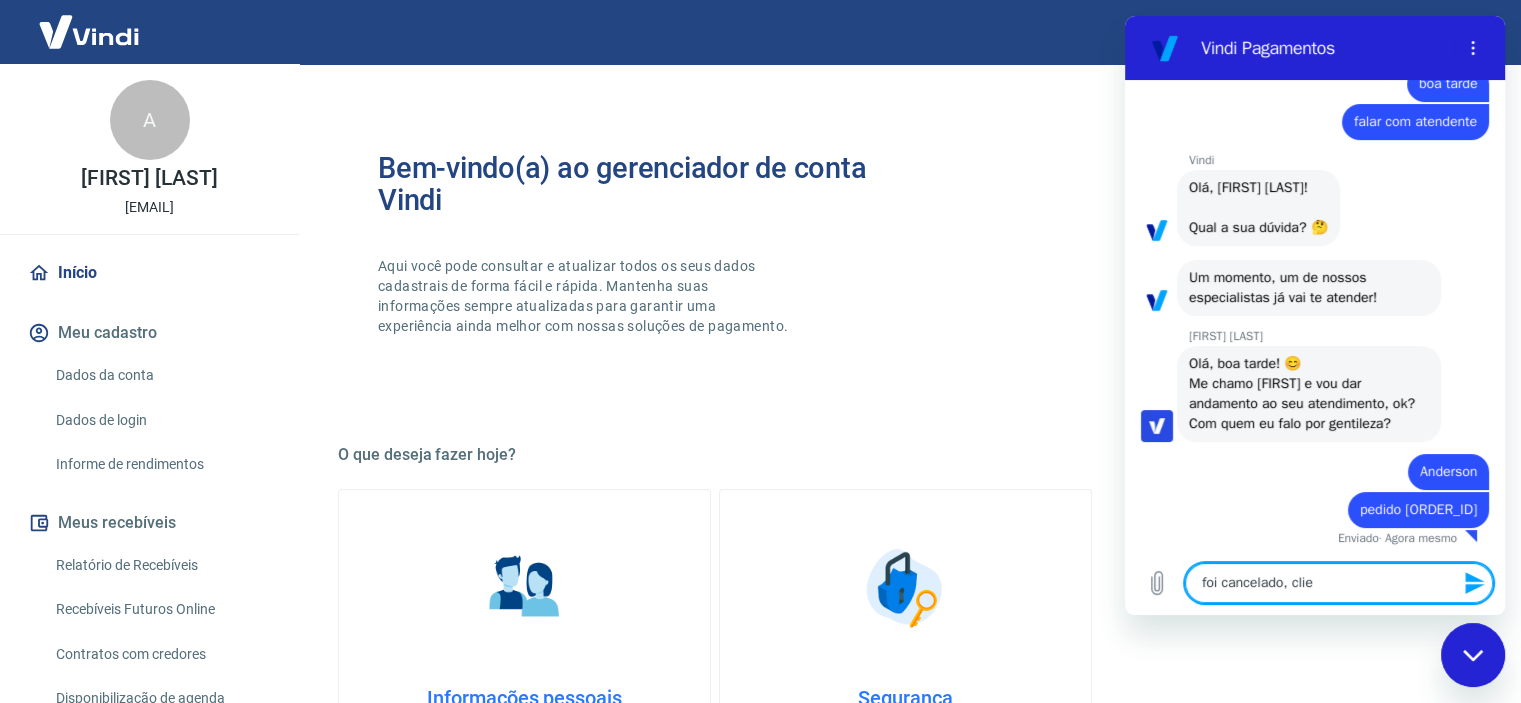type on "x" 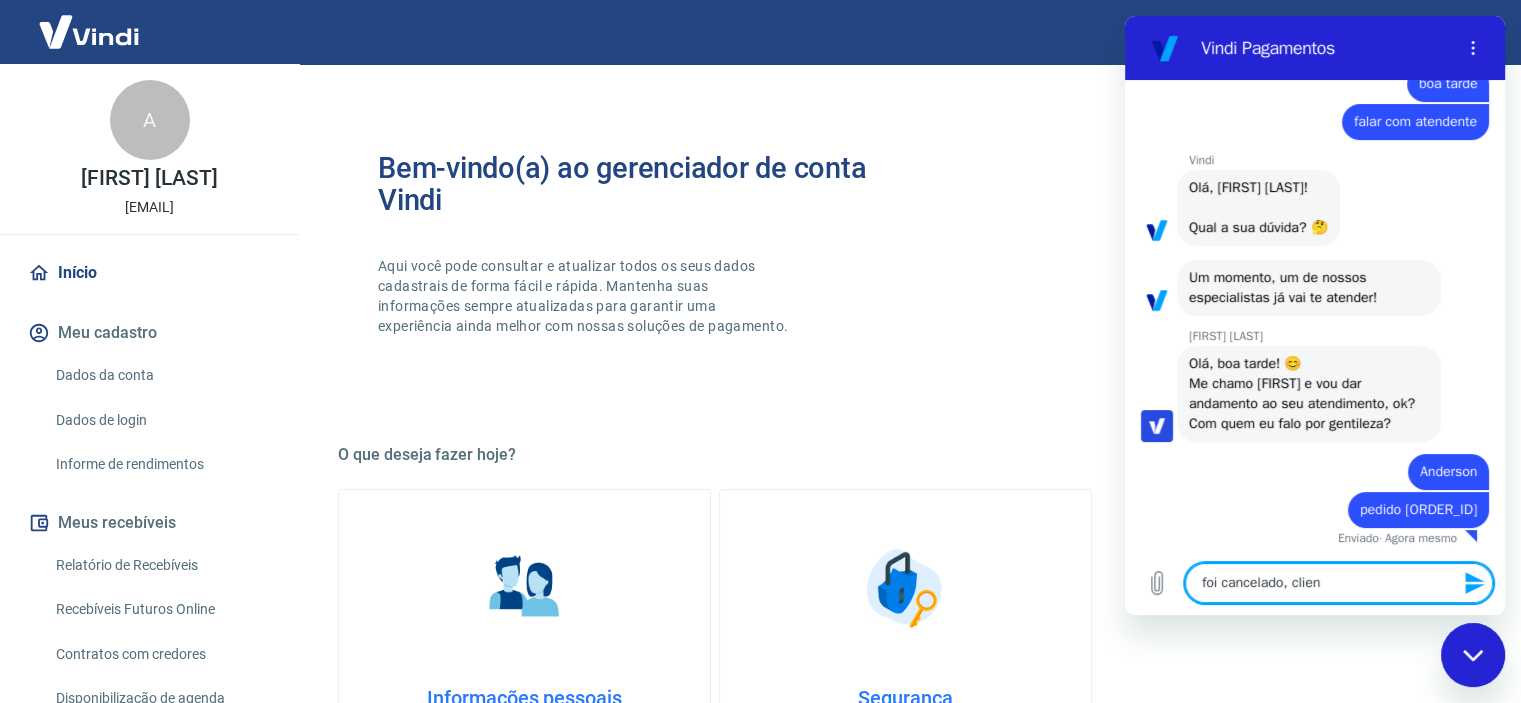 type on "foi cancelado, client" 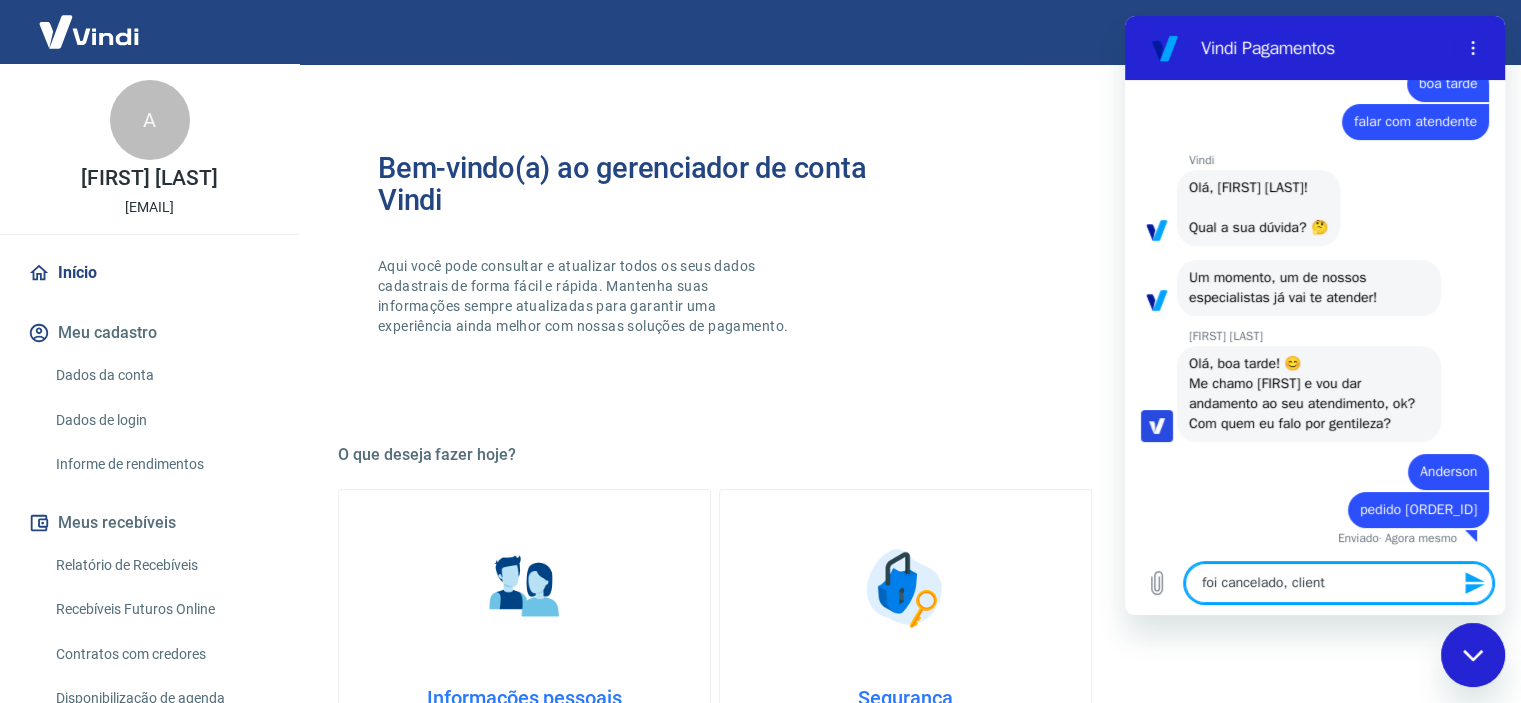 type on "foi cancelado, cliente" 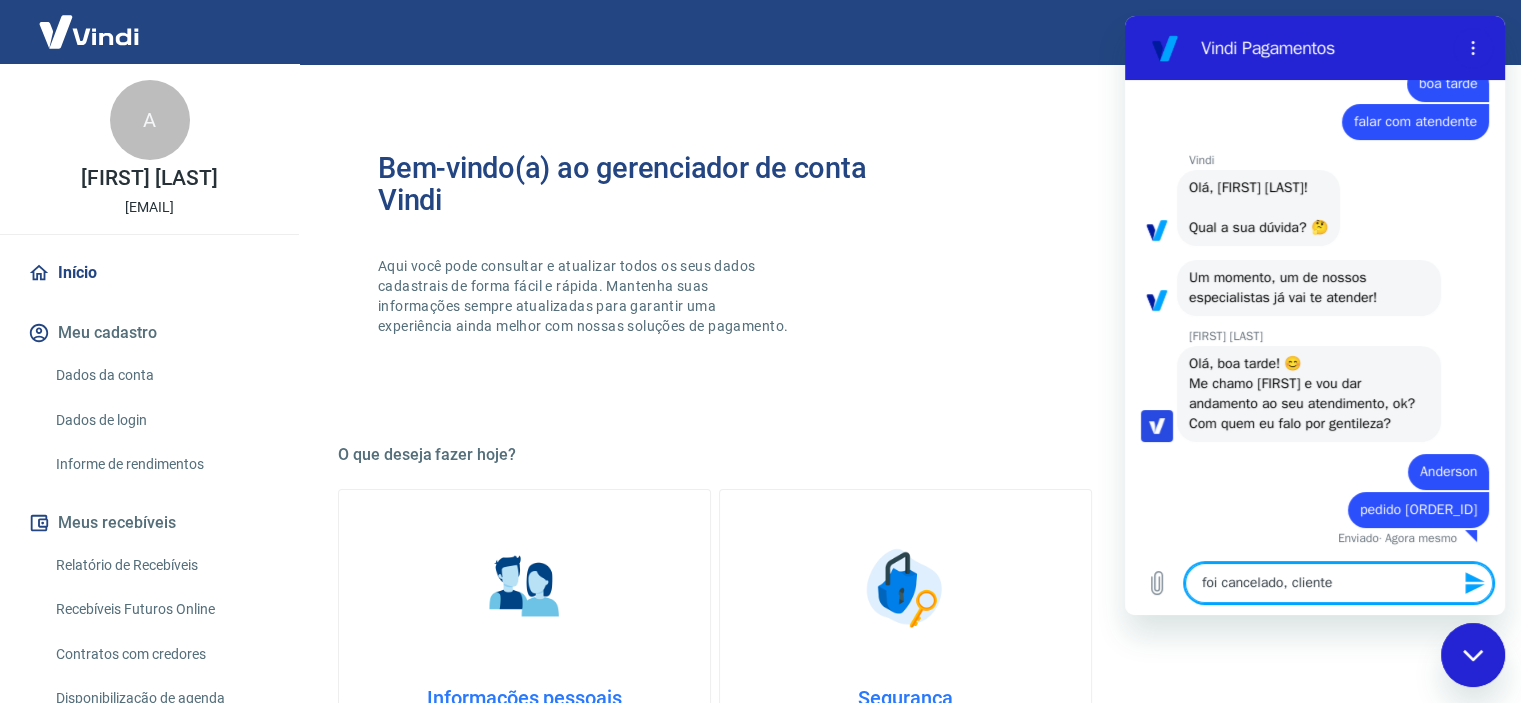 type on "foi cancelado, cliente" 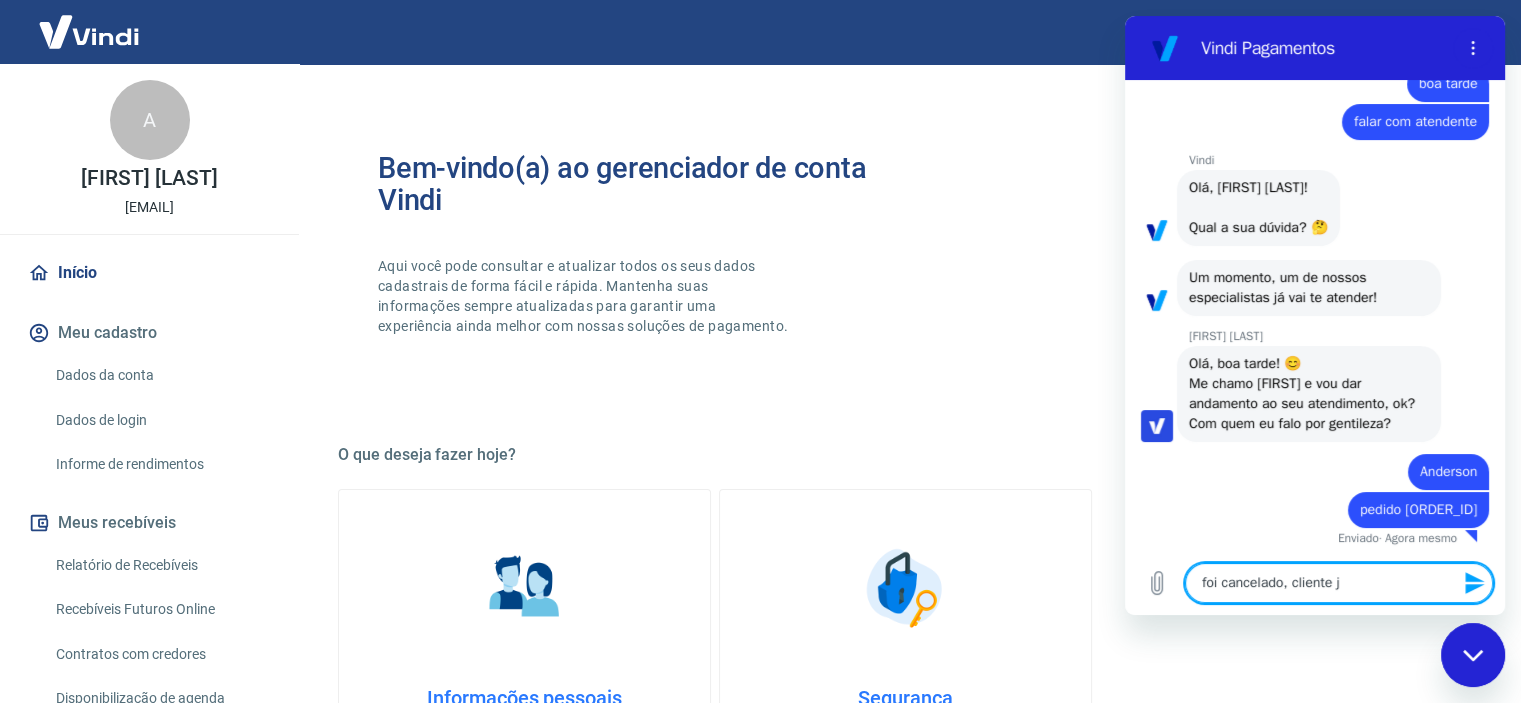 type on "foi cancelado, cliente já" 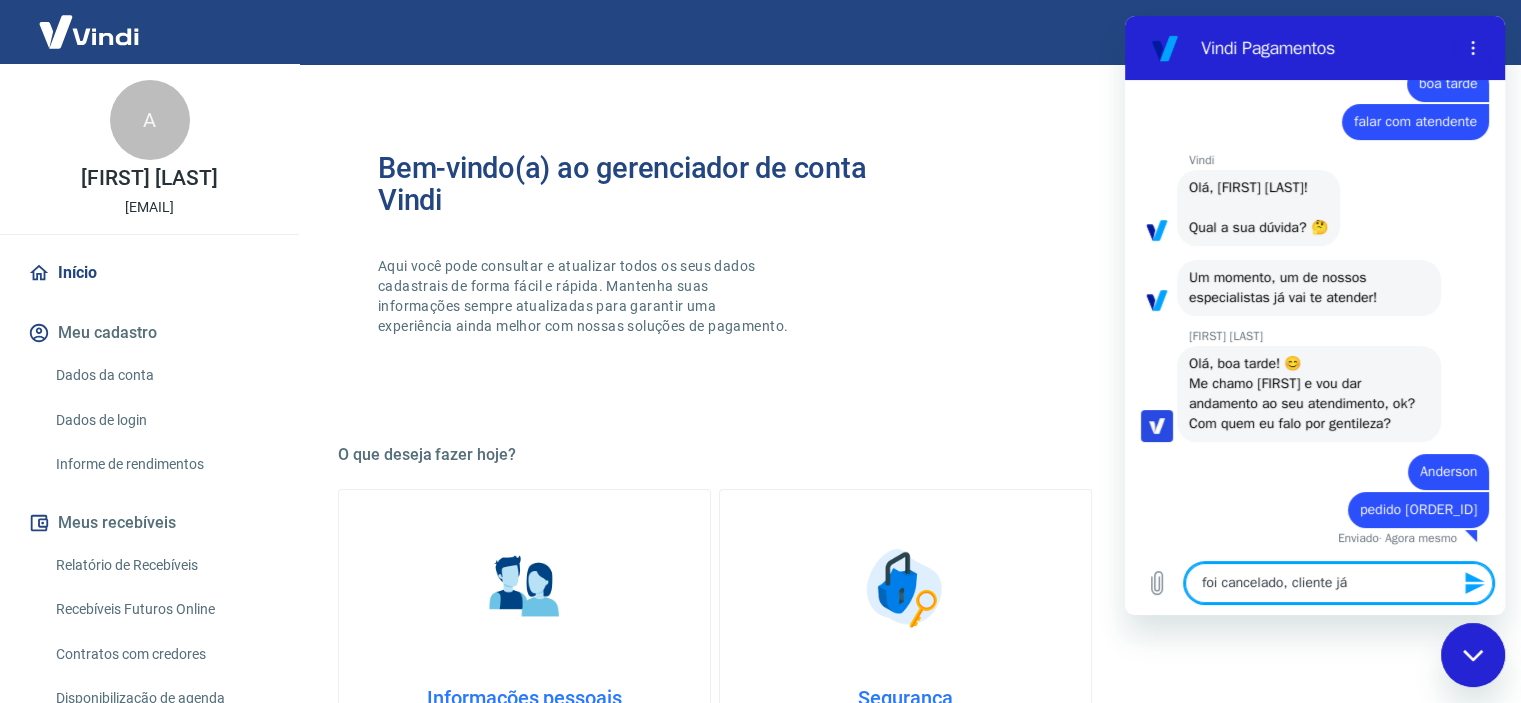 type on "foi cancelado, cliente já" 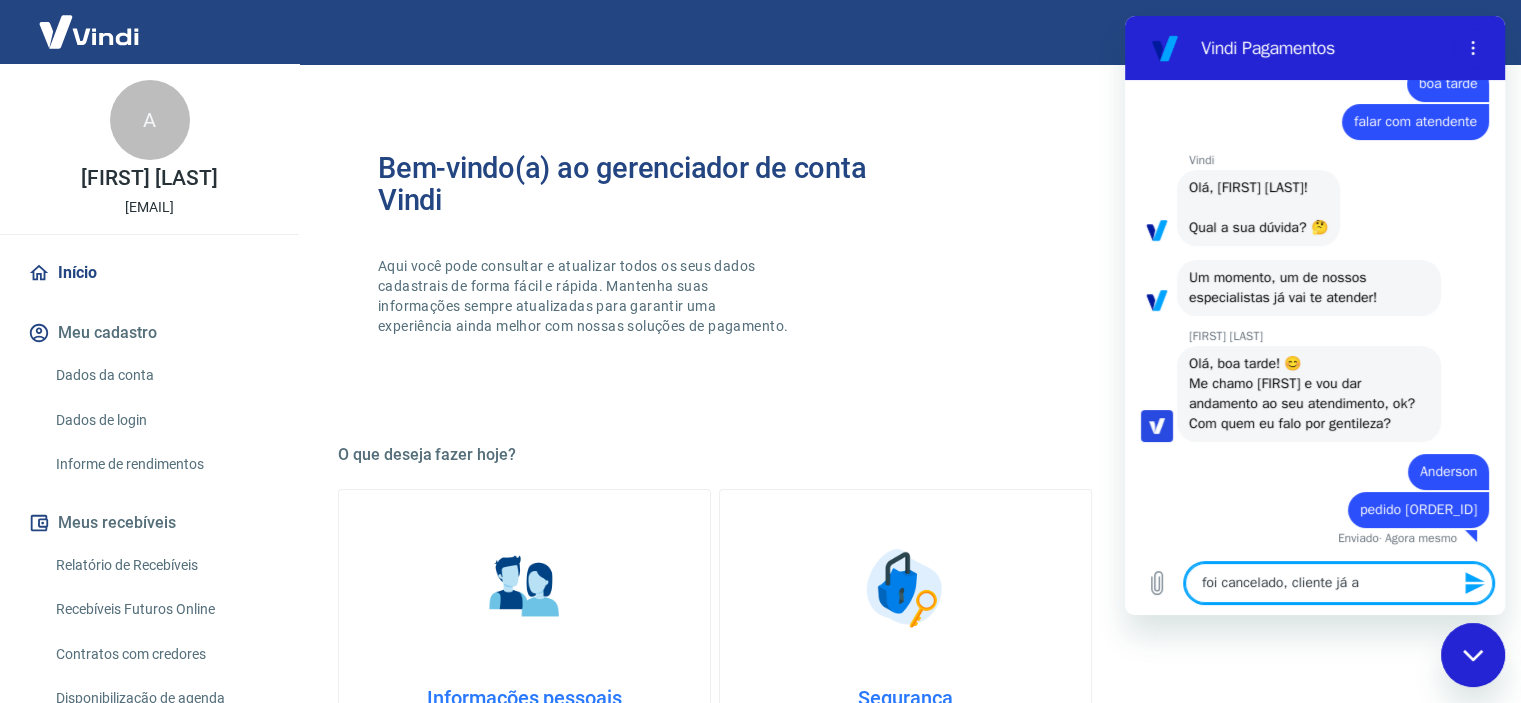 type on "foi cancelado, cliente já al" 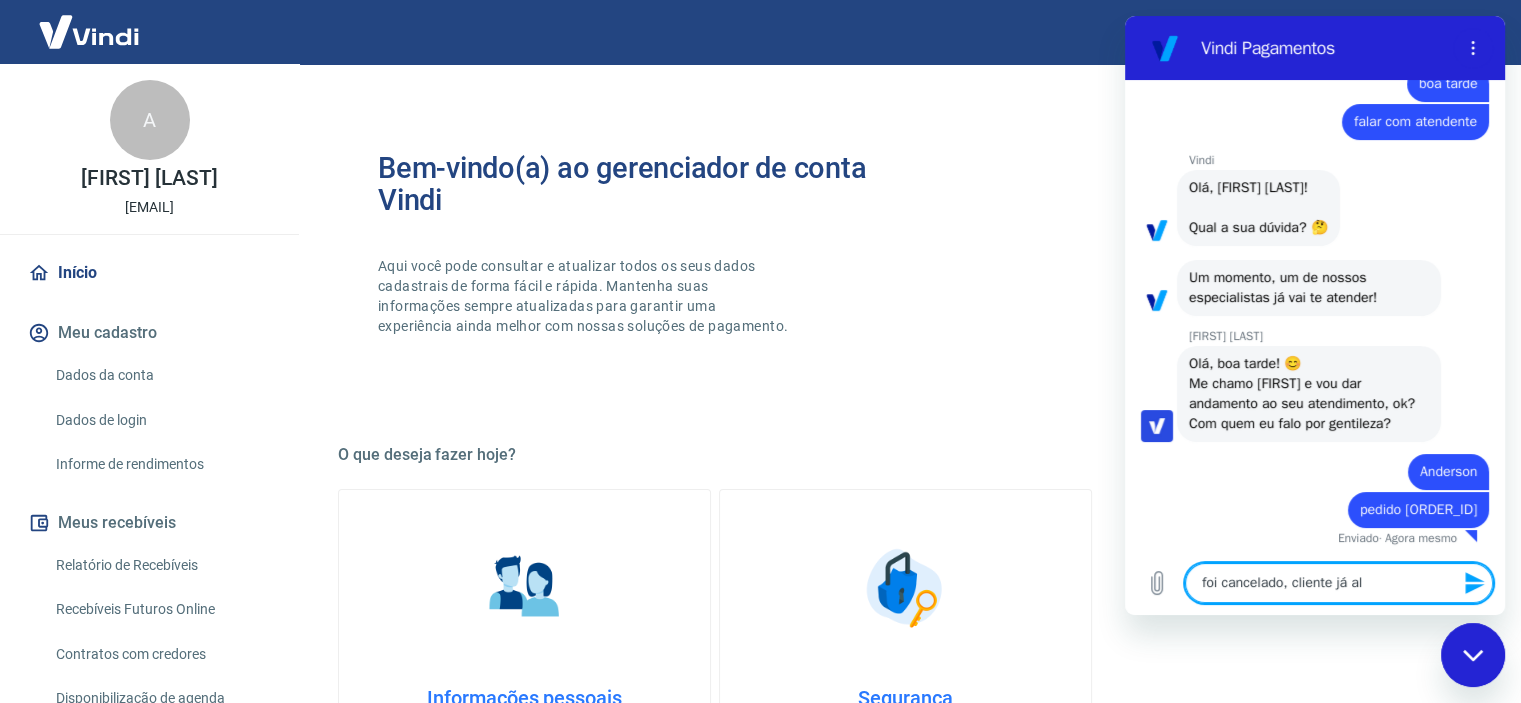 type on "foi cancelado, cliente já alt" 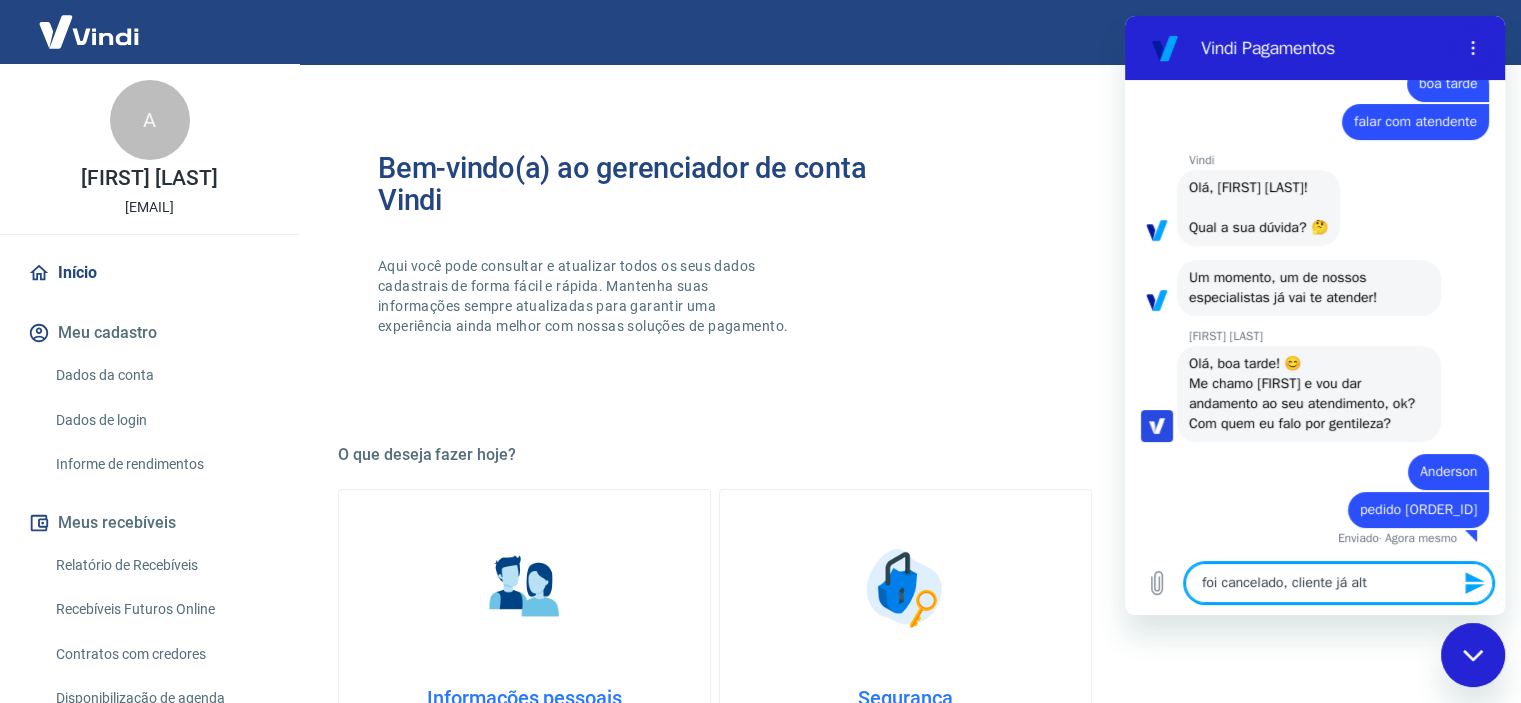 type on "foi cancelado, cliente já alte" 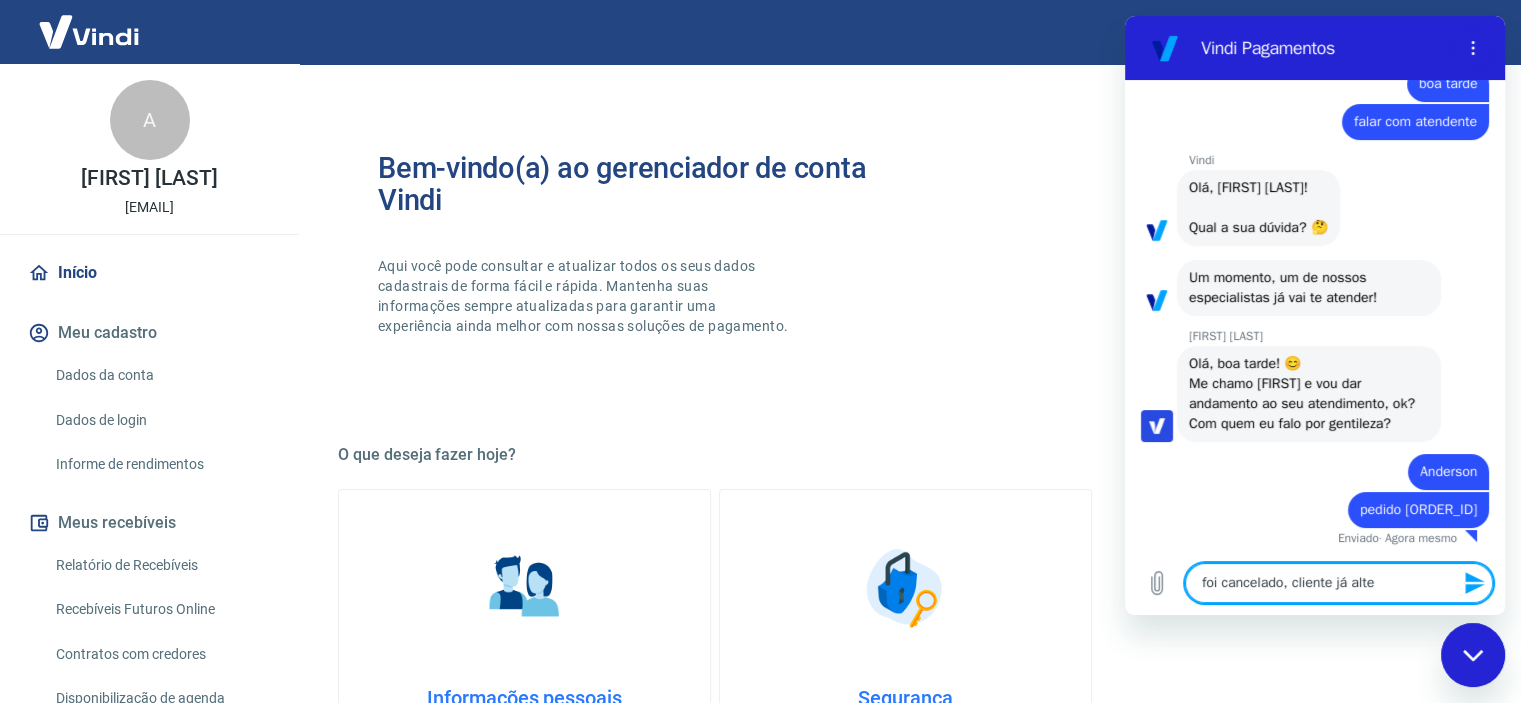 type on "foi cancelado, cliente já alter" 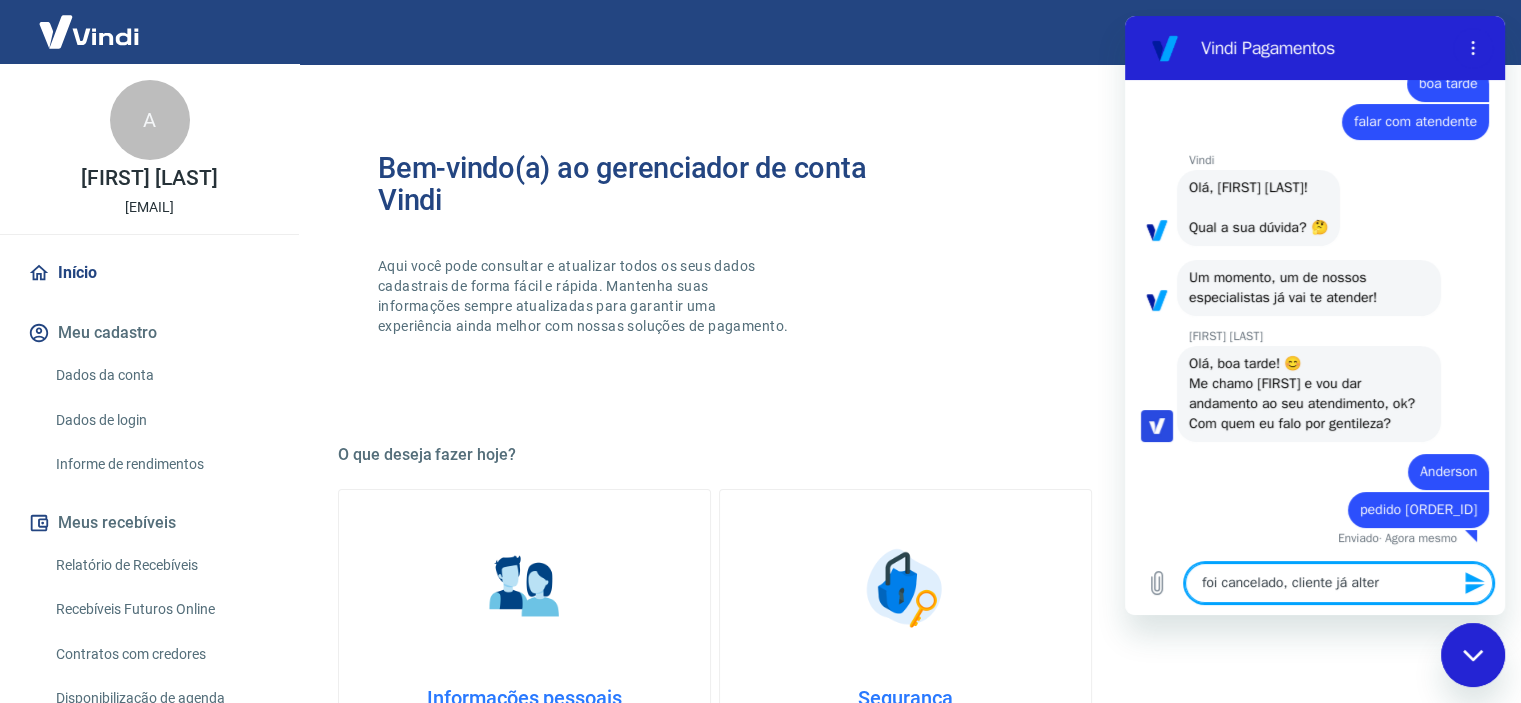 type on "foi cancelado, cliente já altera" 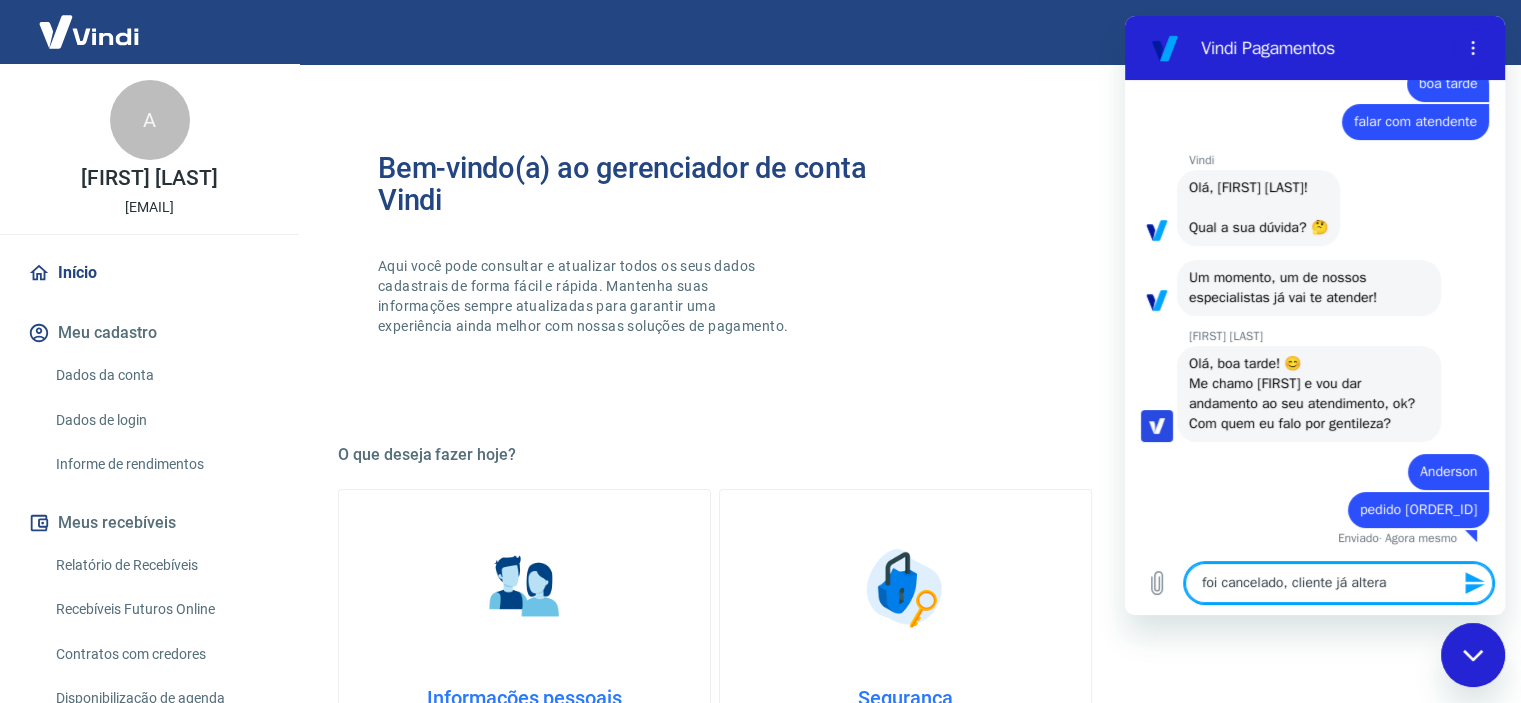 type on "foi cancelado, cliente já alter" 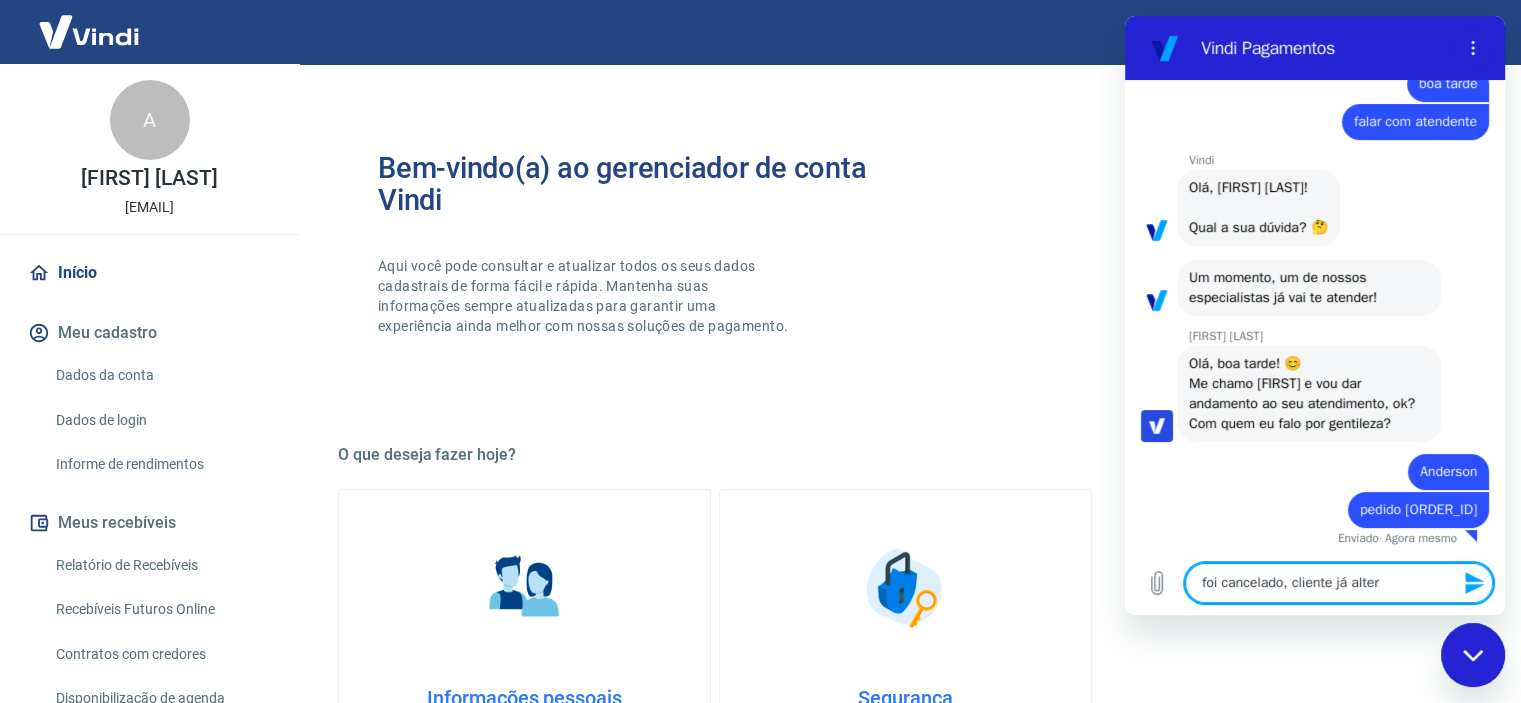 type on "foi cancelado, cliente já altero" 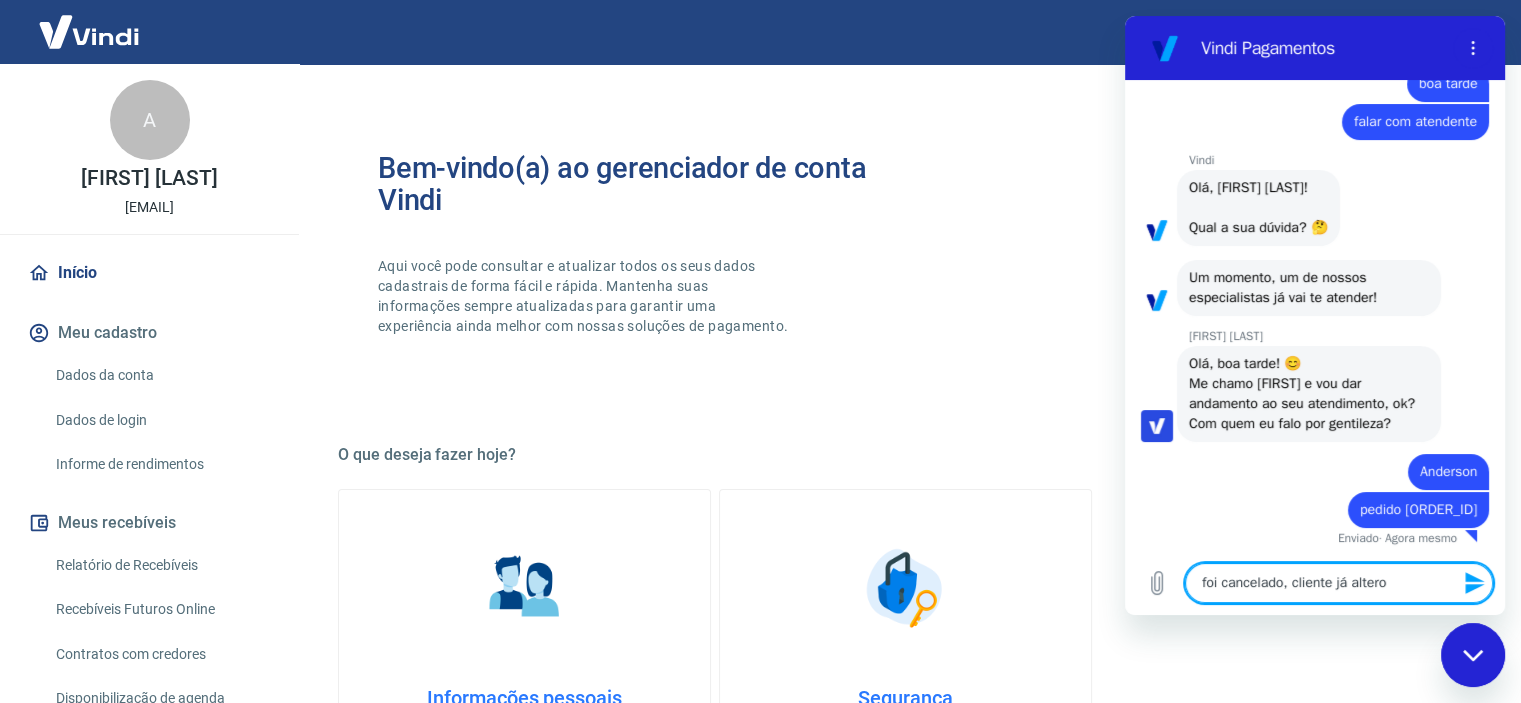 type on "foi cancelado, cliente já alterou" 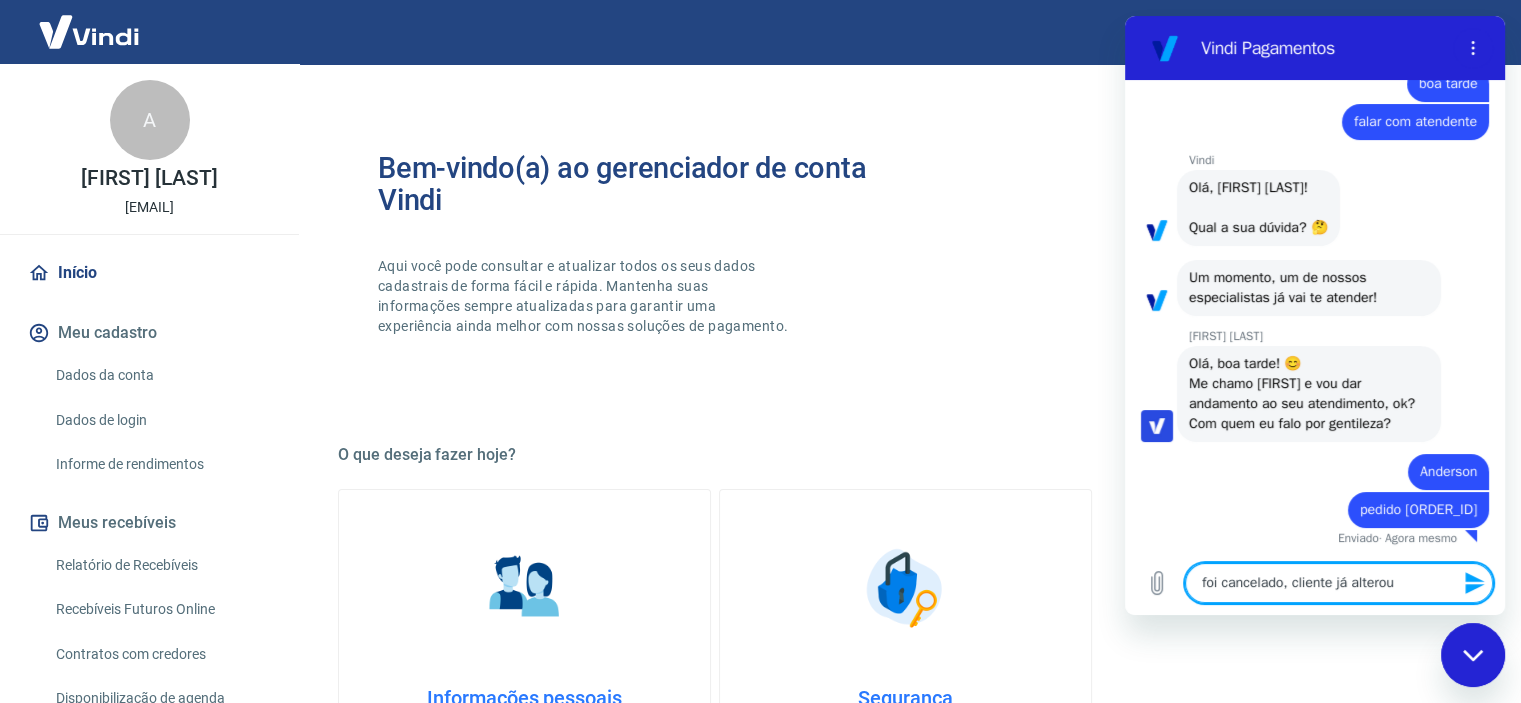 type on "foi cancelado, cliente já alterou" 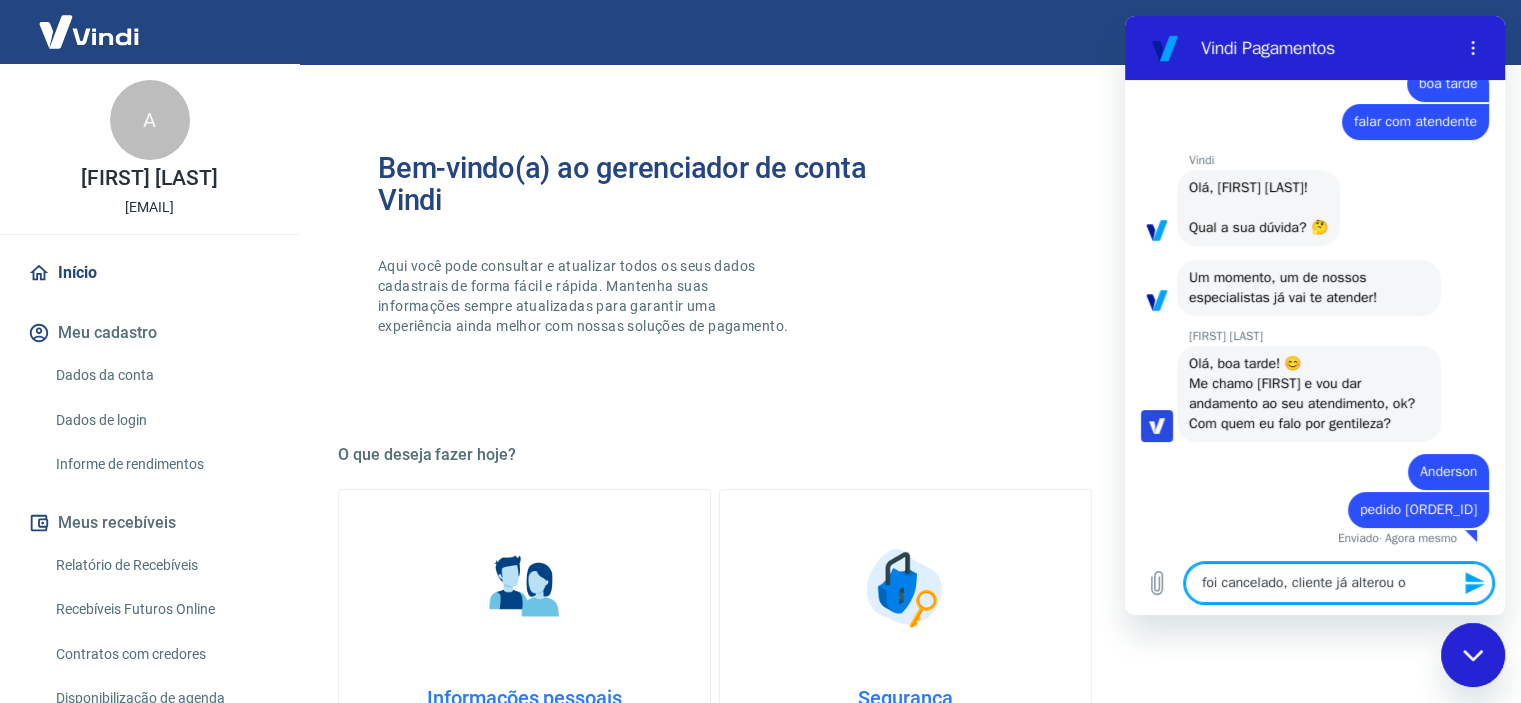 type on "foi cancelado, cliente já alterou o" 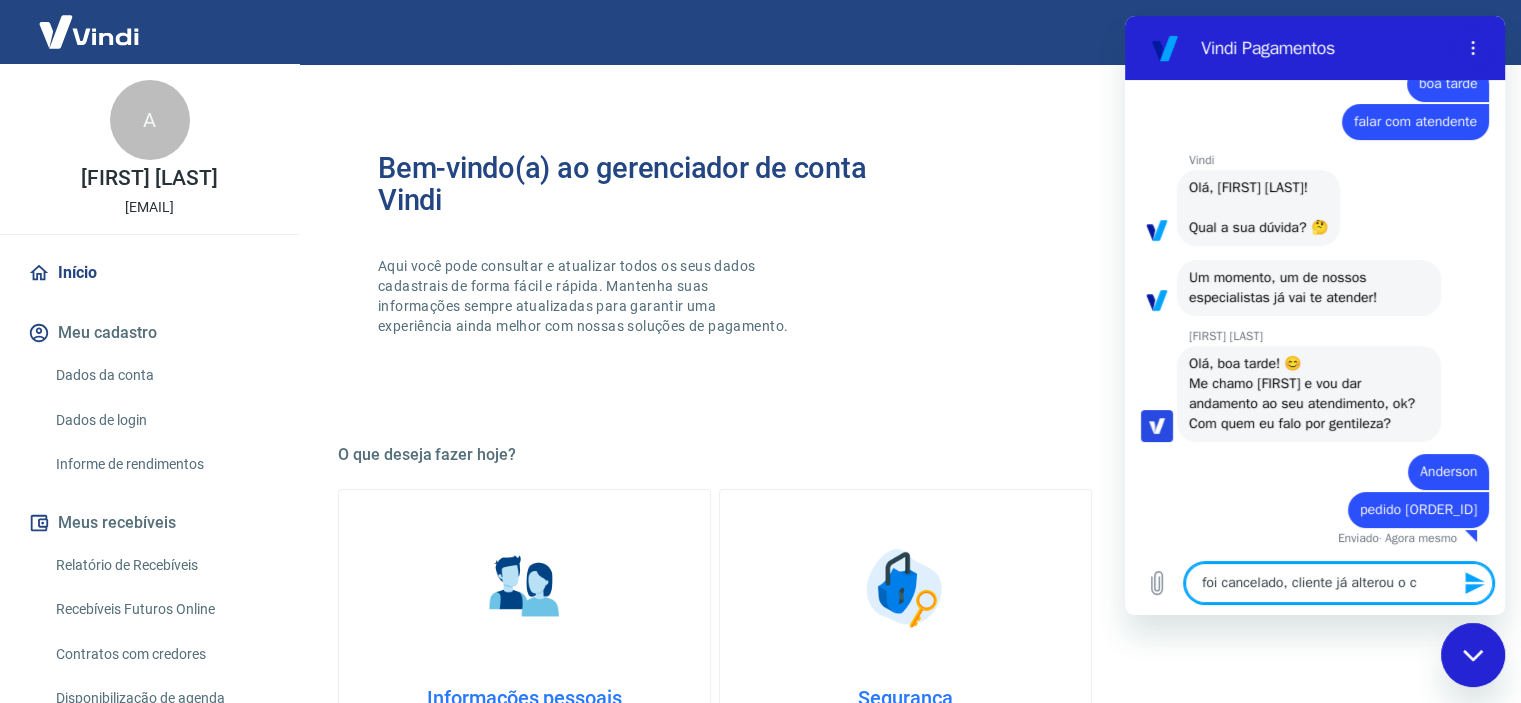 type on "foi cancelado, cliente já alterou o" 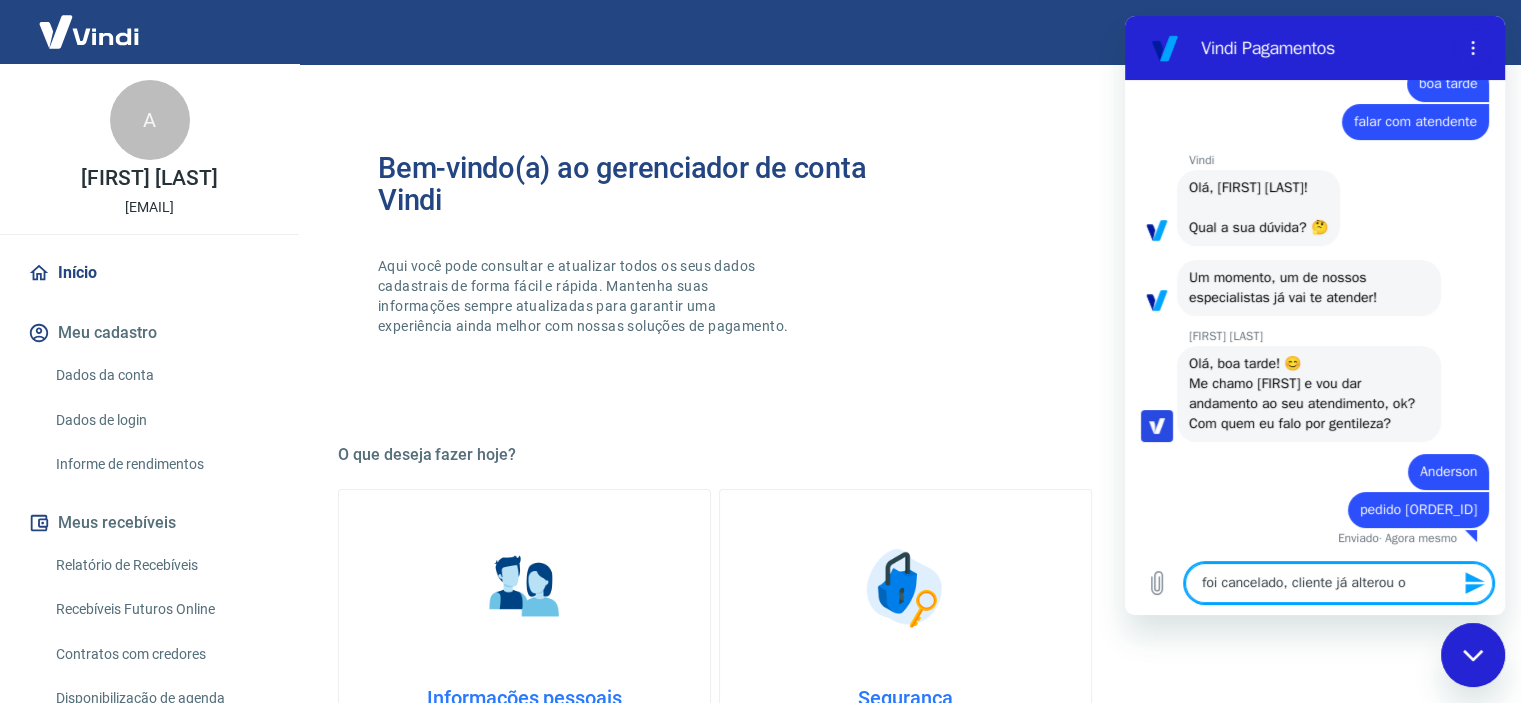 type 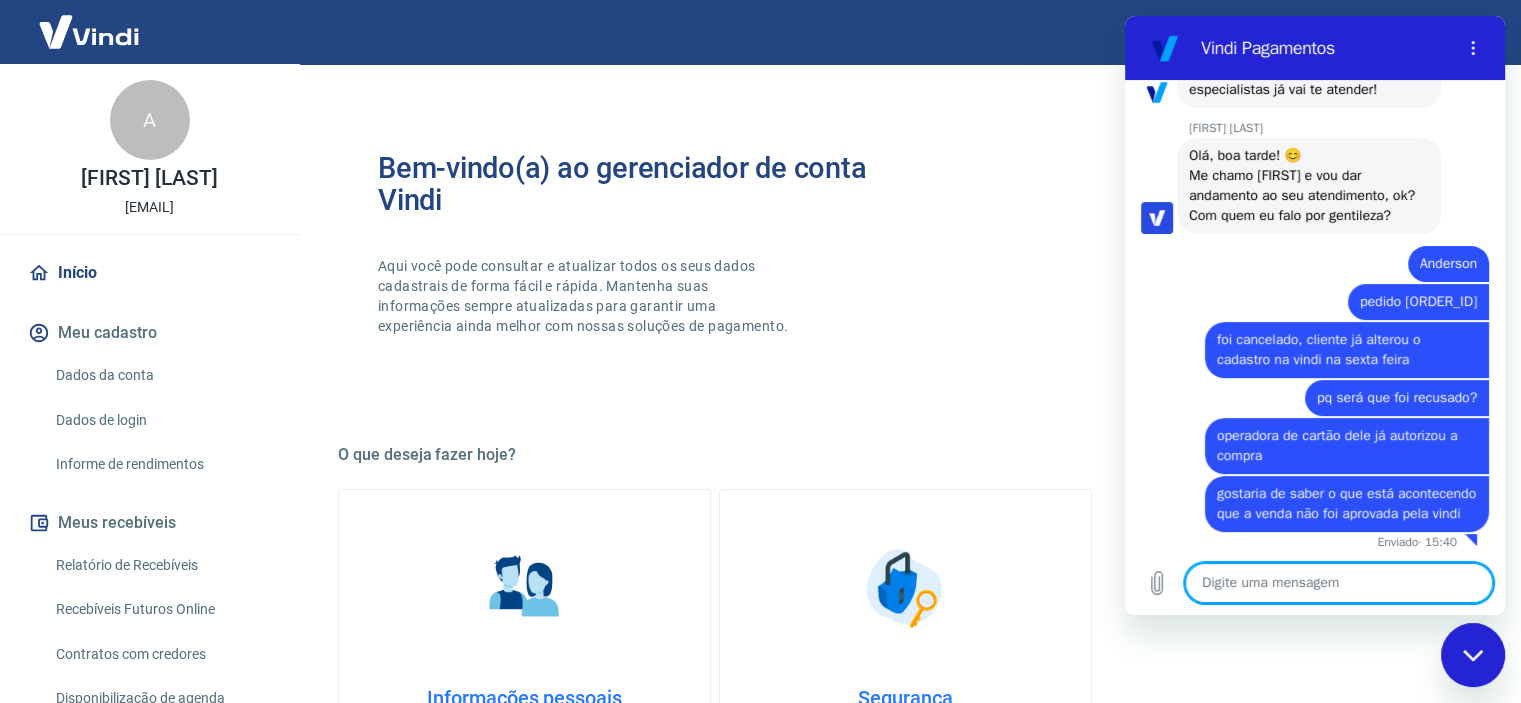 scroll, scrollTop: 305, scrollLeft: 0, axis: vertical 